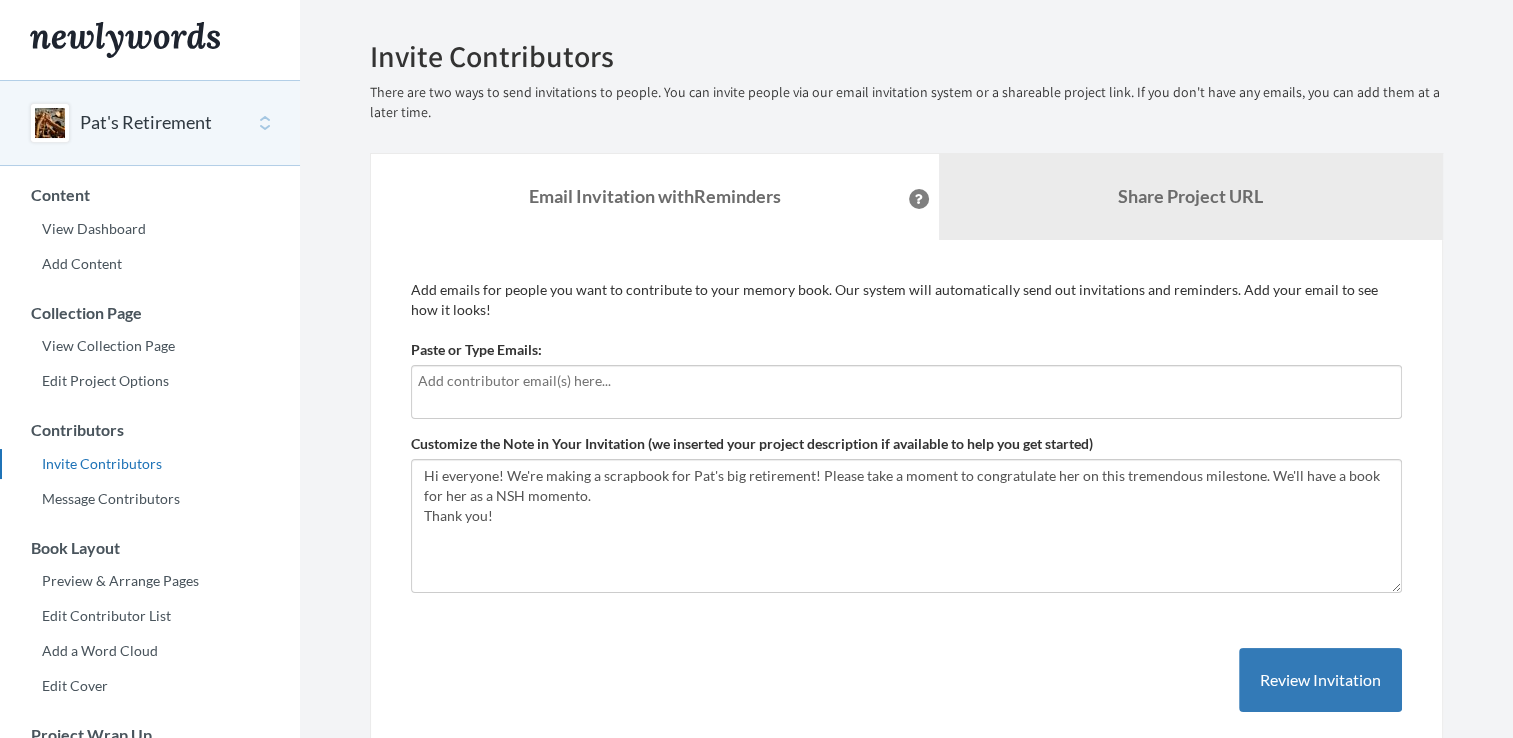 scroll, scrollTop: 0, scrollLeft: 0, axis: both 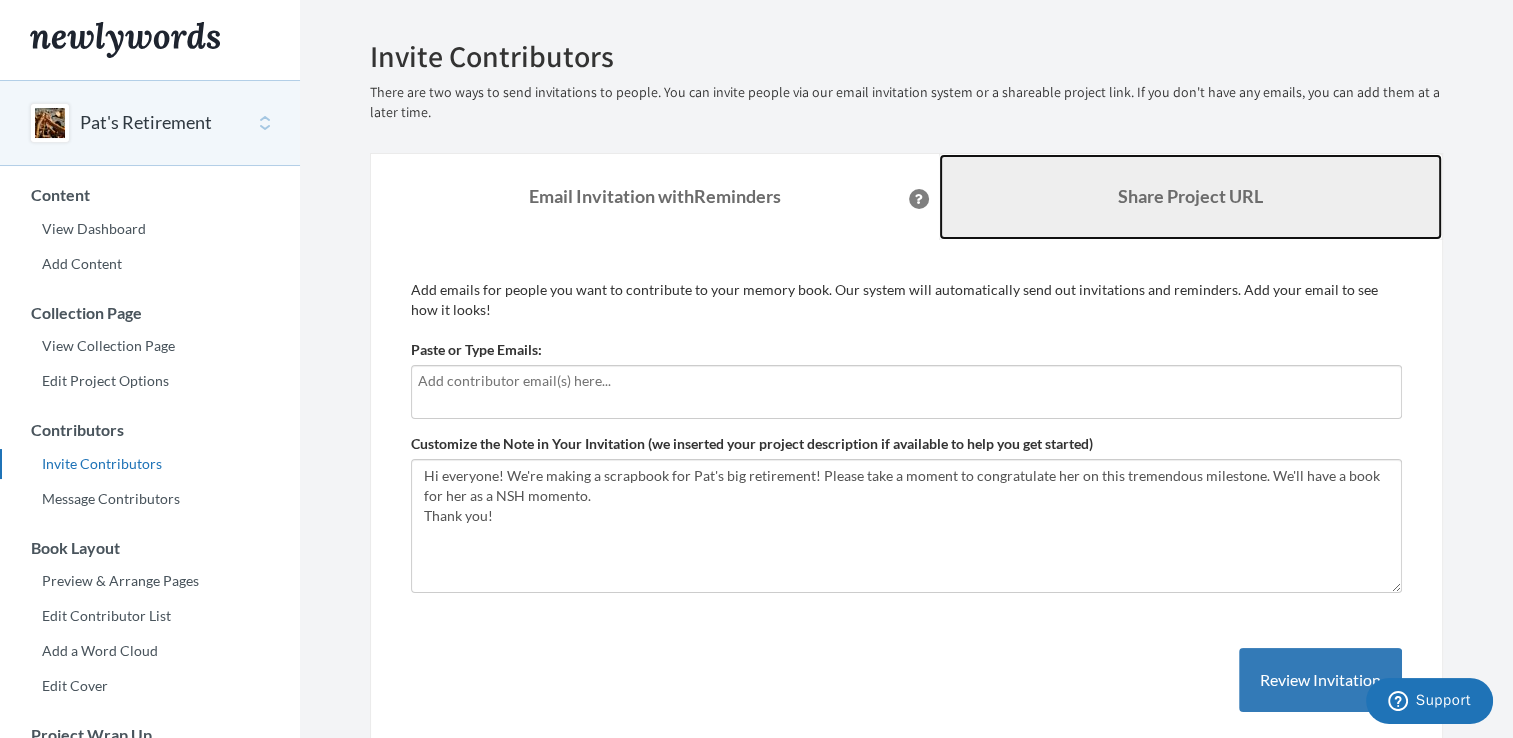 click on "Share Project URL" at bounding box center [1190, 196] 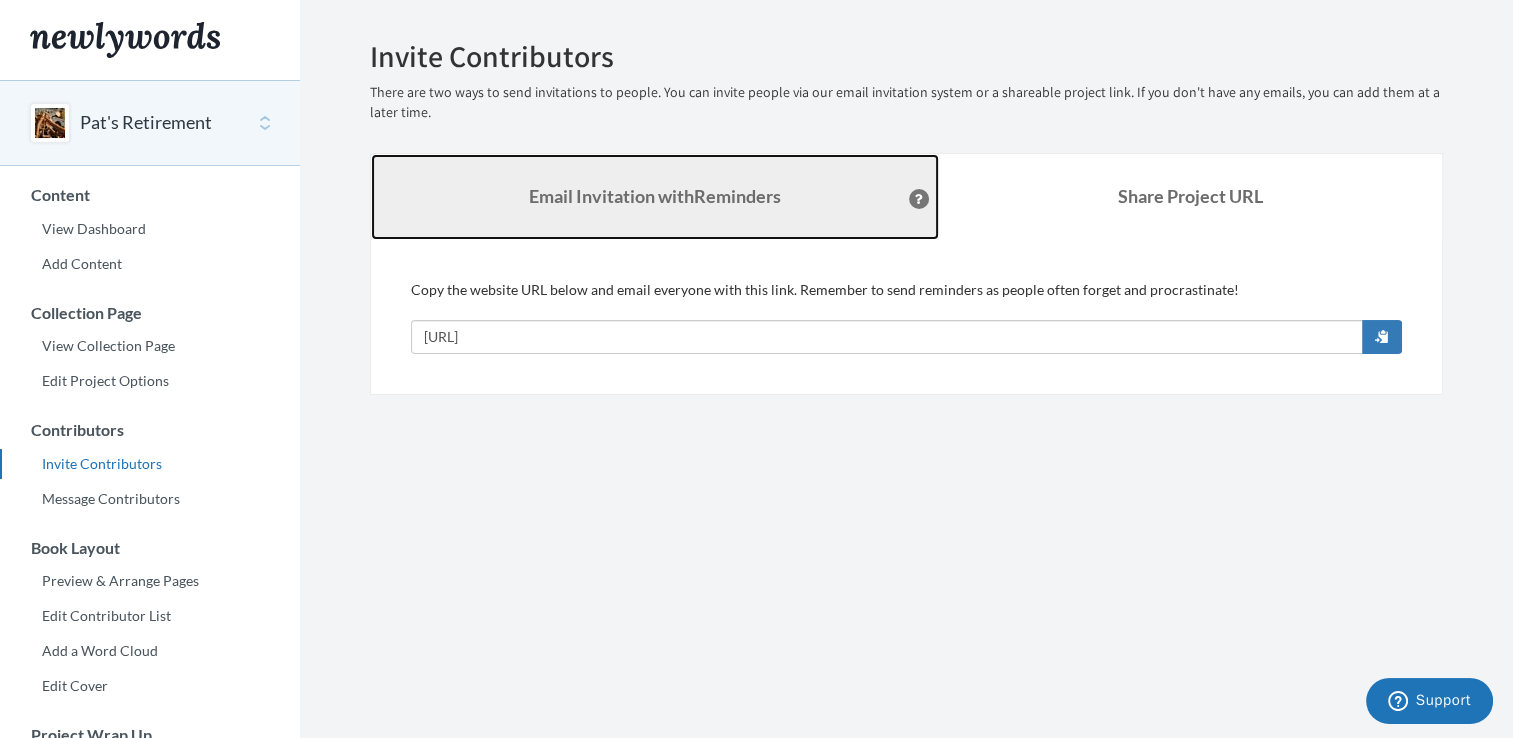 click on "Email Invitation with  Reminders" at bounding box center [655, 196] 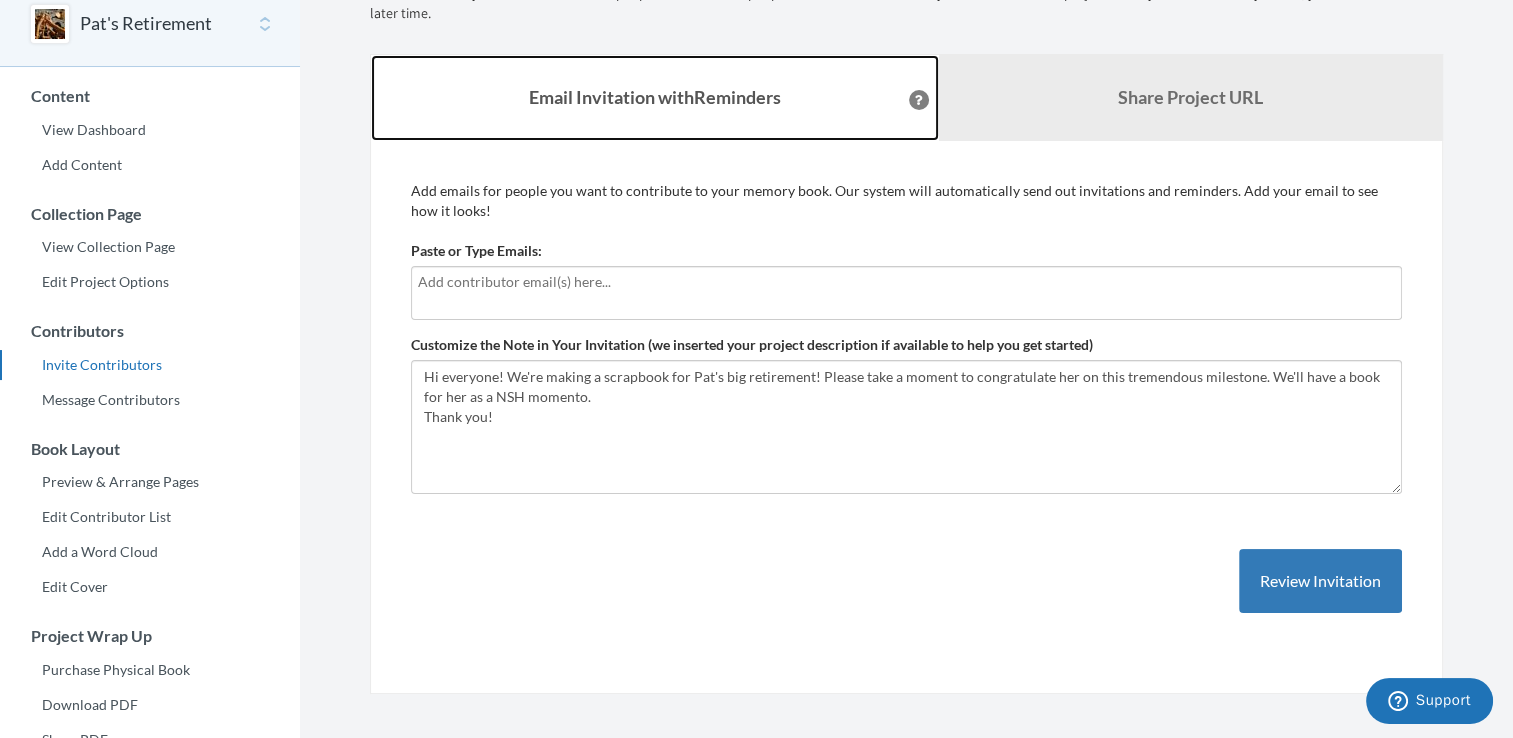 scroll, scrollTop: 101, scrollLeft: 0, axis: vertical 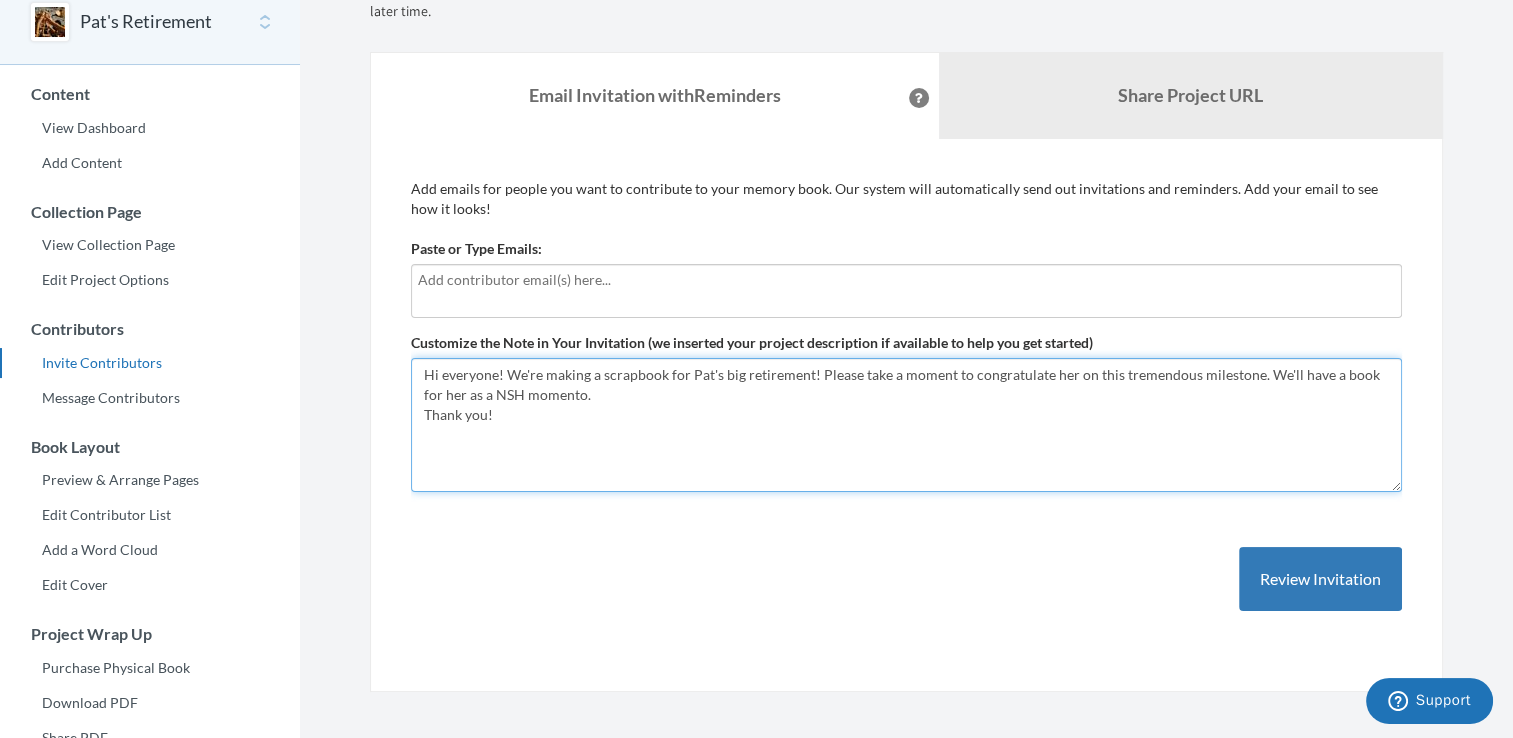 click on "Hi everyone! We're making a scrapbook for Pat's big retirement! Please take a moment to congratulate her on this tremendous milestone. We'll have a book for her as a NSH momento.
Thank you!" at bounding box center [906, 425] 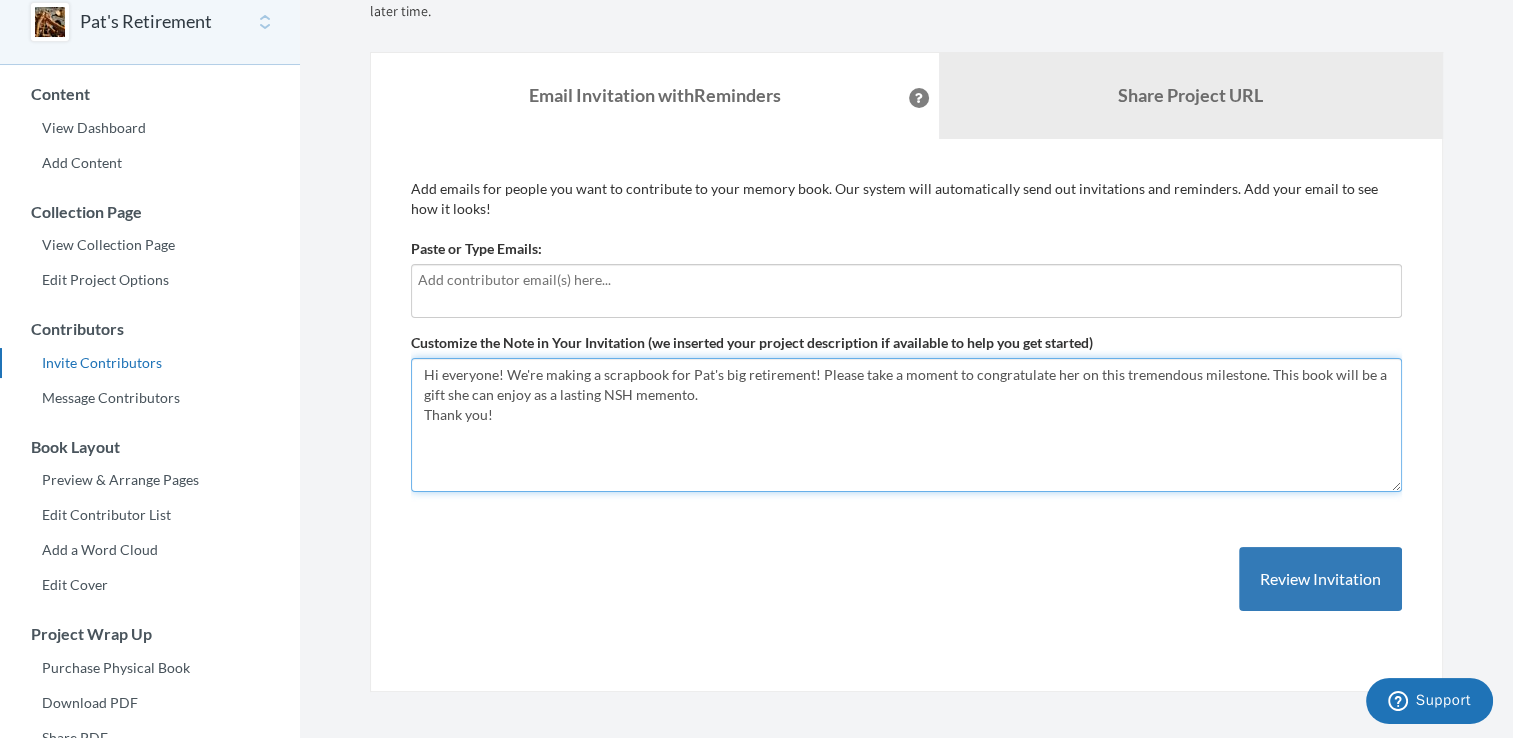click on "Hi everyone! We're making a scrapbook for Pat's big retirement! Please take a moment to congratulate her on this tremendous milestone. We'll have a book for her as a NSH momento.
Thank you!" at bounding box center (906, 425) 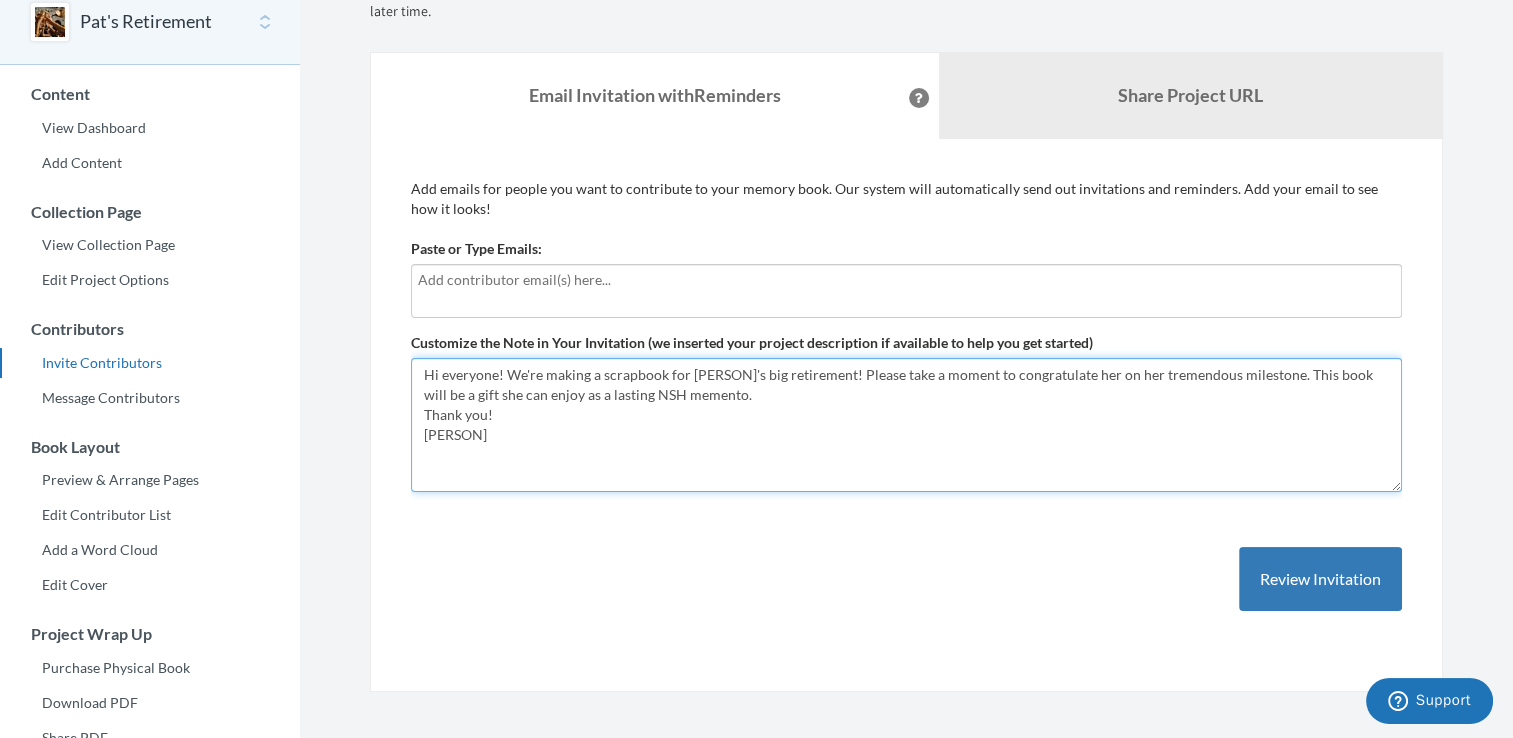 type on "Hi everyone! We're making a scrapbook for [PERSON]'s big retirement! Please take a moment to congratulate her on her tremendous milestone. This book will be a gift she can enjoy as a lasting NSH memento.
Thank you!
[PERSON]" 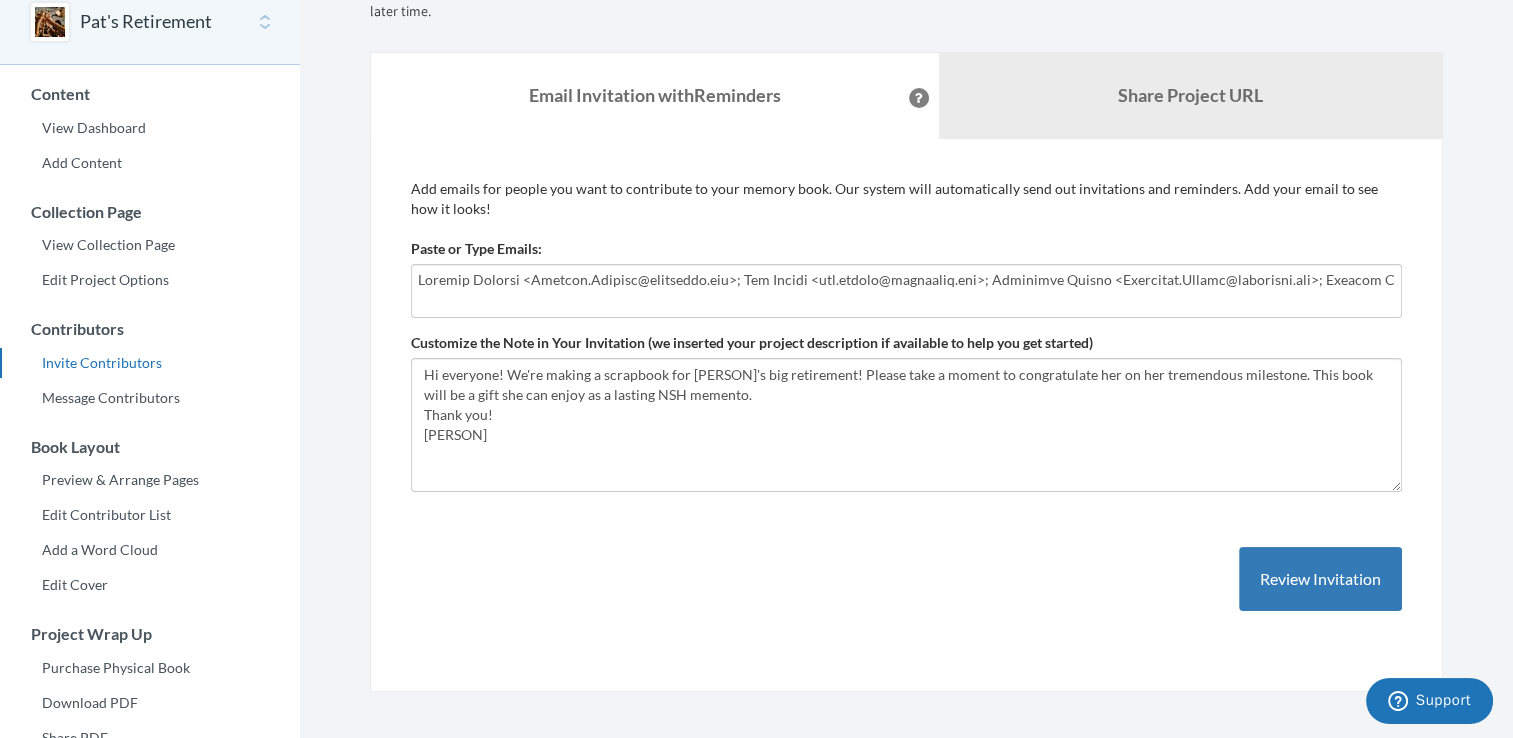 click at bounding box center (906, 291) 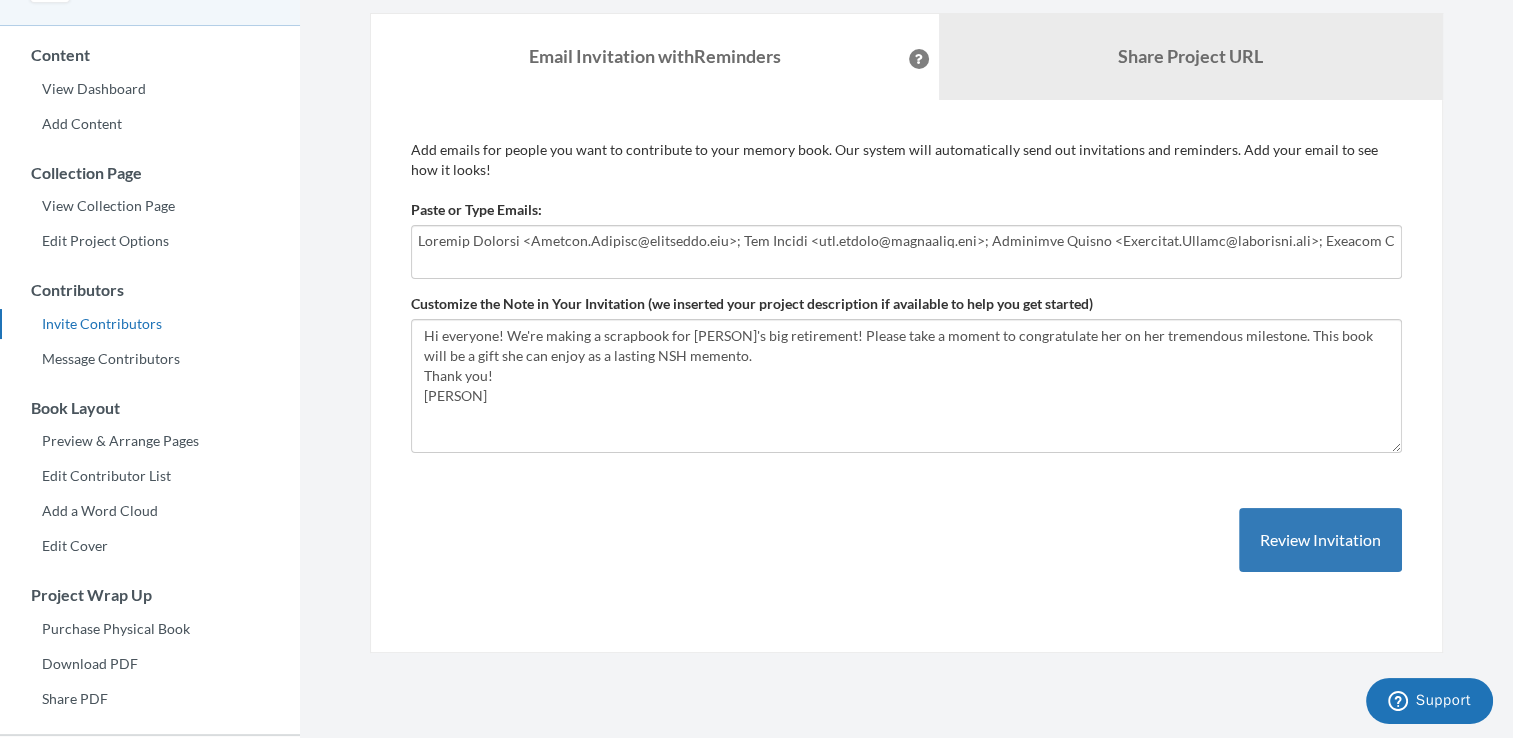 scroll, scrollTop: 101, scrollLeft: 0, axis: vertical 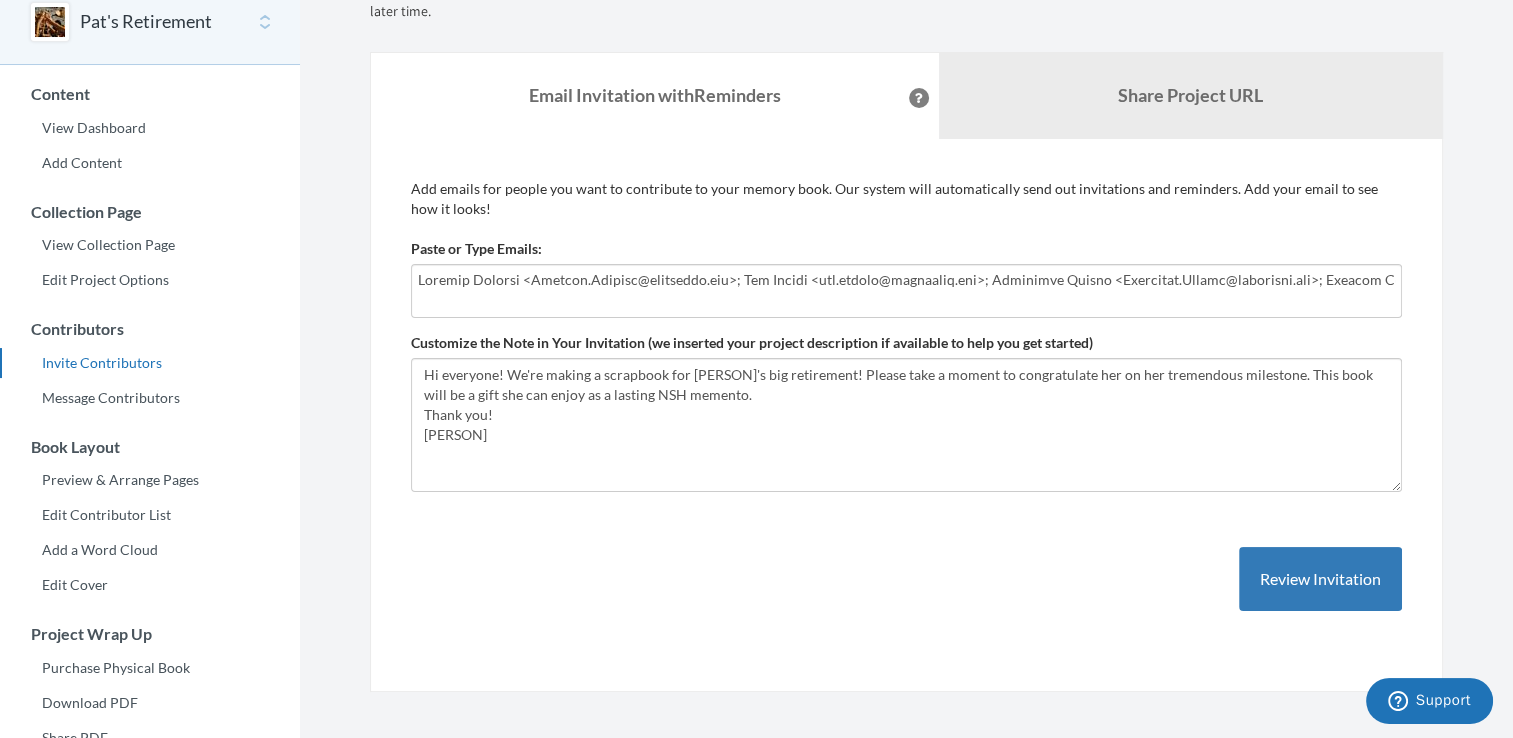 click at bounding box center (906, 291) 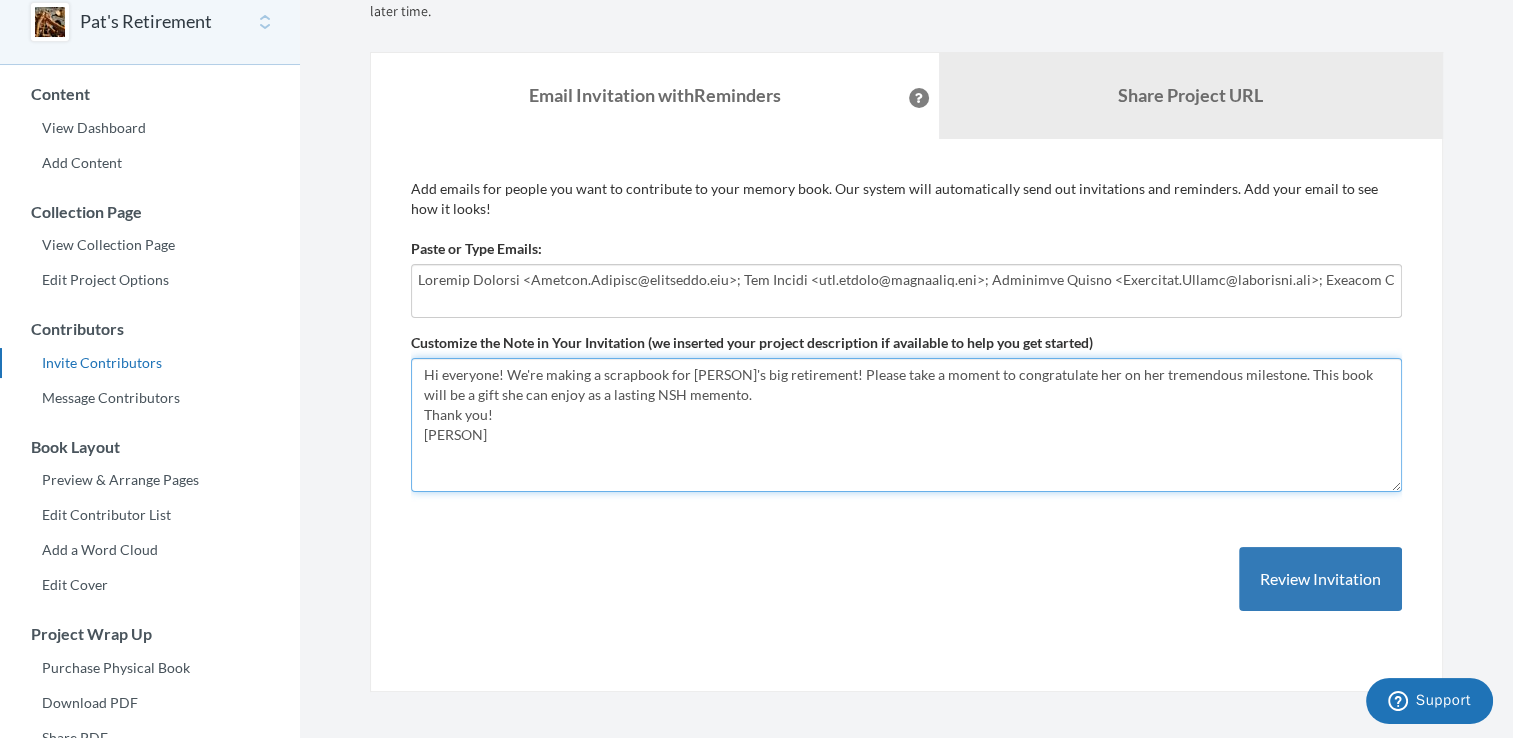 click on "Hi everyone! We're making a scrapbook for Pat's big retirement! Please take a moment to congratulate her on this tremendous milestone. We'll have a book for her as a NSH momento.
Thank you!" at bounding box center (906, 425) 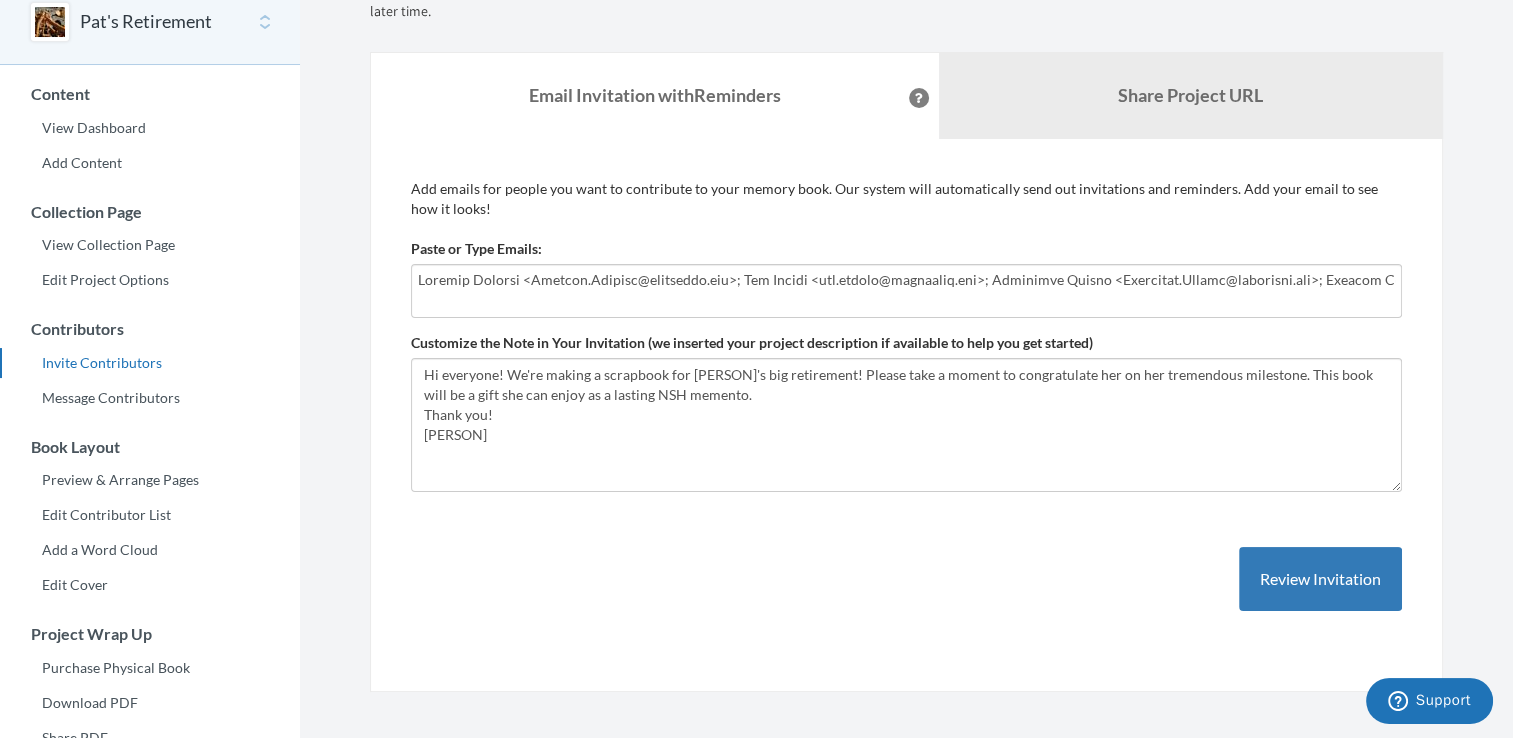 click at bounding box center [906, 291] 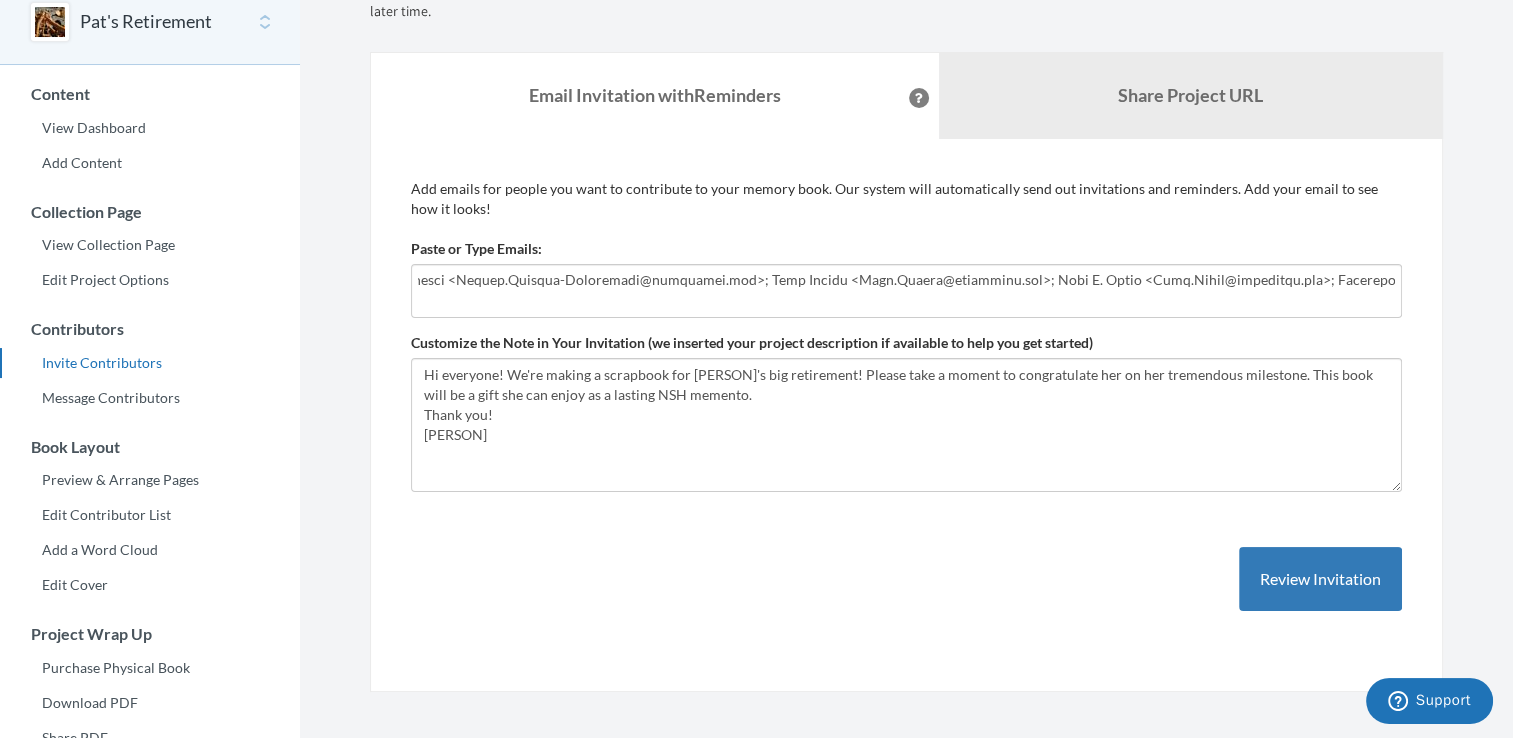 scroll, scrollTop: 0, scrollLeft: 17994, axis: horizontal 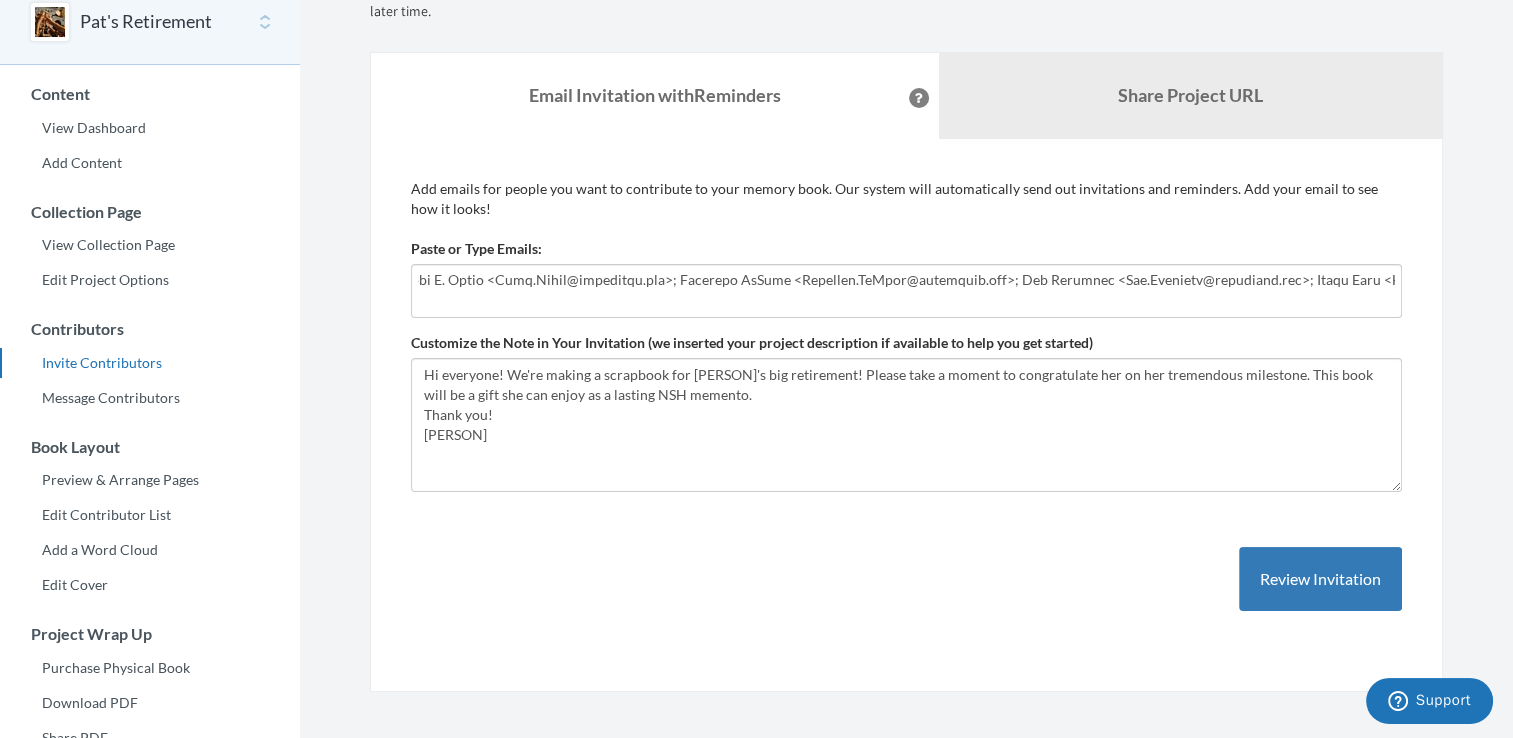 drag, startPoint x: 424, startPoint y: 279, endPoint x: 1733, endPoint y: 299, distance: 1309.1528 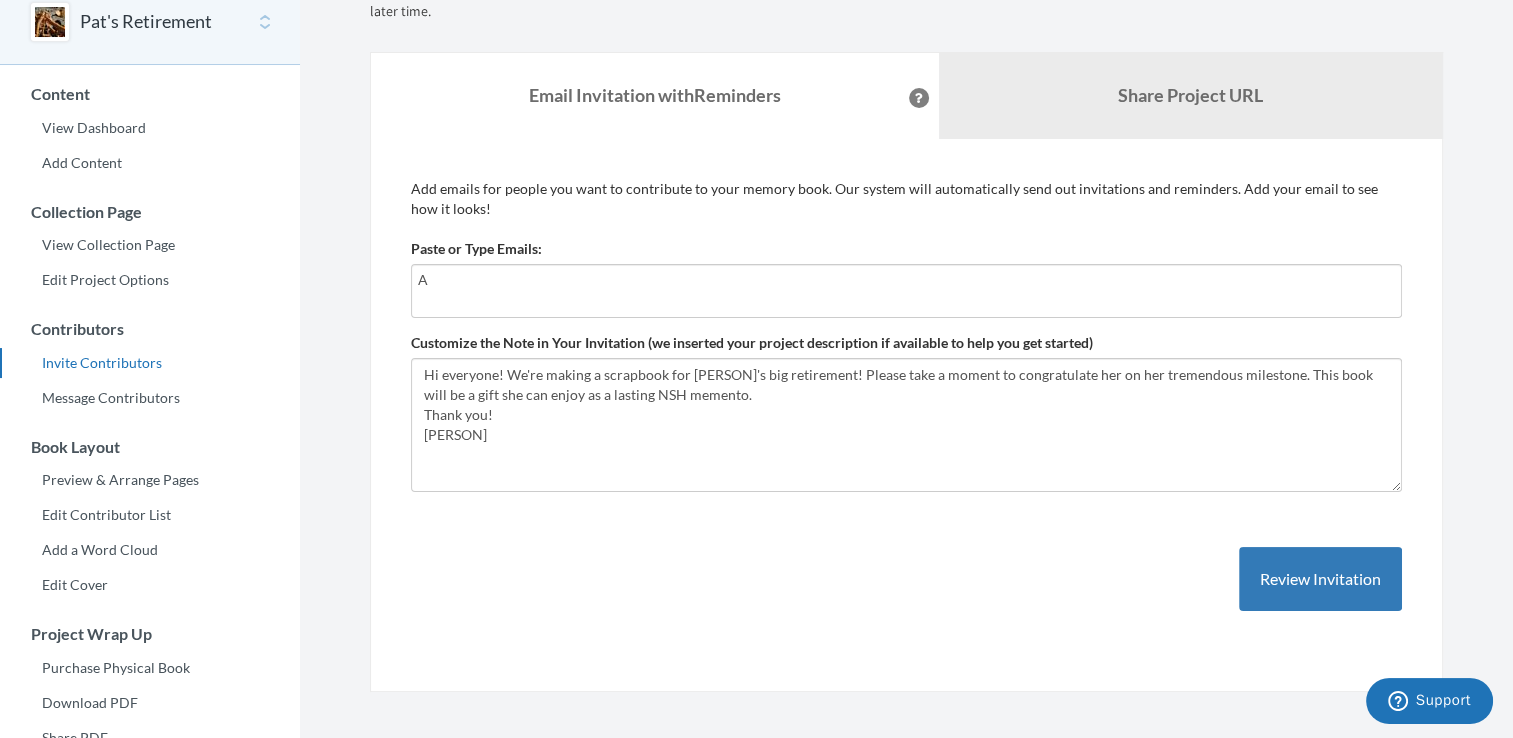 scroll, scrollTop: 0, scrollLeft: 0, axis: both 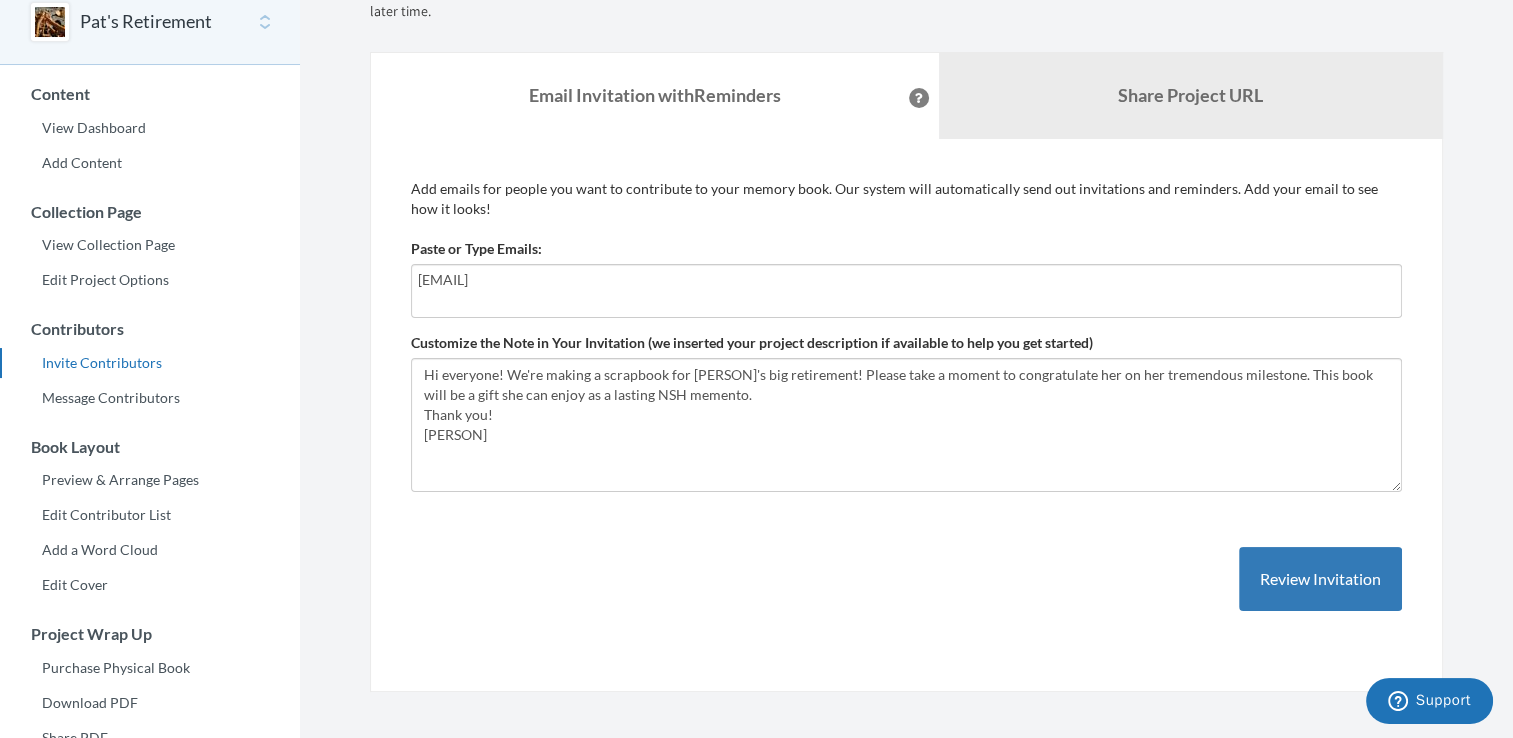 click on "[EMAIL]" at bounding box center (906, 280) 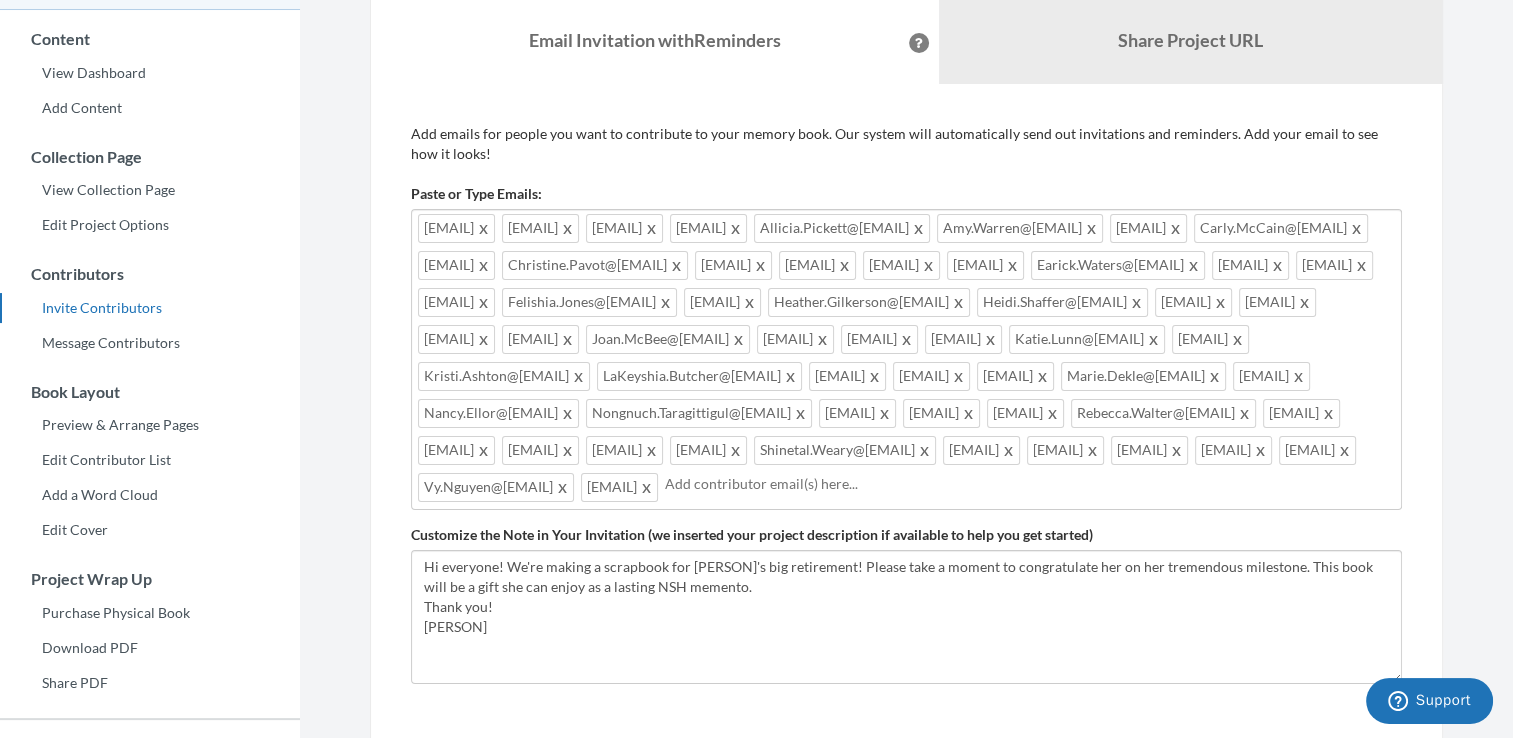 scroll, scrollTop: 401, scrollLeft: 0, axis: vertical 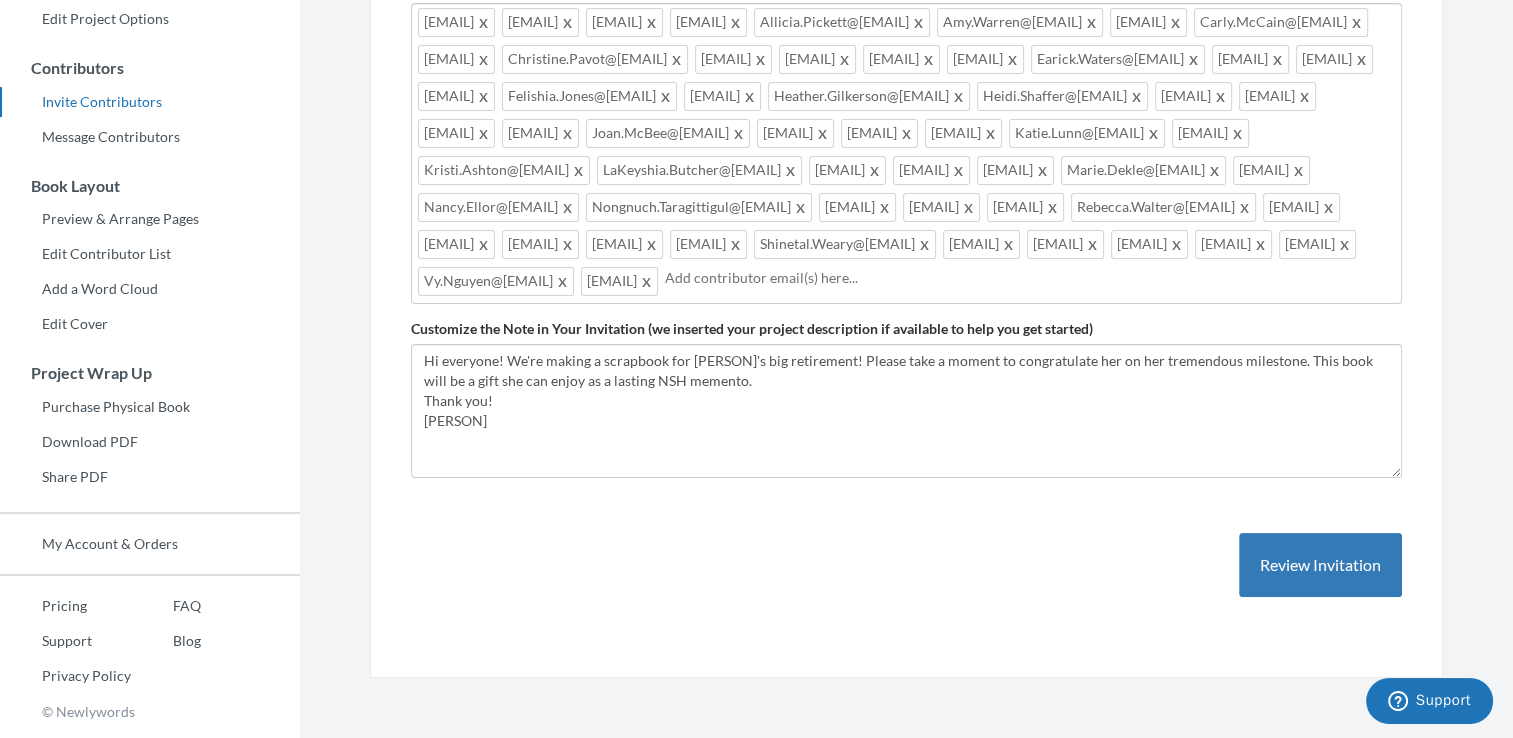 click at bounding box center [1030, 278] 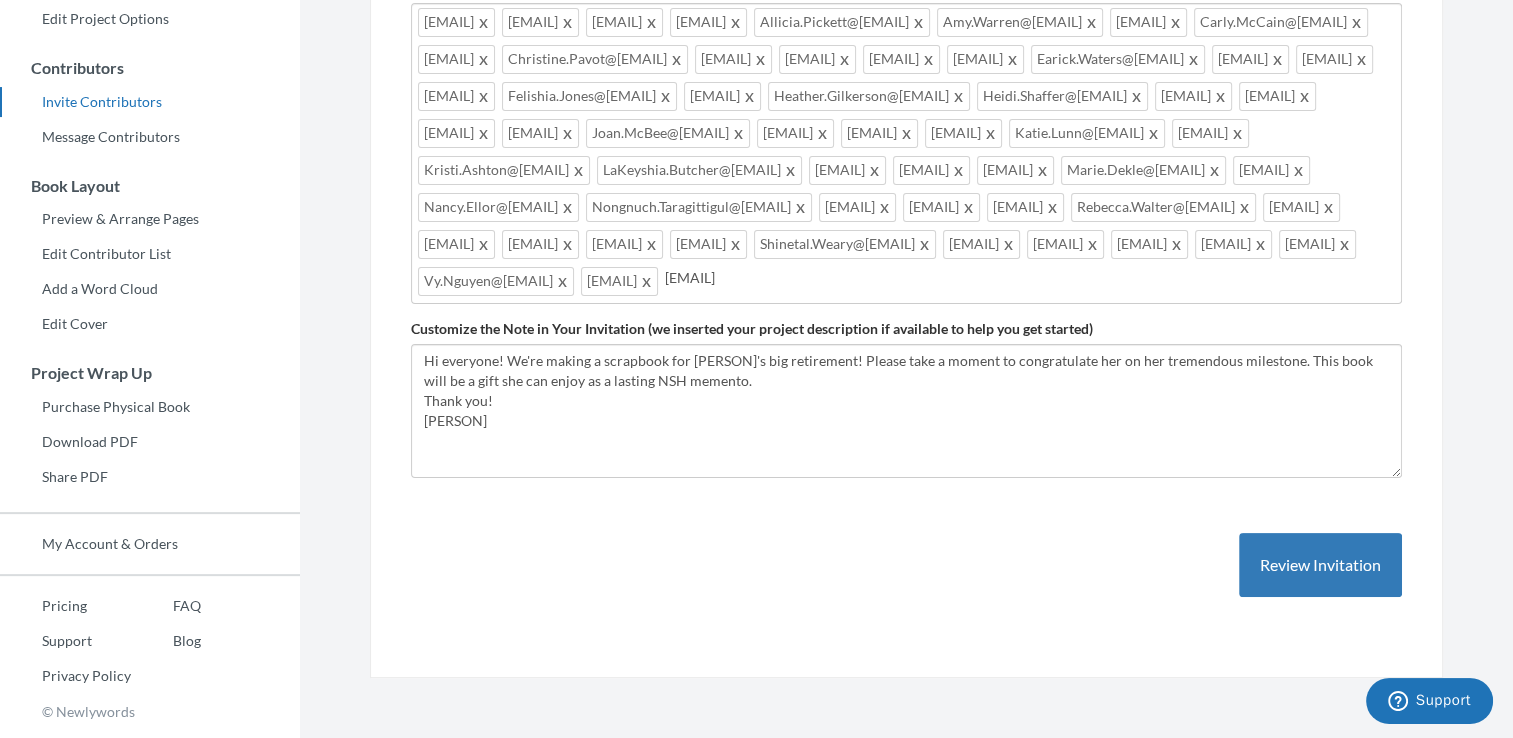 type on "[EMAIL]" 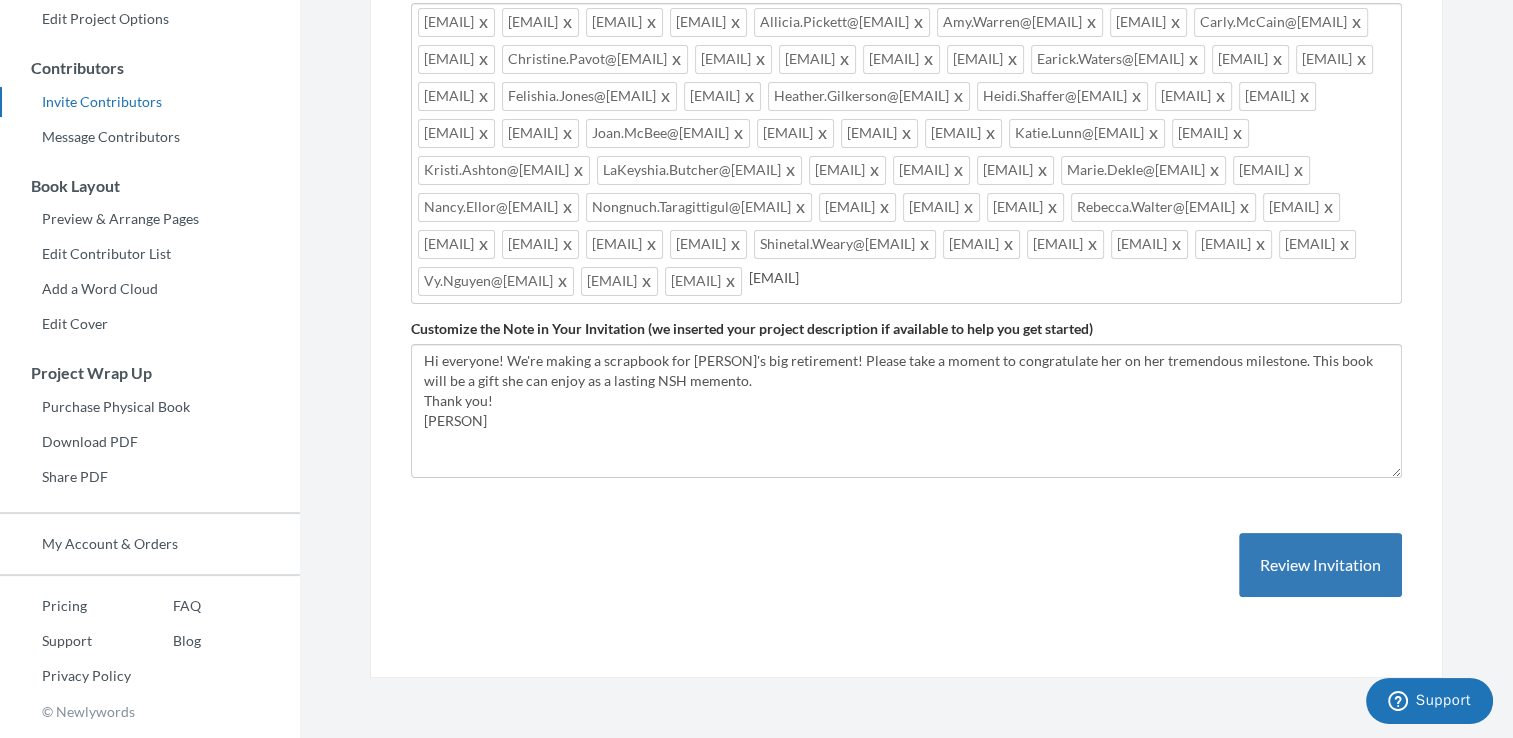 type on "[EMAIL]" 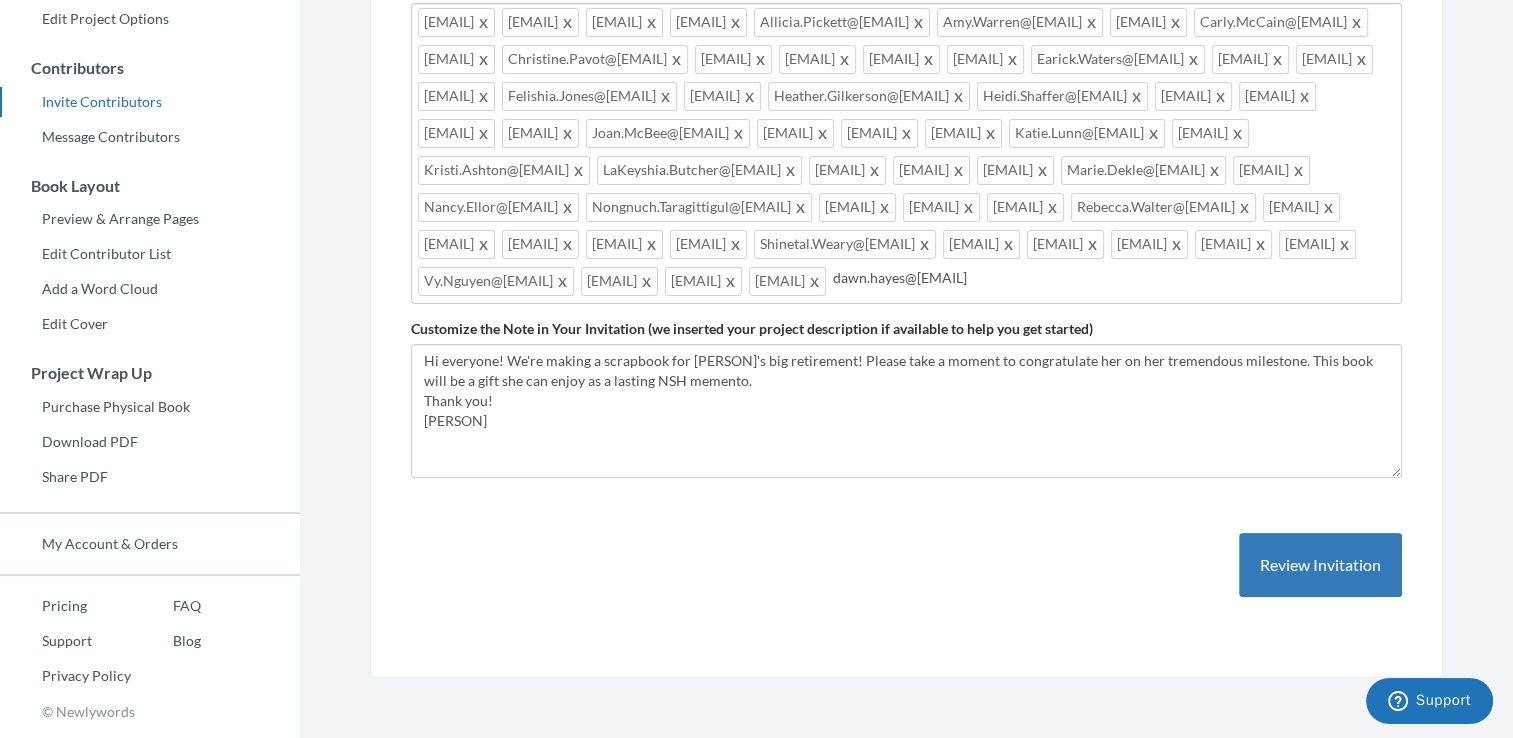 type on "[EMAIL]" 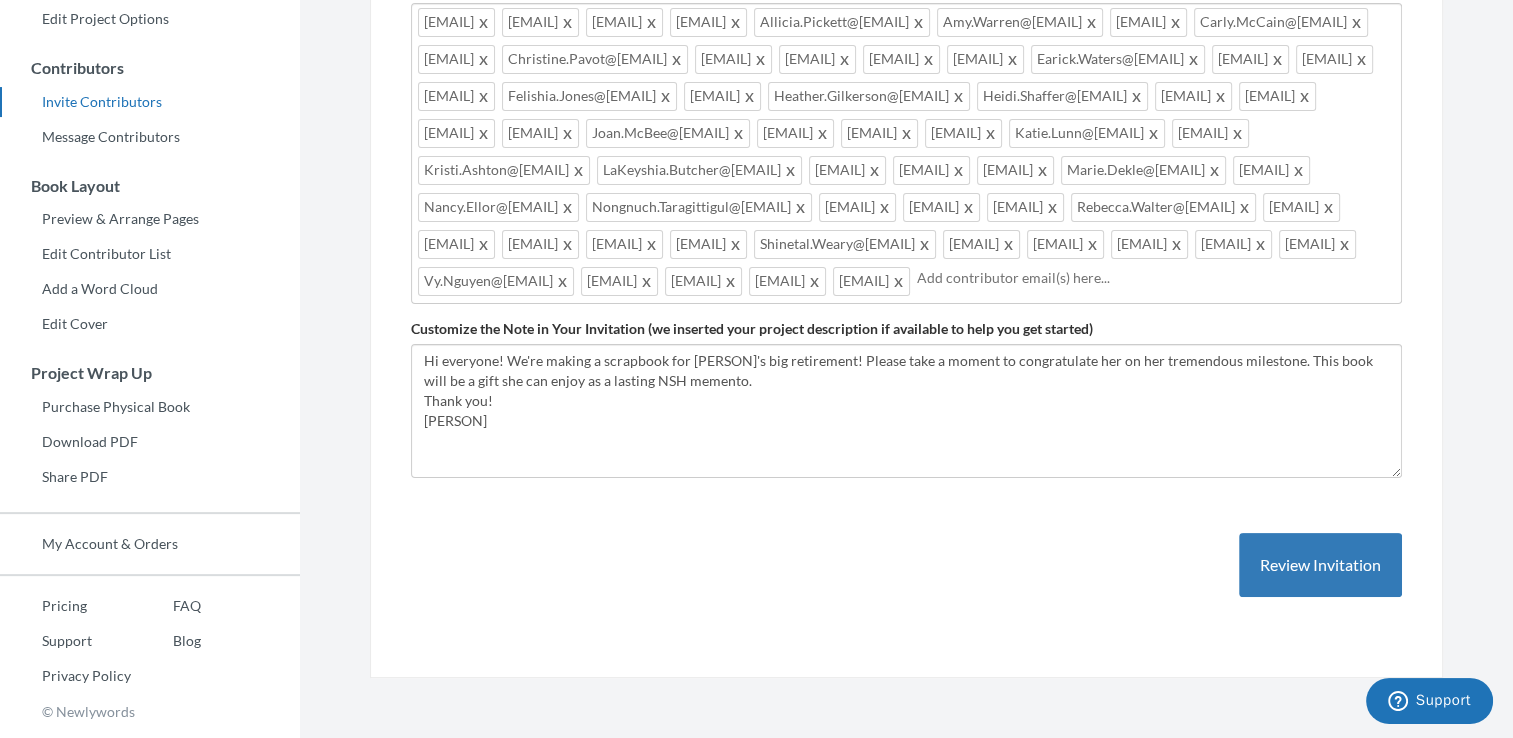click at bounding box center [1156, 278] 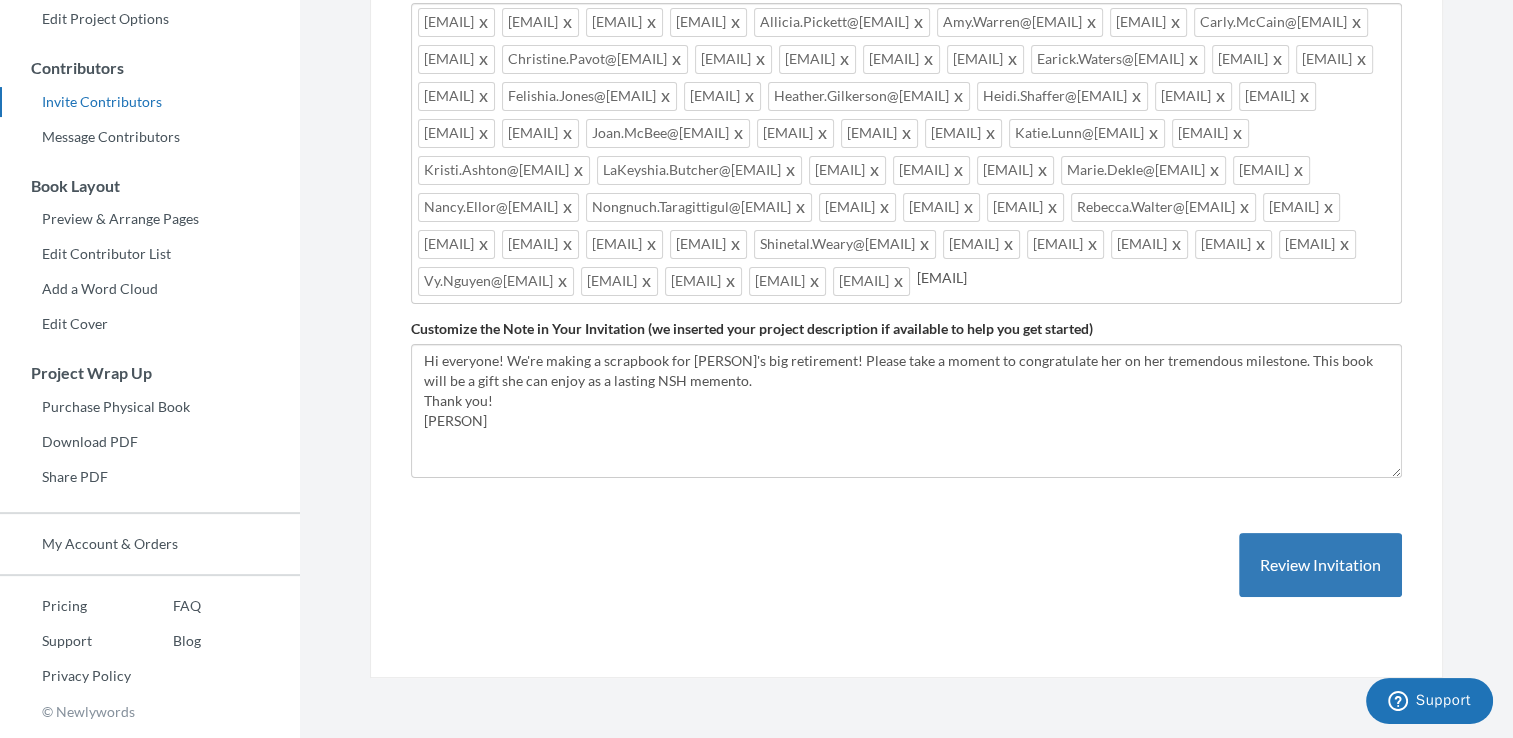 type on "[EMAIL]" 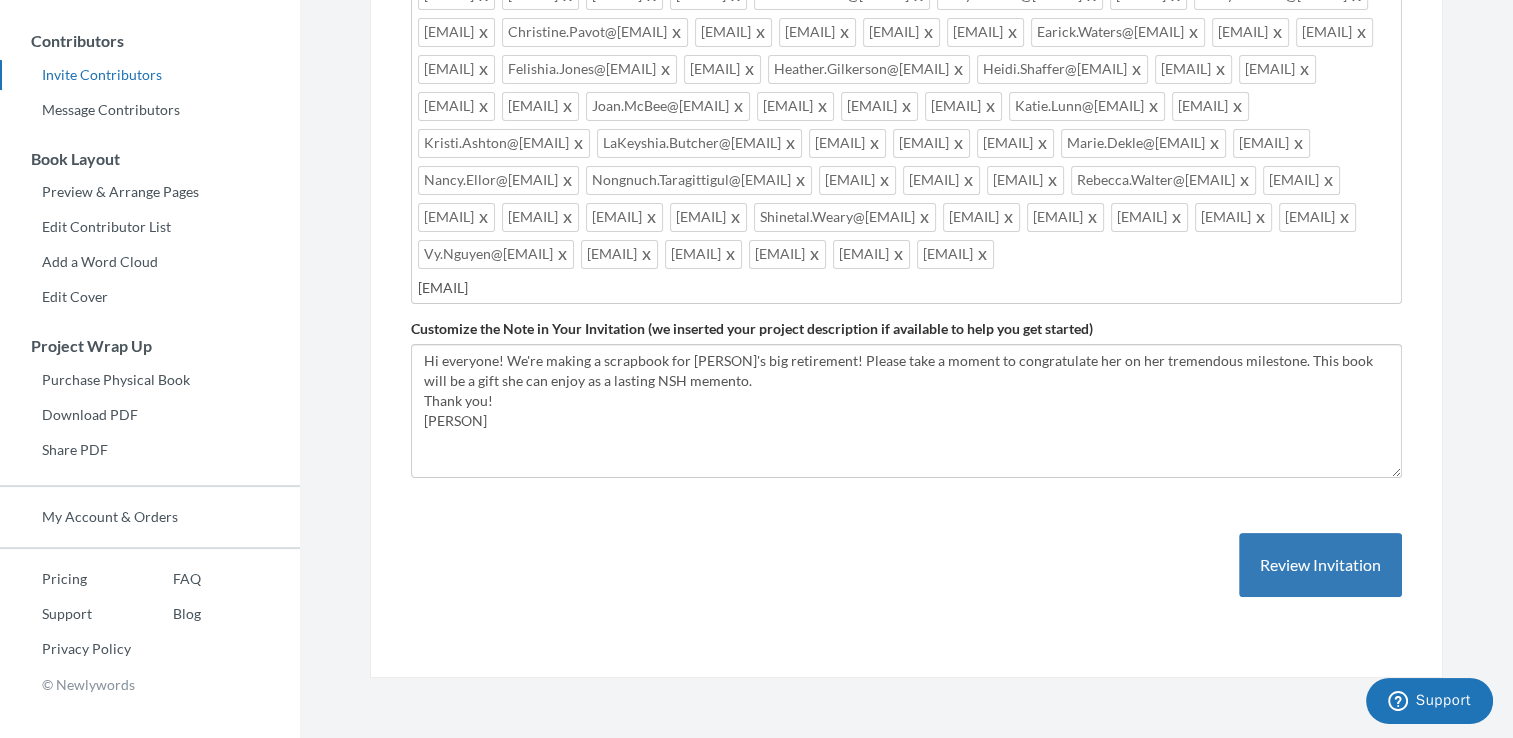 type on "renee.dubose@[EMAIL]" 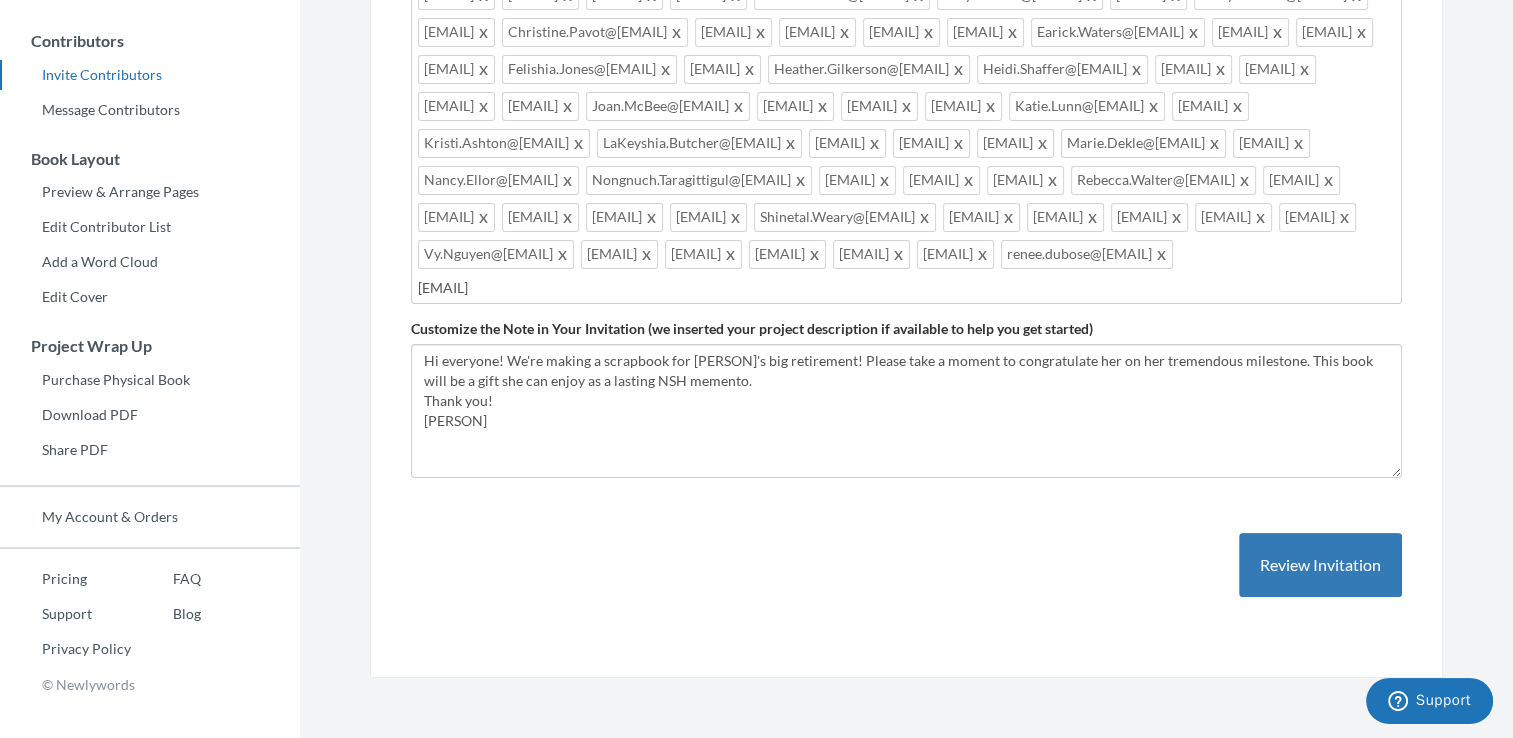 type on "tina.berry@[EMAIL]" 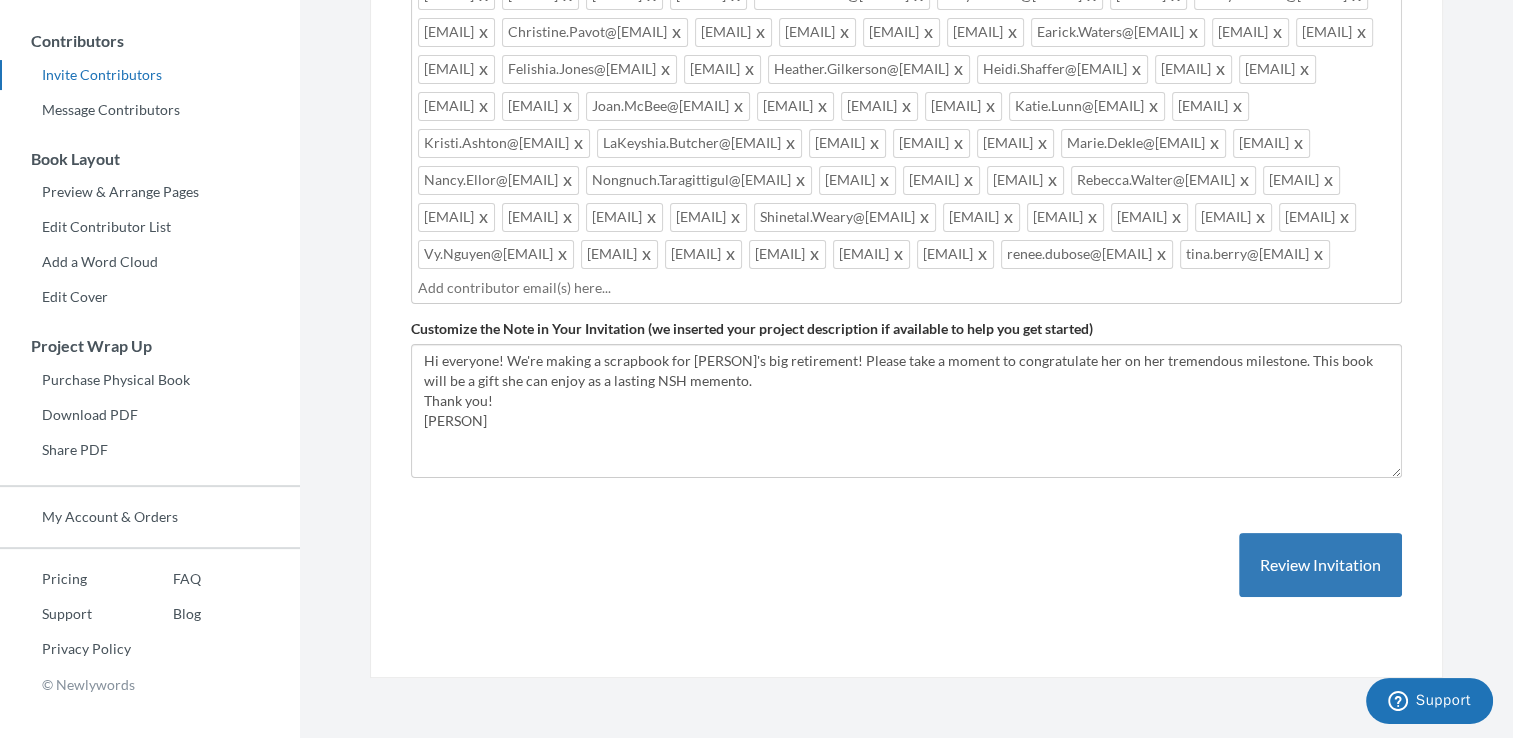 click at bounding box center [906, 288] 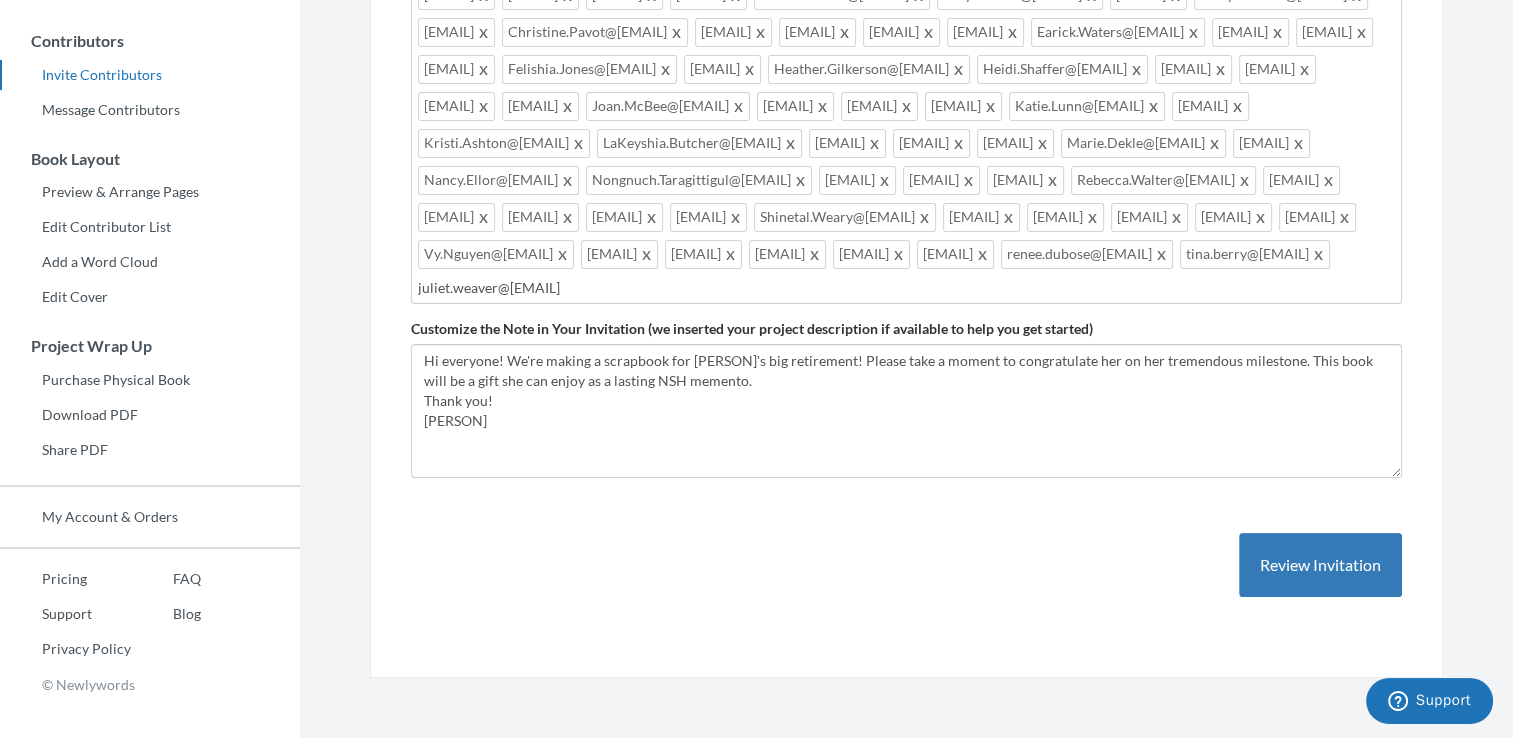type on "[EMAIL]" 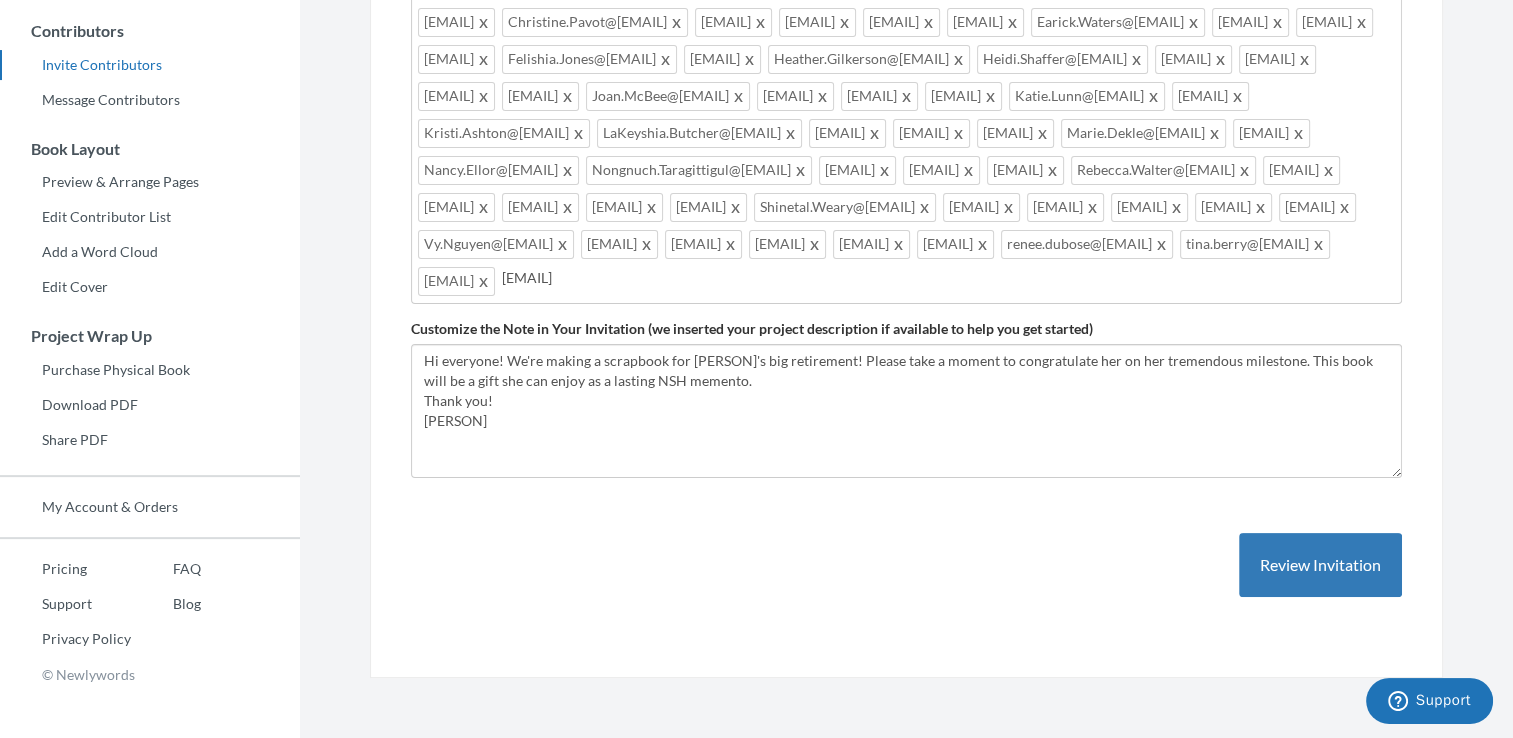 type on "[EMAIL]" 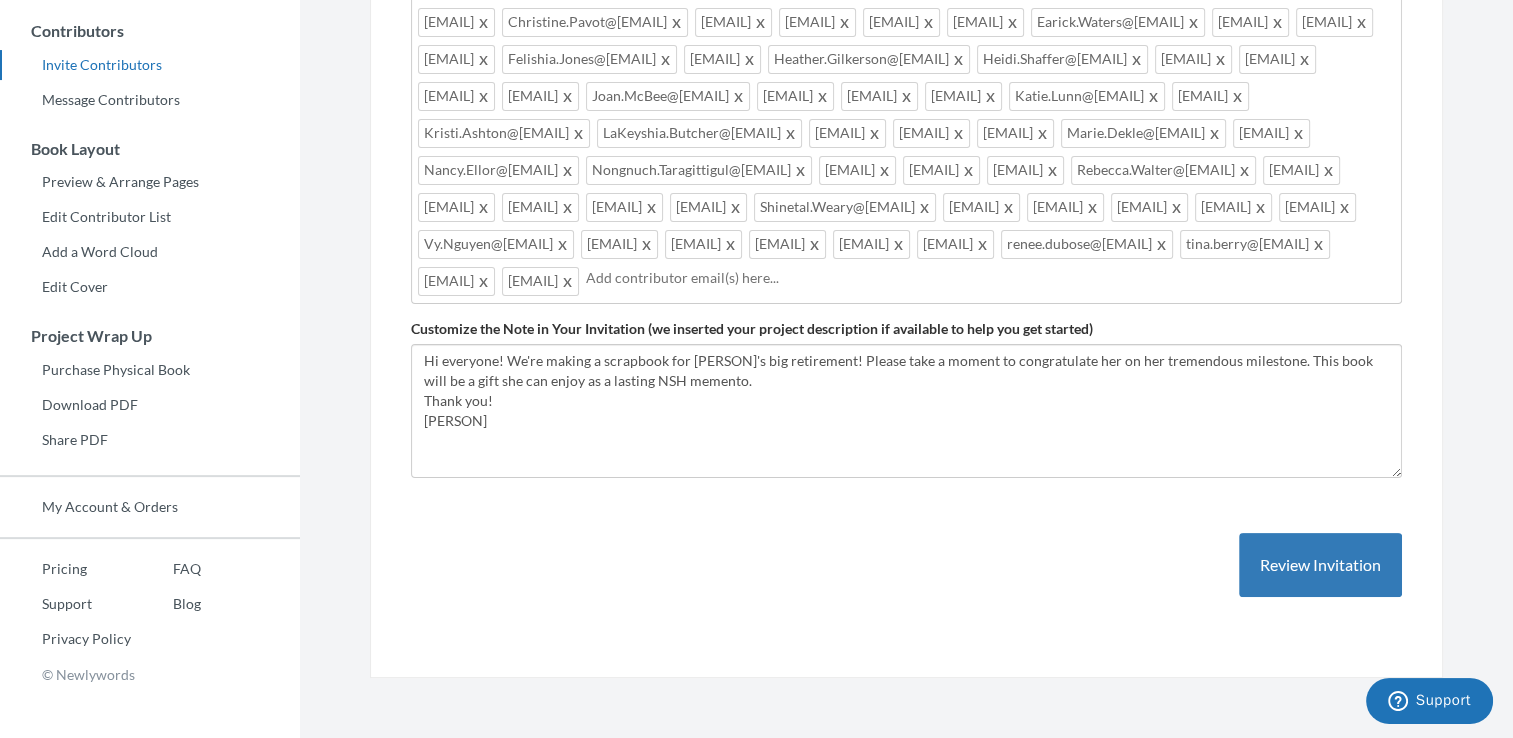 click at bounding box center (568, 281) 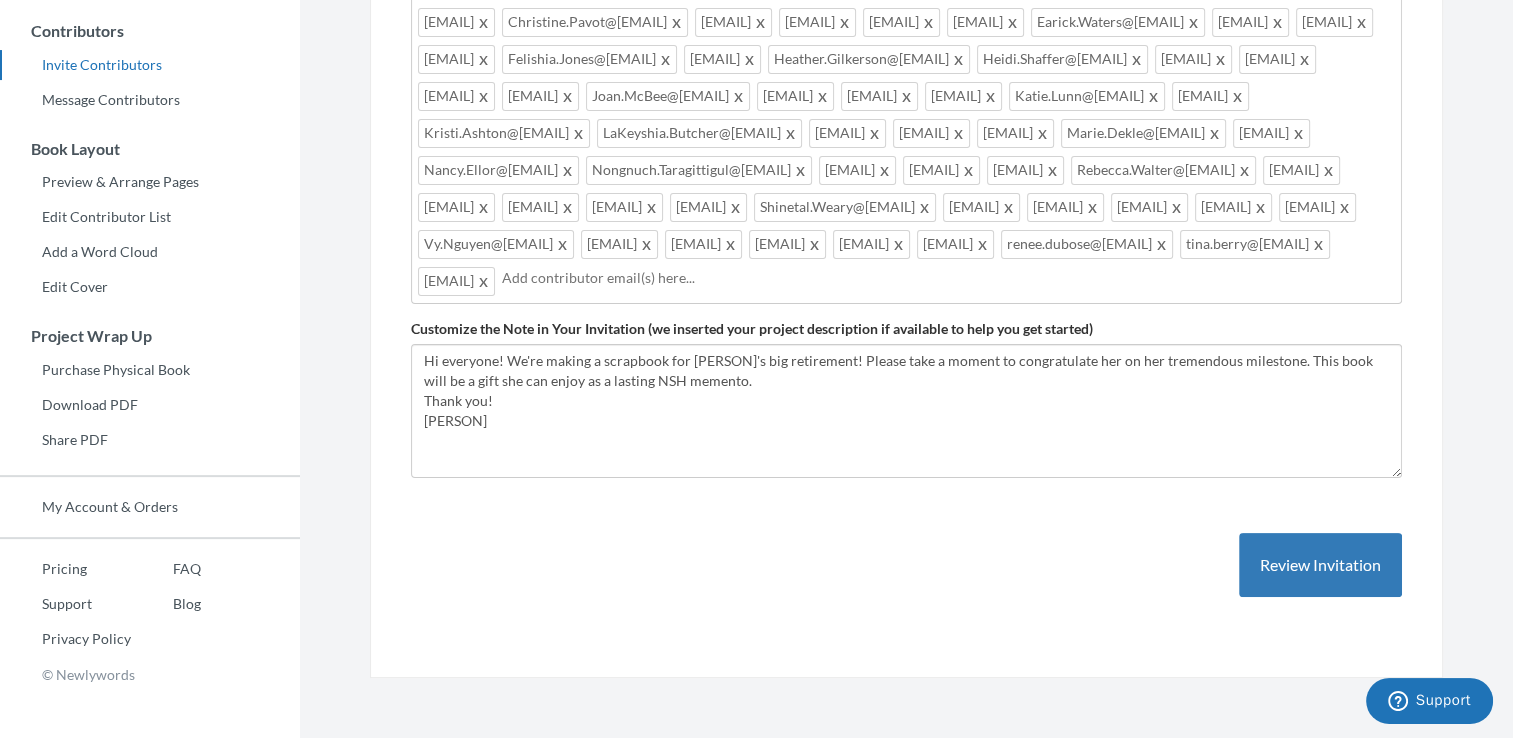type on "m" 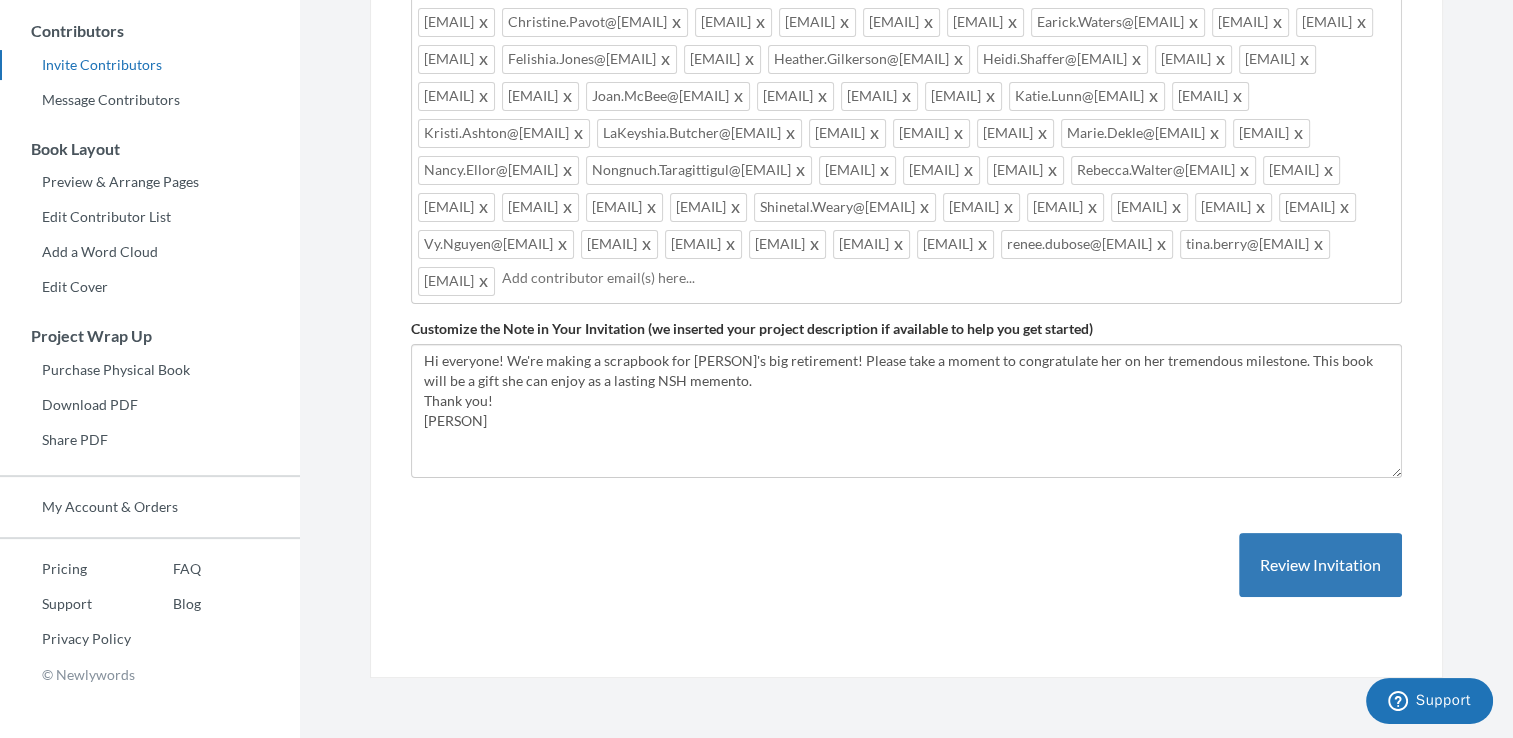 type on "a" 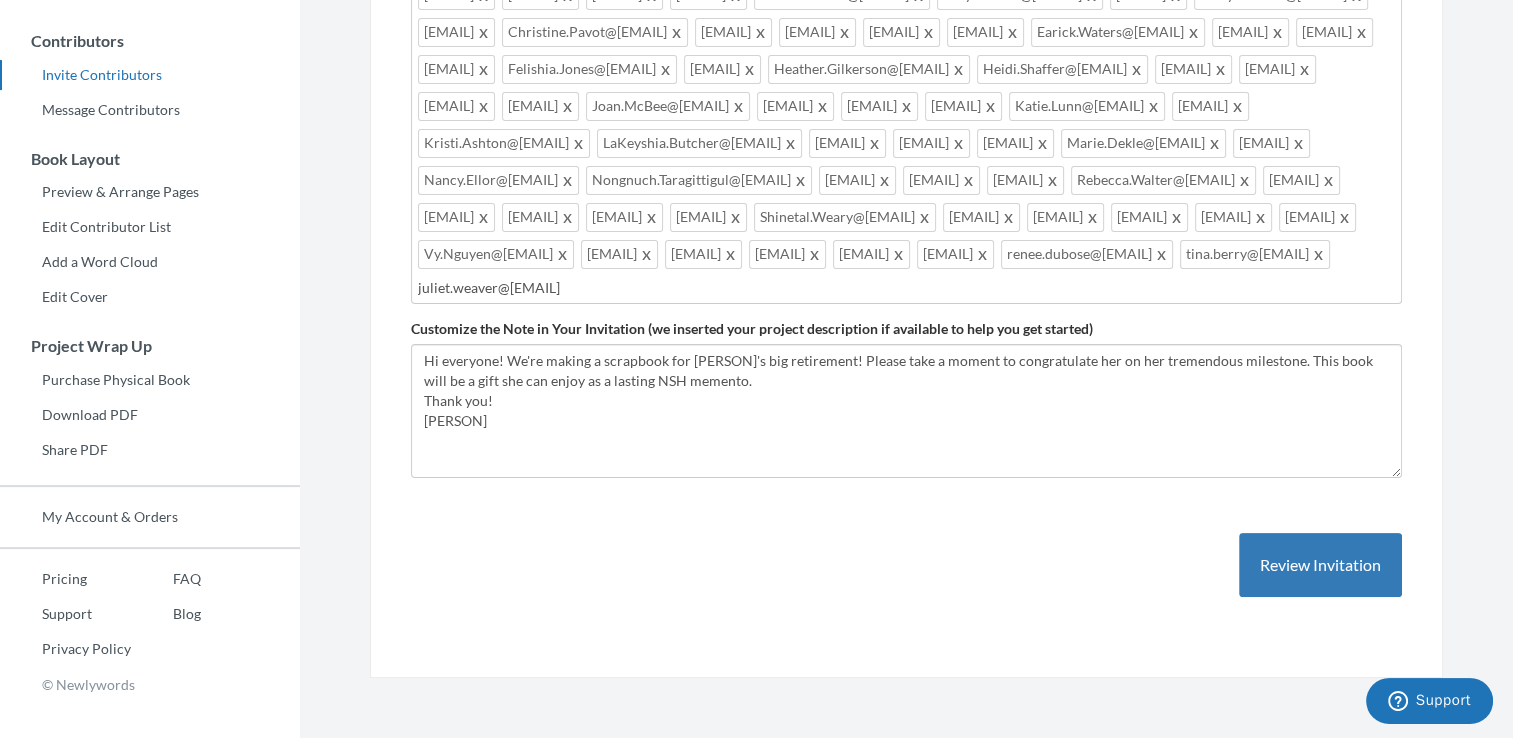type on "[EMAIL]" 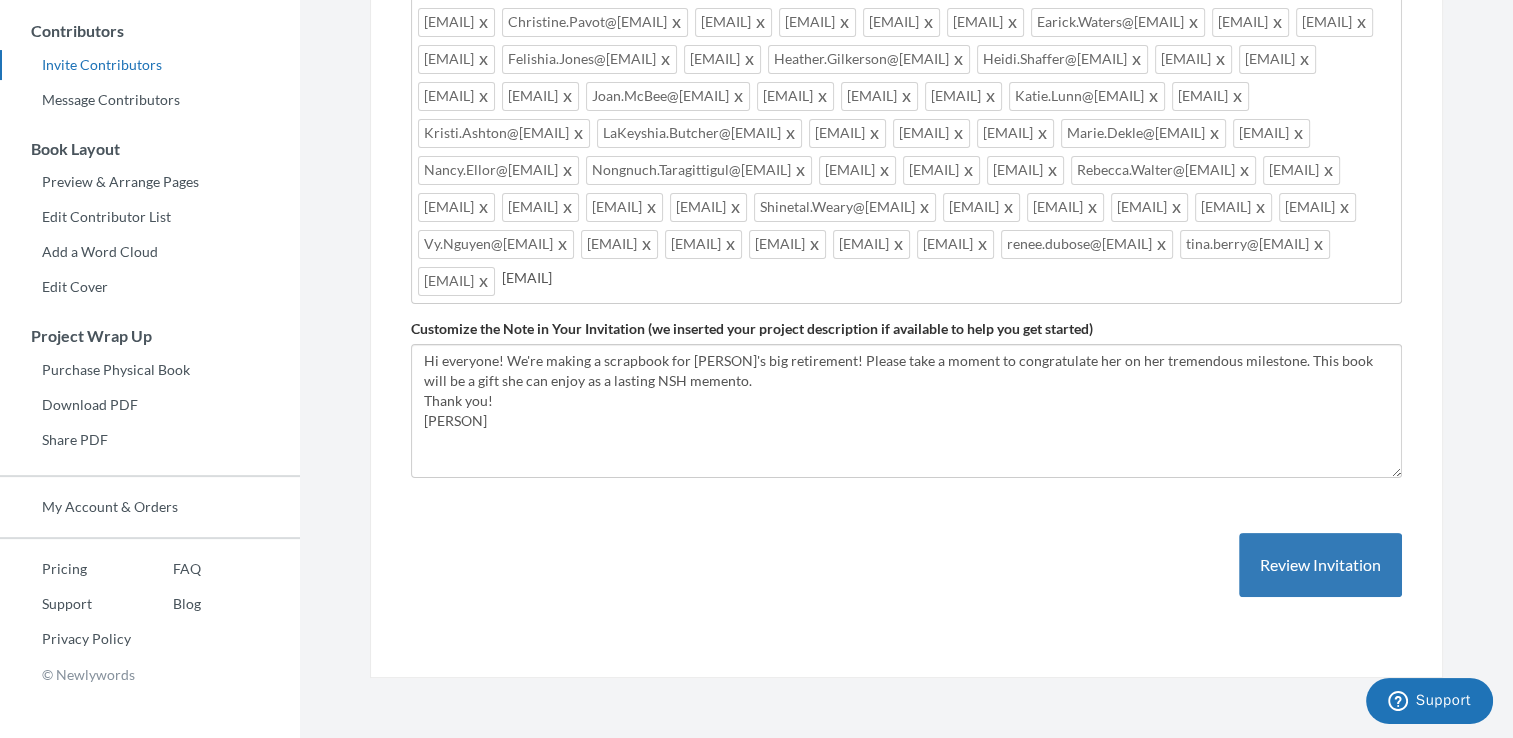 type on "[EMAIL]" 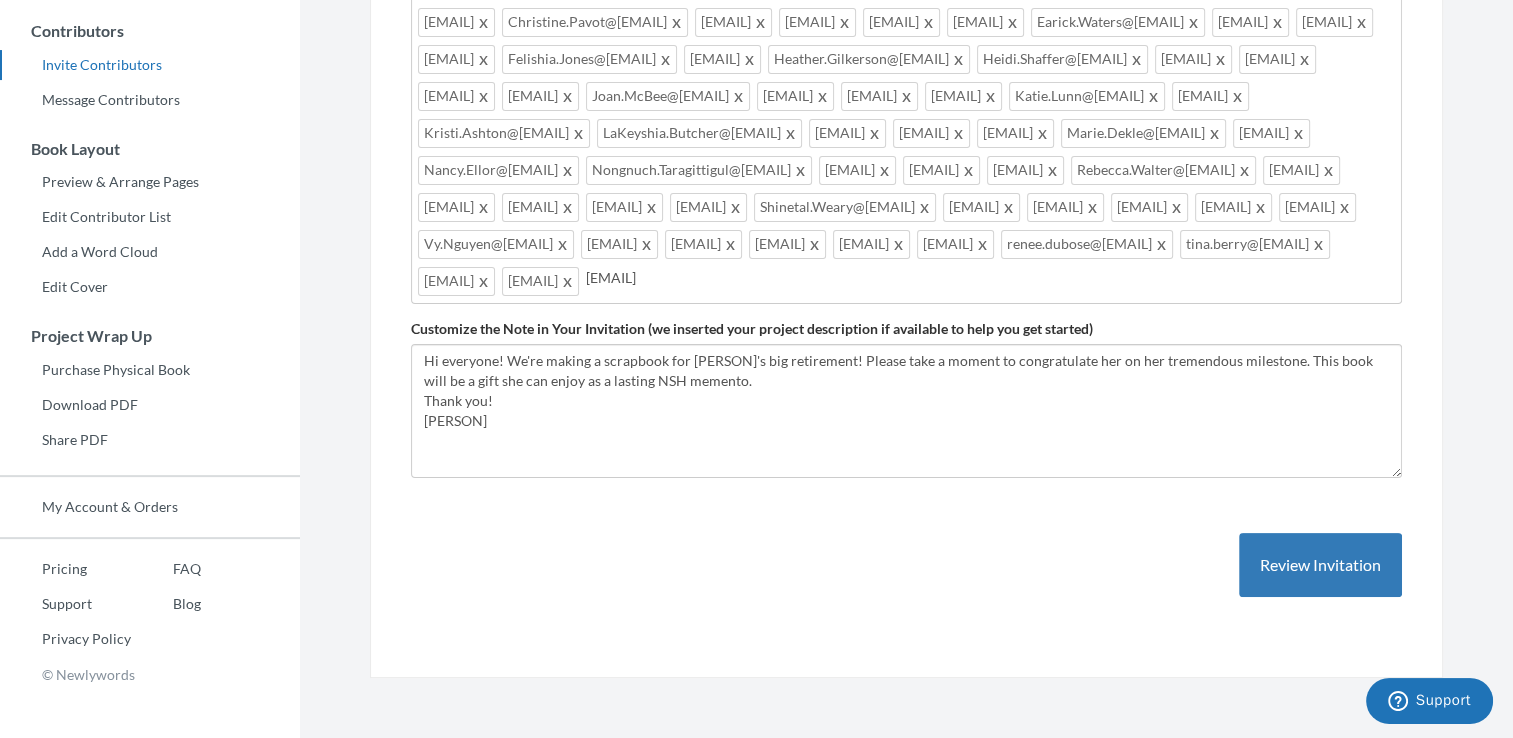 type on "[EMAIL]" 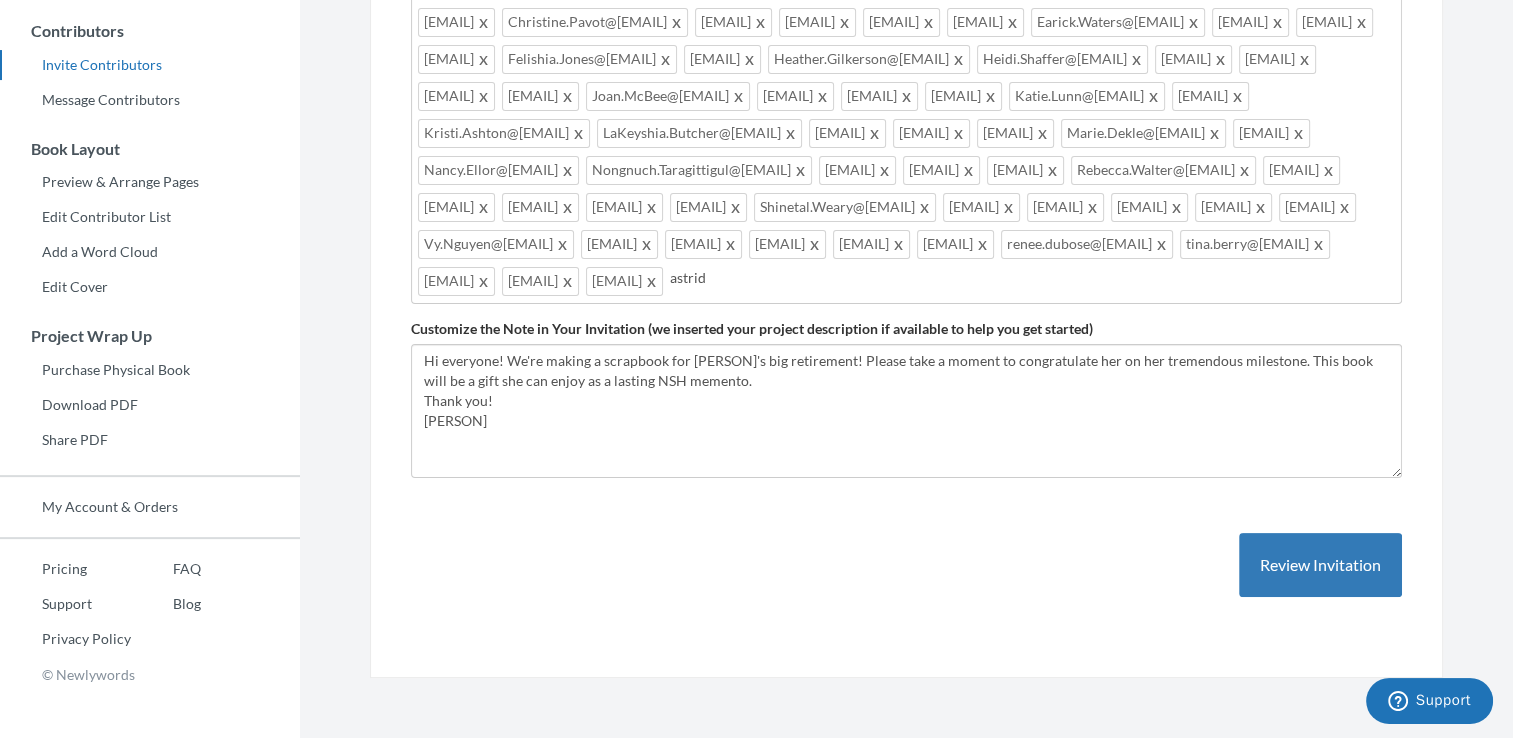 click on "[EMAIL]   [EMAIL]   [EMAIL]   [EMAIL]   [EMAIL]   [EMAIL]   [EMAIL]   [EMAIL]   [EMAIL]   [EMAIL]   [EMAIL]   [EMAIL]   [EMAIL]   [EMAIL]   [EMAIL]   [EMAIL]   [EMAIL]   [EMAIL]   [EMAIL]   [EMAIL]   [EMAIL]   [EMAIL]   [EMAIL]   [EMAIL]   [EMAIL]   [EMAIL]   [EMAIL]   [EMAIL]   [EMAIL]   [EMAIL]   [EMAIL]   [EMAIL]" at bounding box center (906, 135) 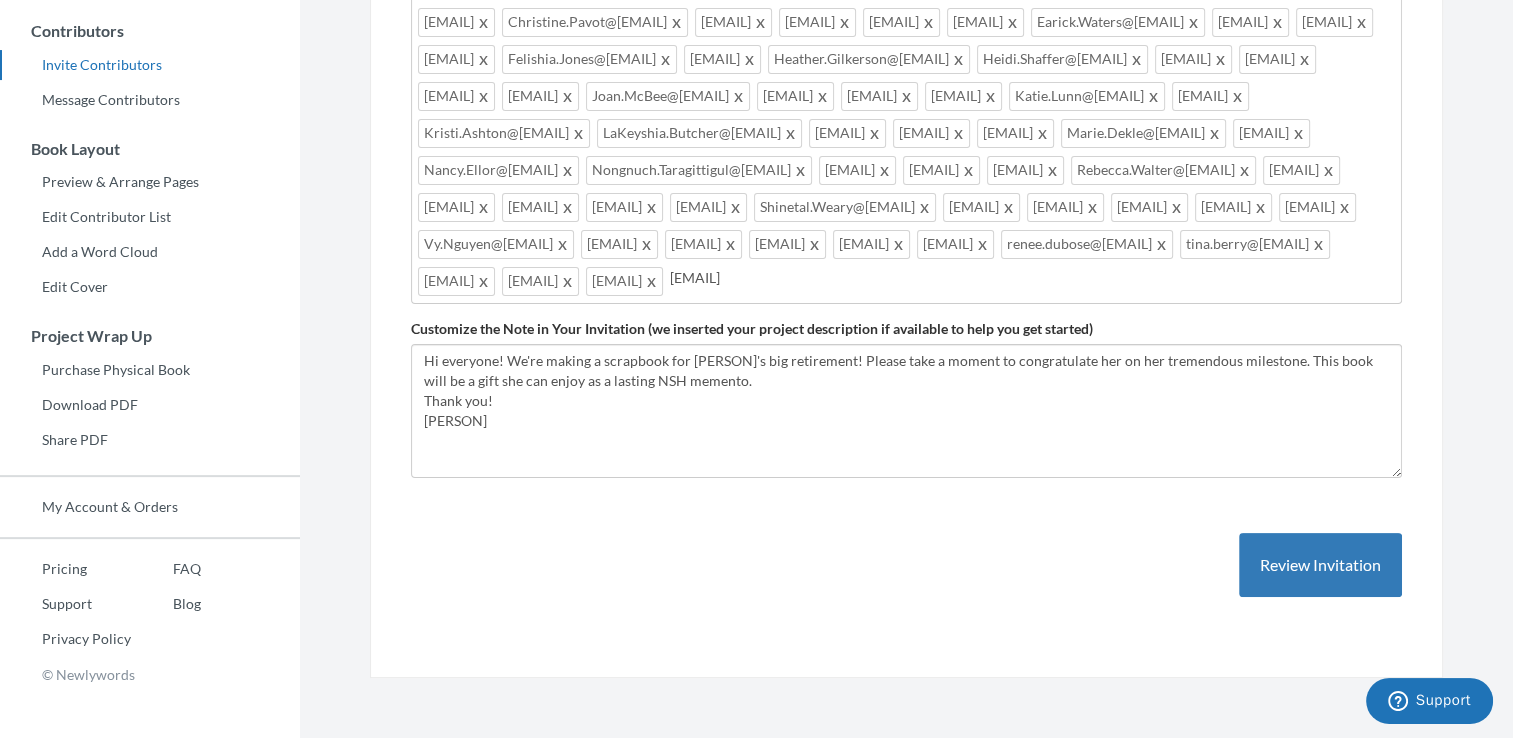 type on "astrid.wilkie-mckellar@[EMAIL]" 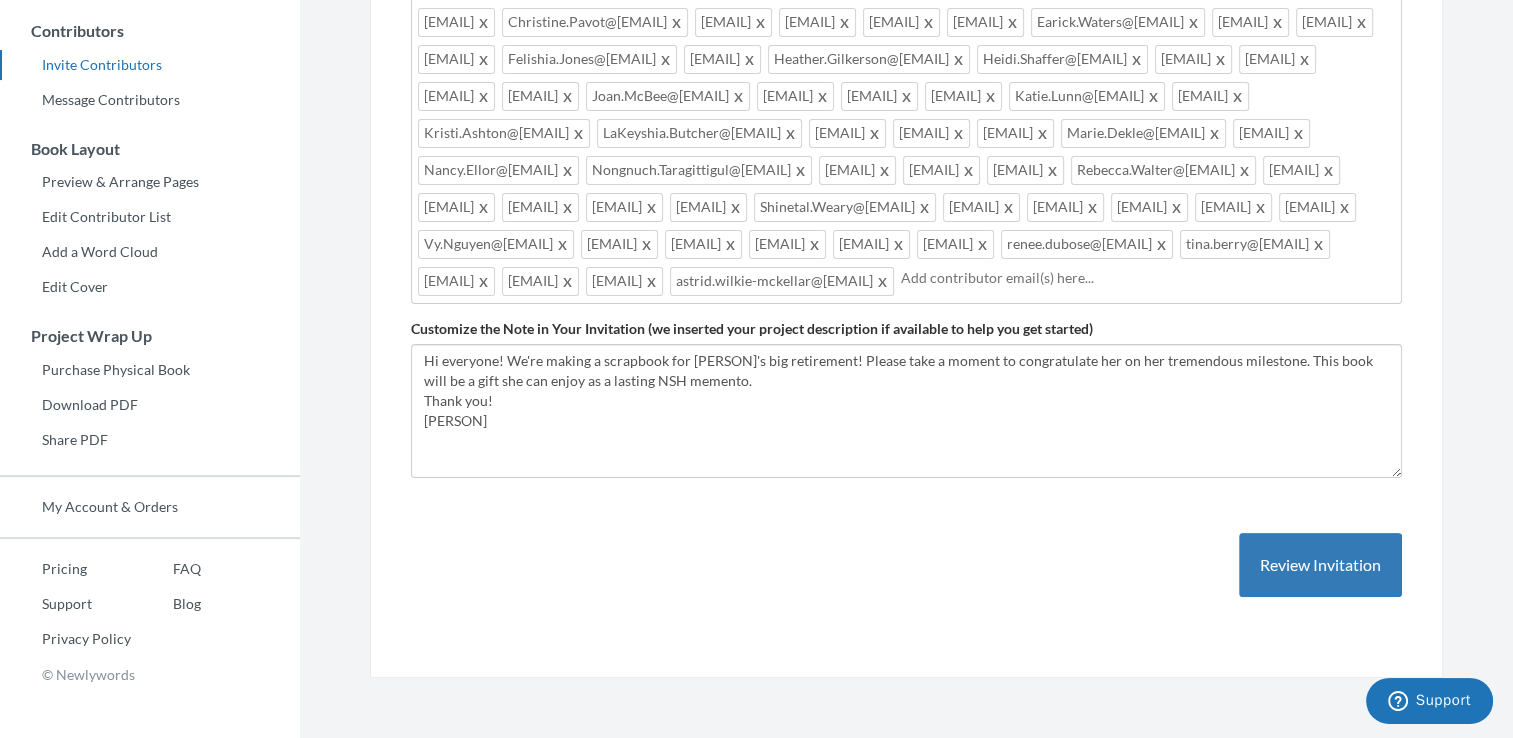 click at bounding box center [1148, 278] 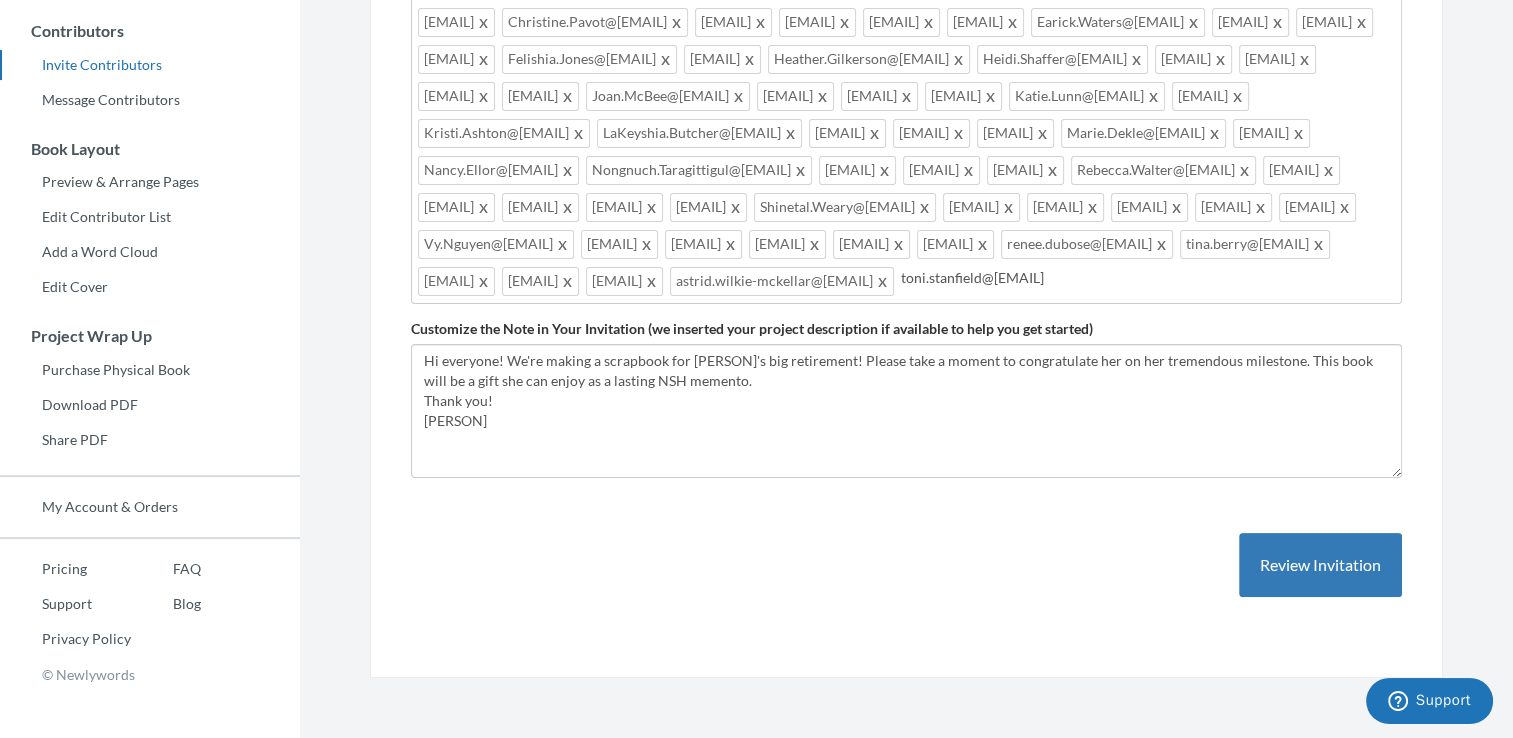 type on "[EMAIL]" 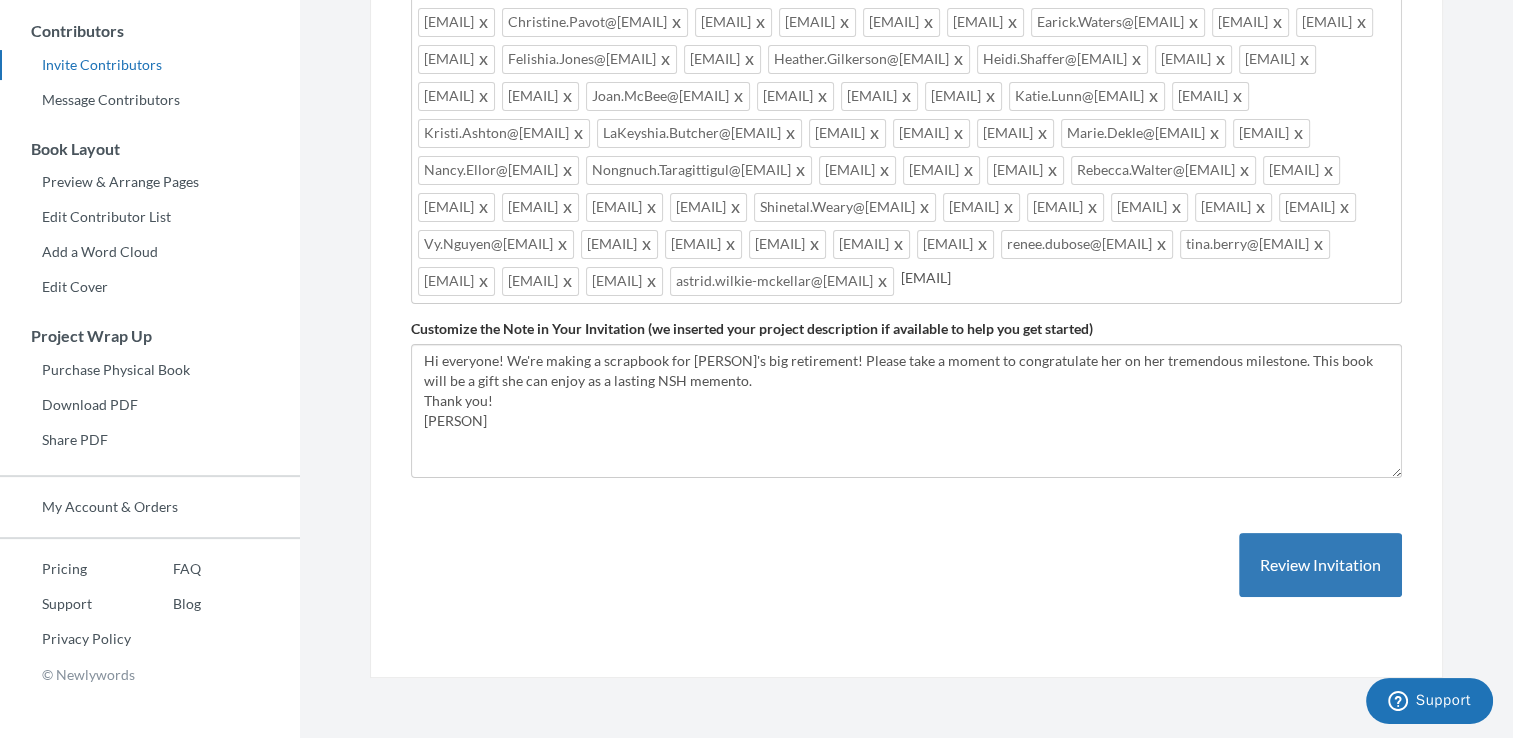 type 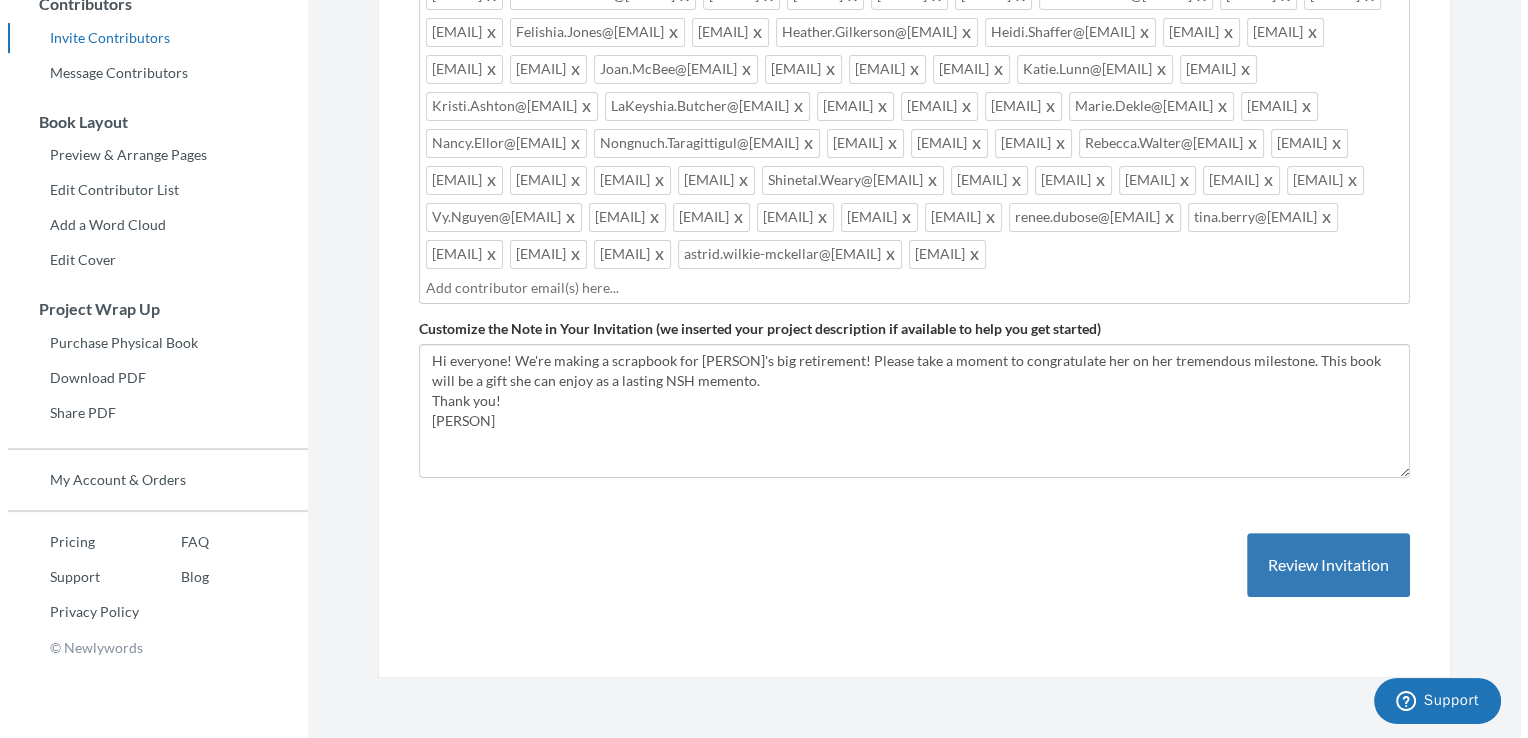 scroll, scrollTop: 716, scrollLeft: 0, axis: vertical 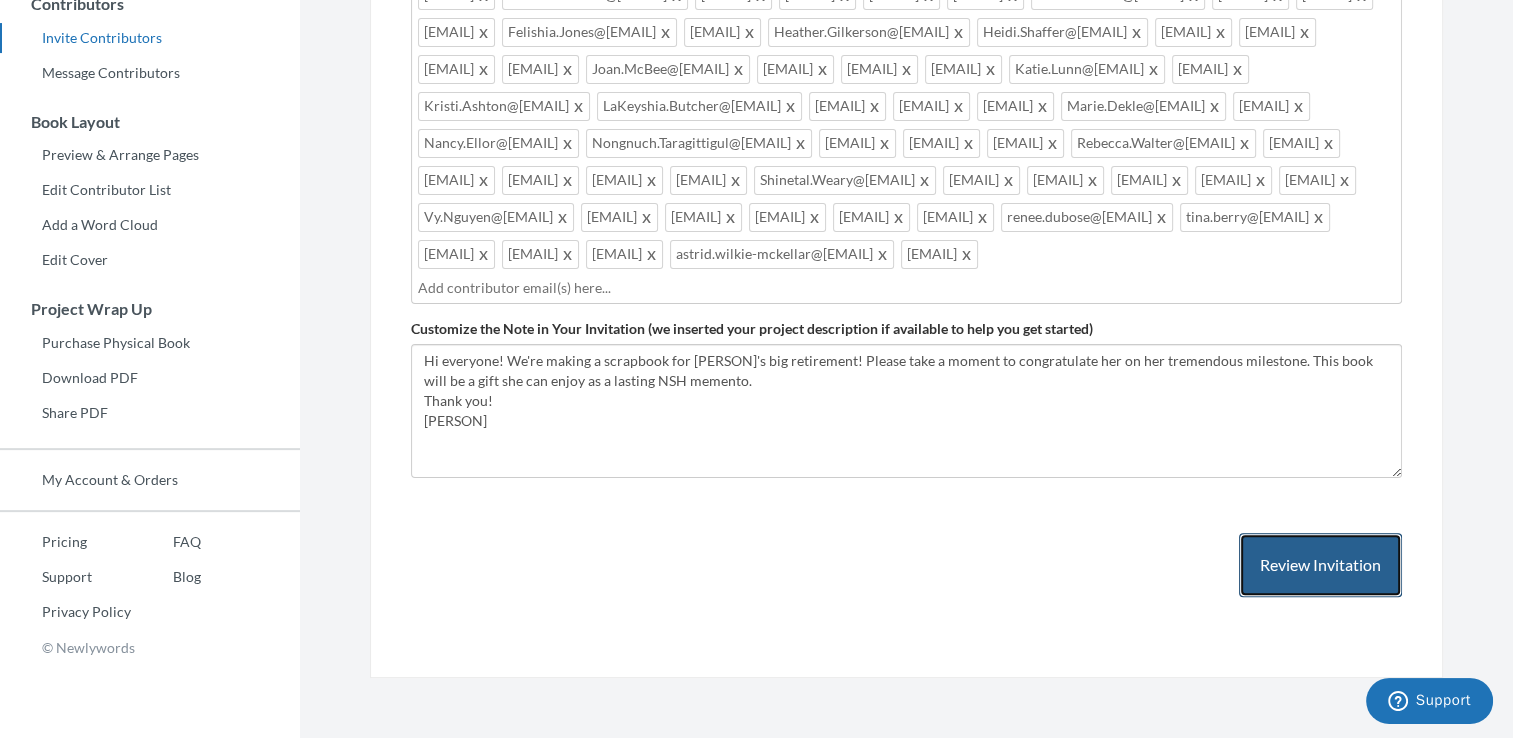 click on "Review Invitation" at bounding box center [1320, 565] 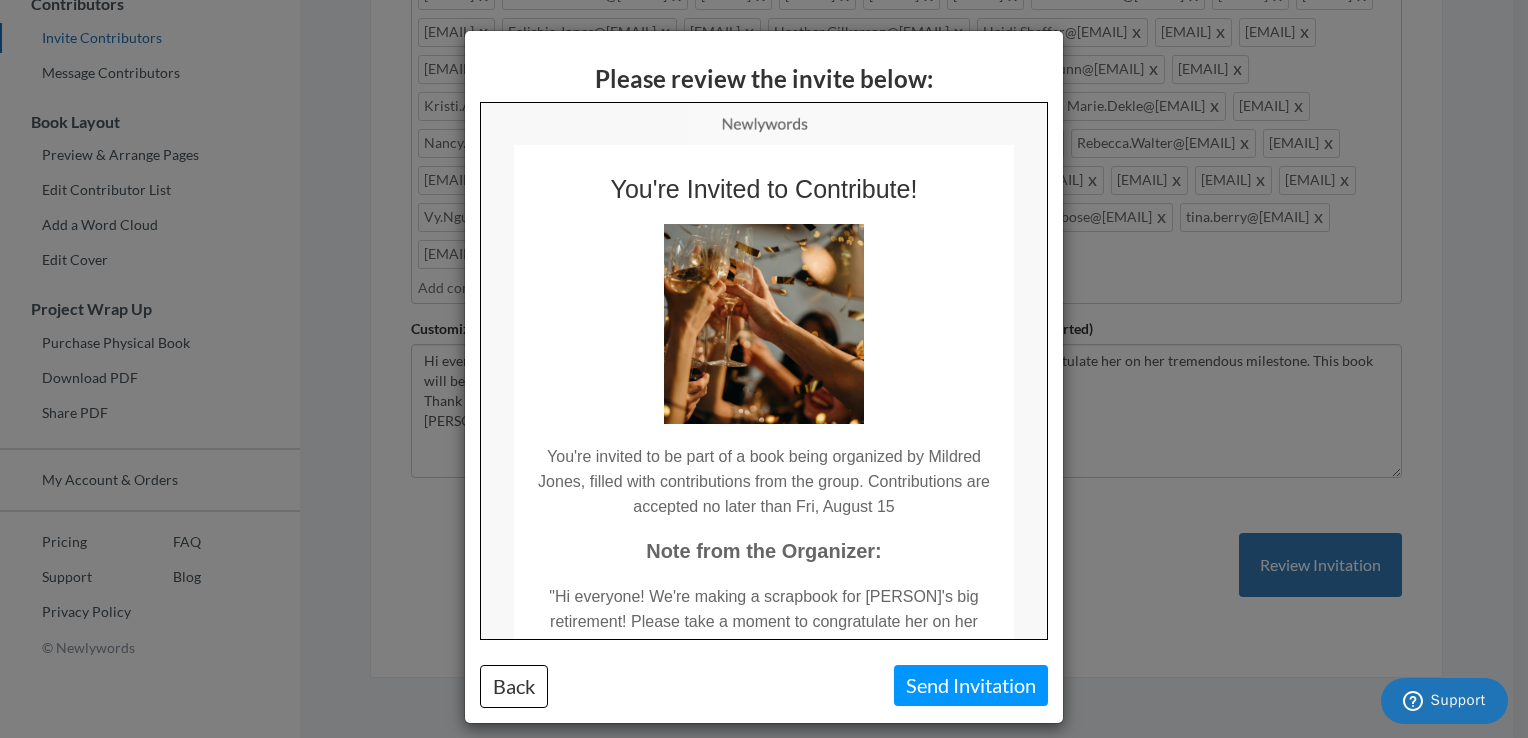 scroll, scrollTop: 0, scrollLeft: 0, axis: both 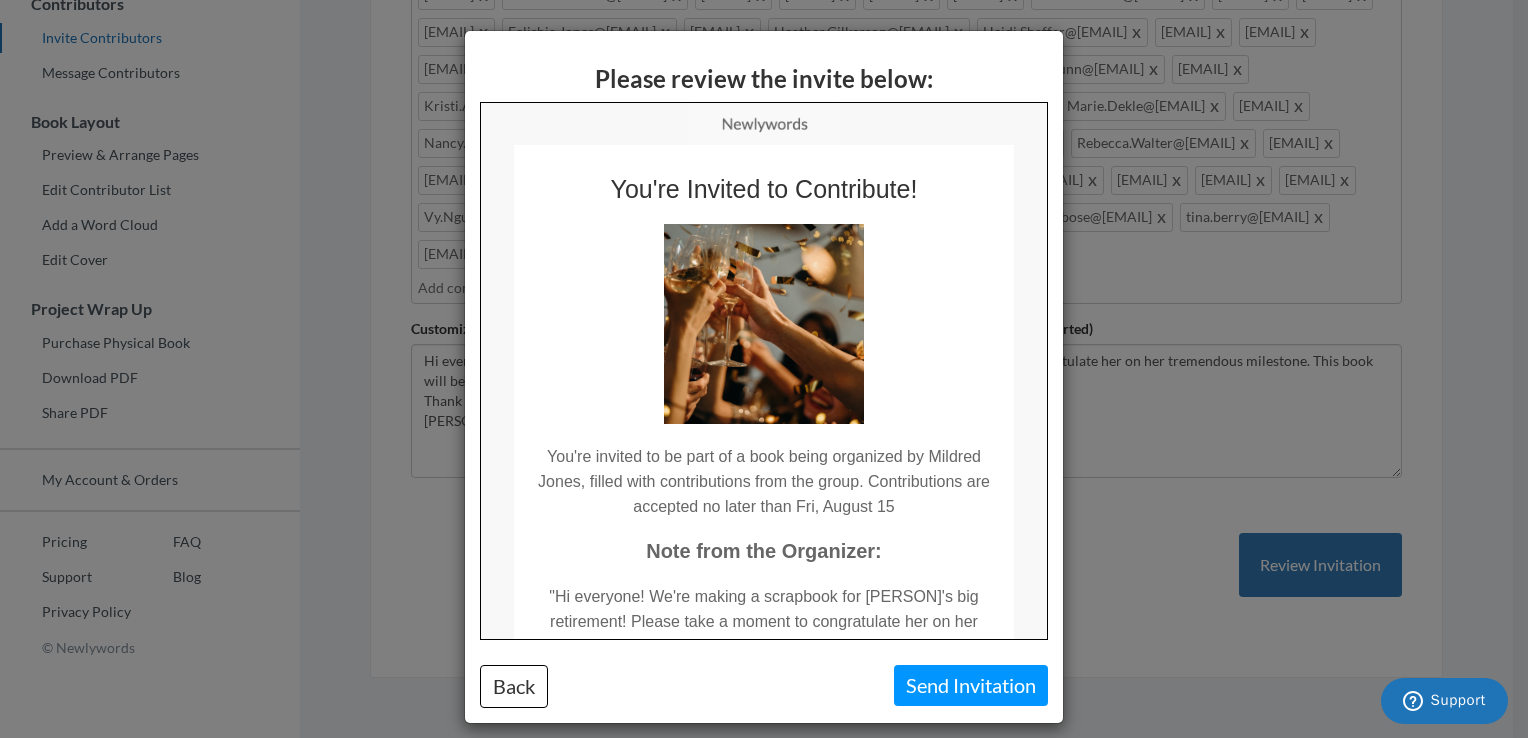 drag, startPoint x: 1045, startPoint y: 429, endPoint x: 1039, endPoint y: 470, distance: 41.4367 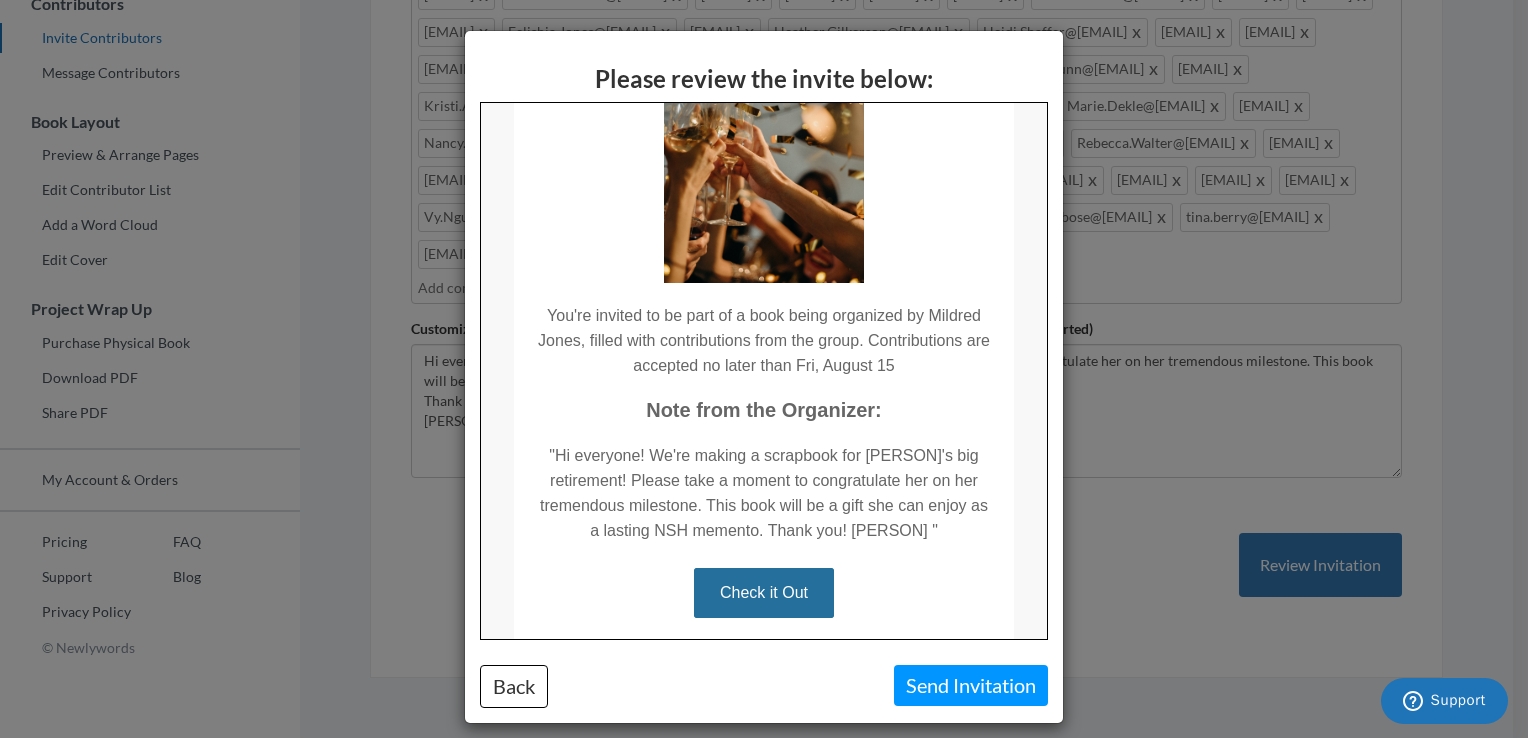 scroll, scrollTop: 153, scrollLeft: 0, axis: vertical 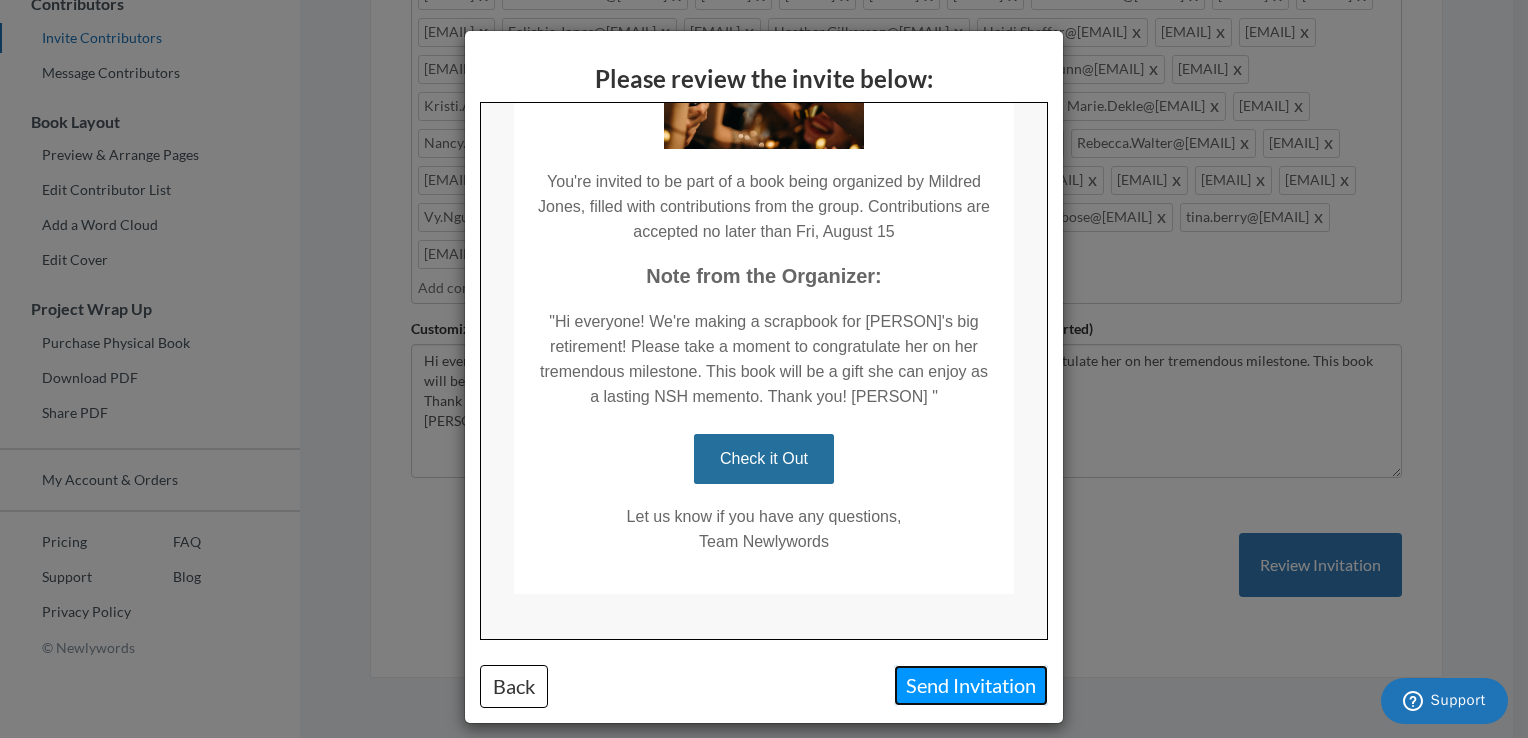 click on "Send Invitation" at bounding box center [971, 685] 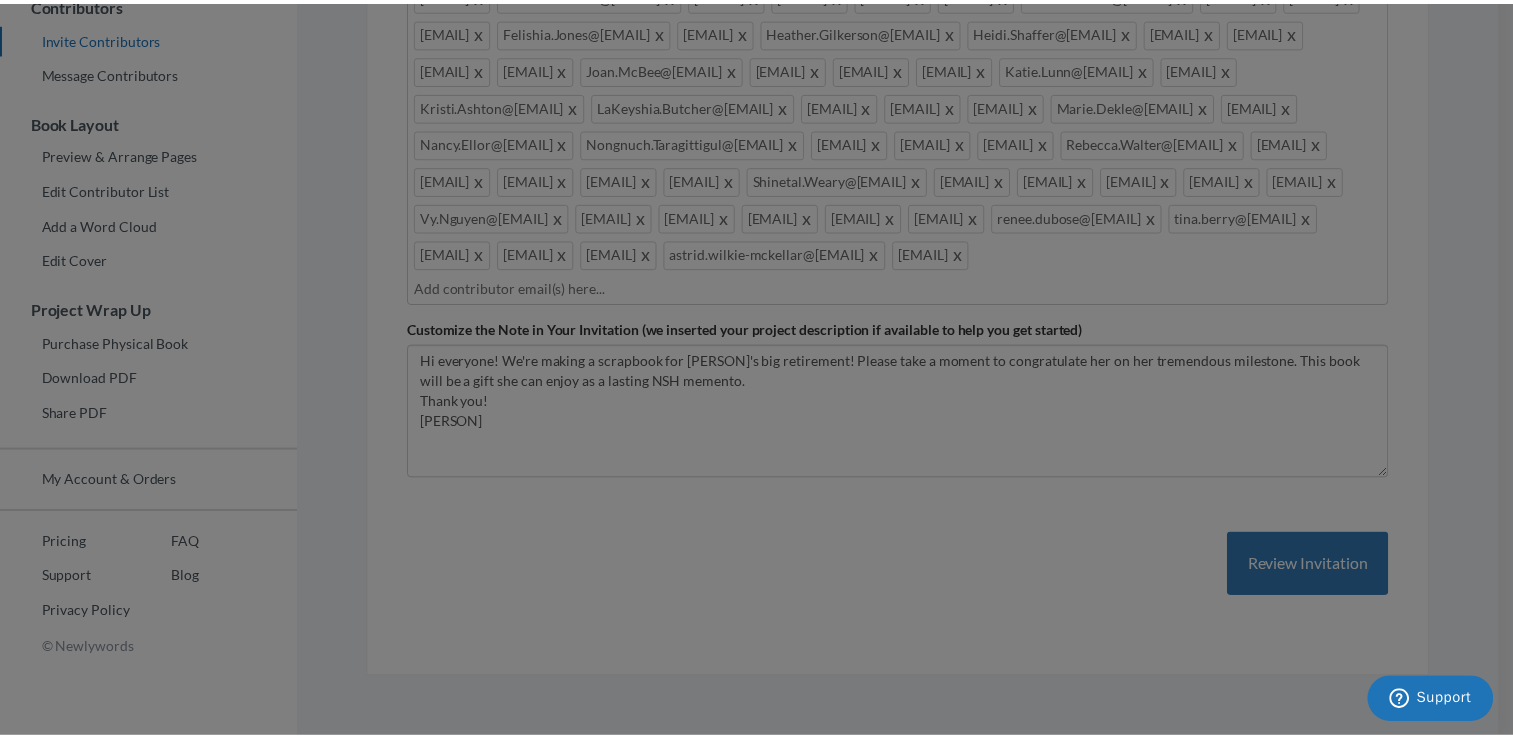 scroll, scrollTop: 0, scrollLeft: 0, axis: both 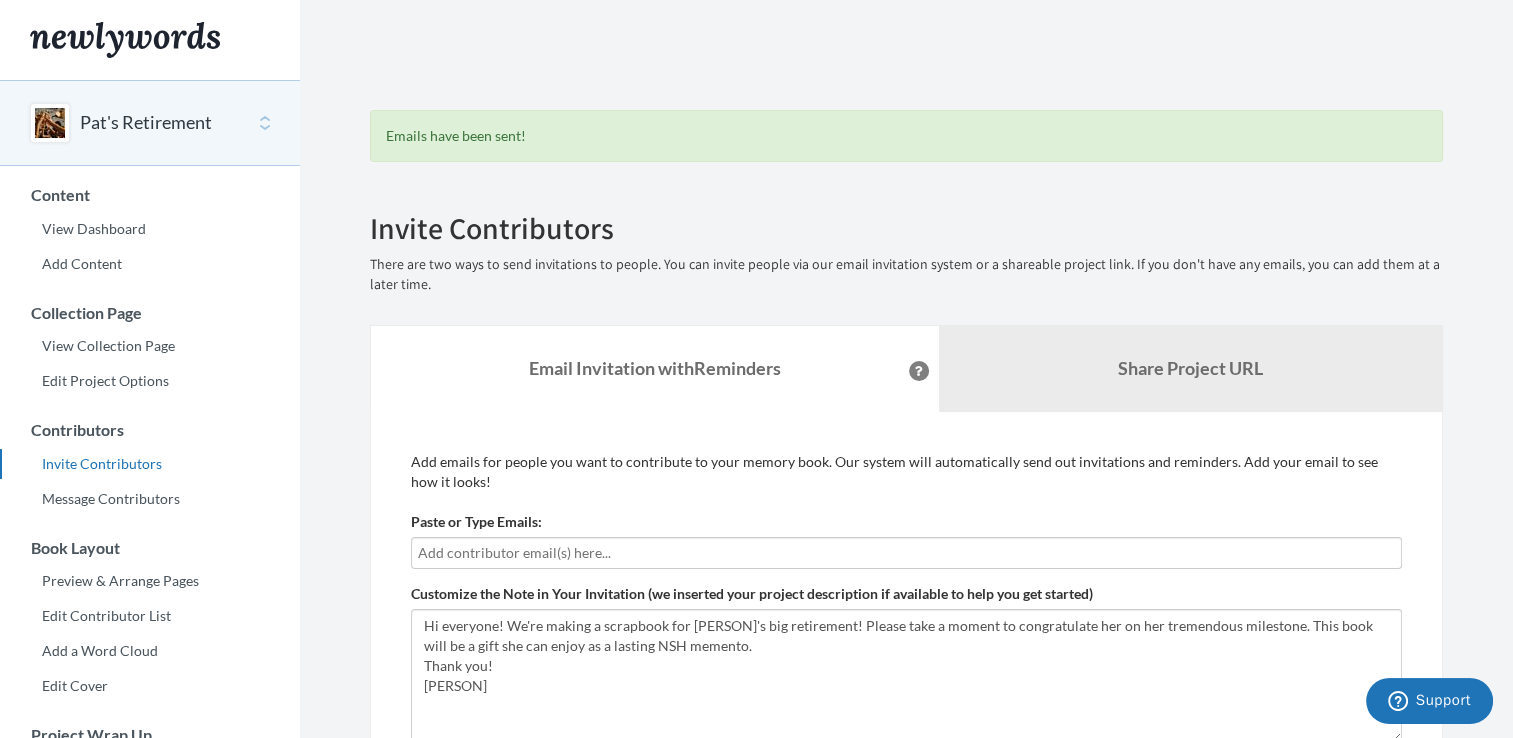 click on "Pat's Retirement" at bounding box center (146, 123) 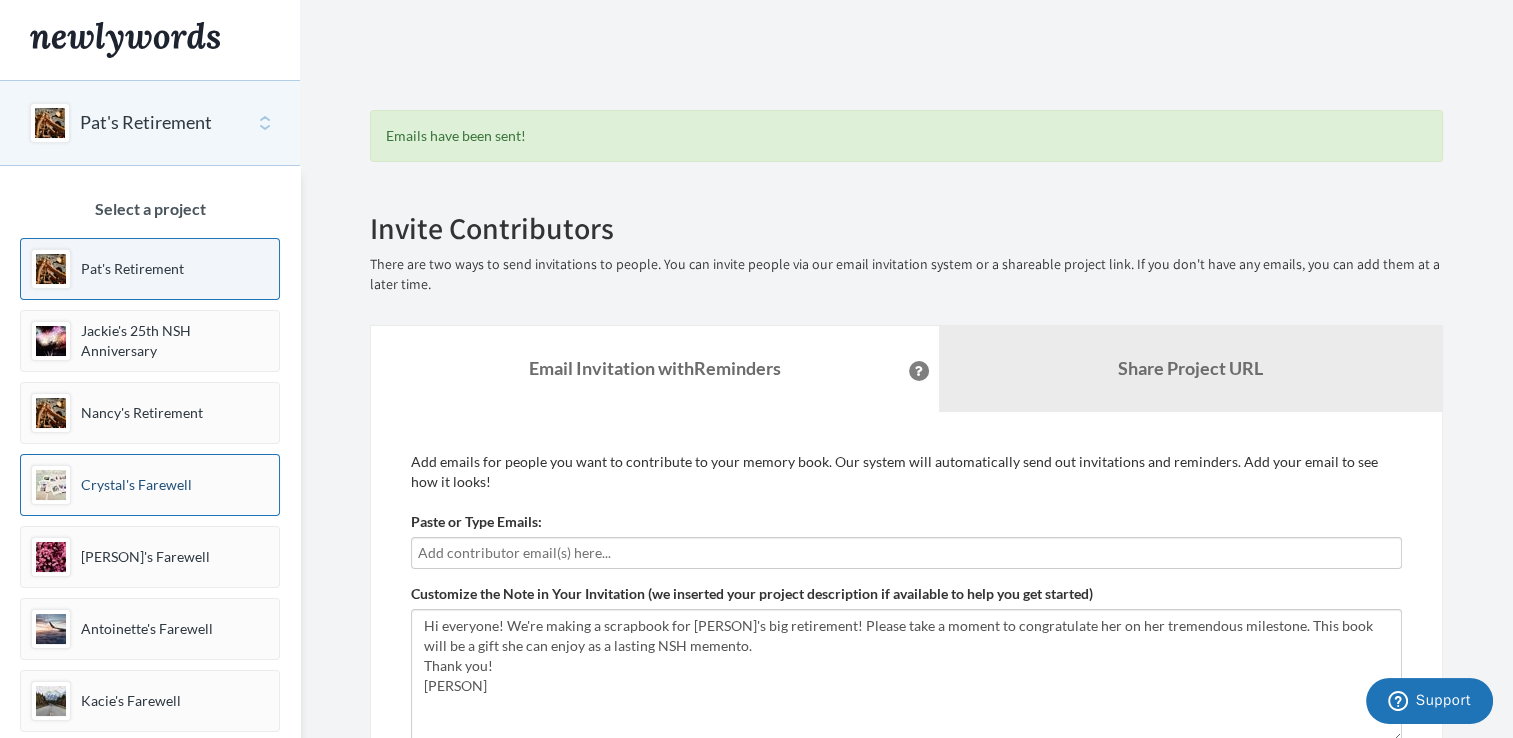scroll, scrollTop: 17, scrollLeft: 0, axis: vertical 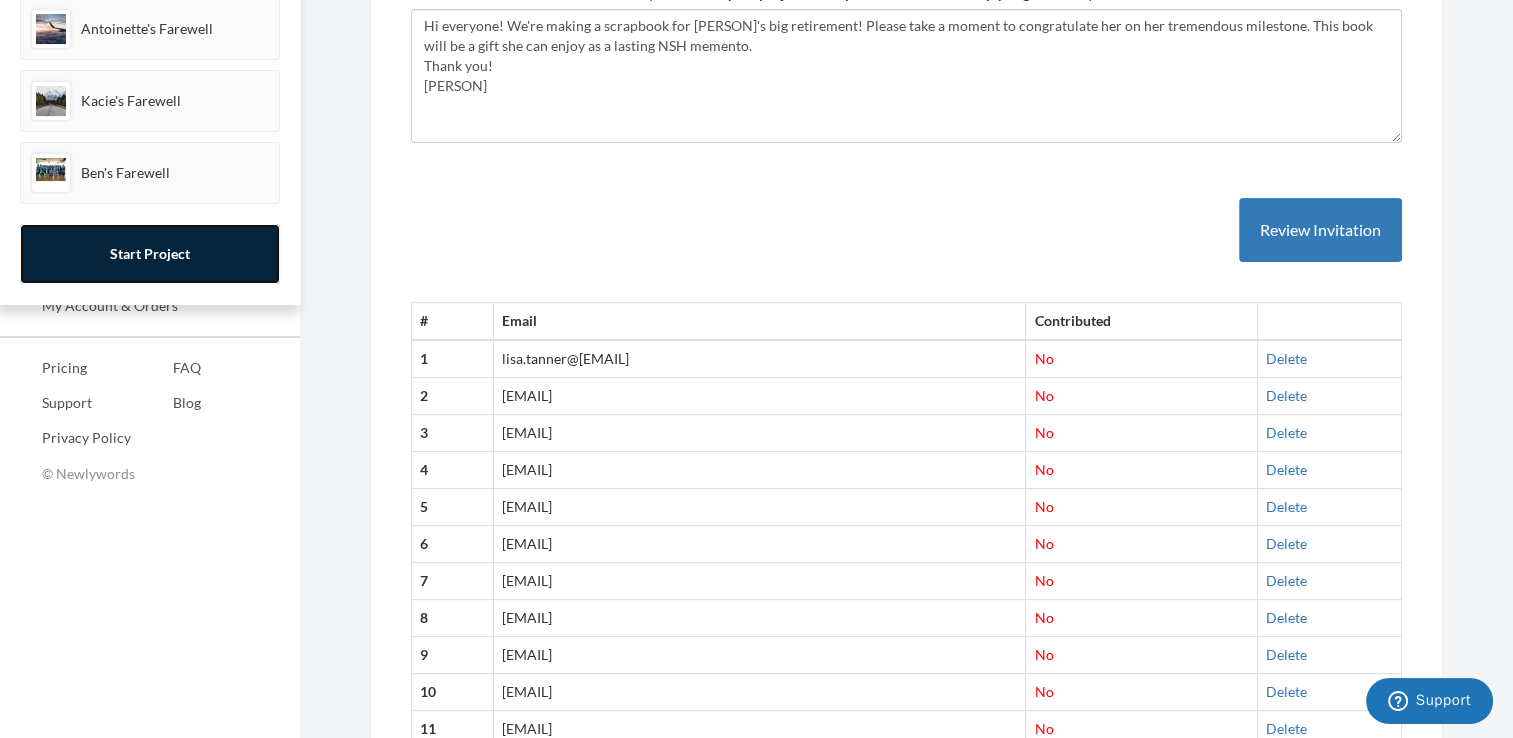 click on "Start Project" at bounding box center [150, 254] 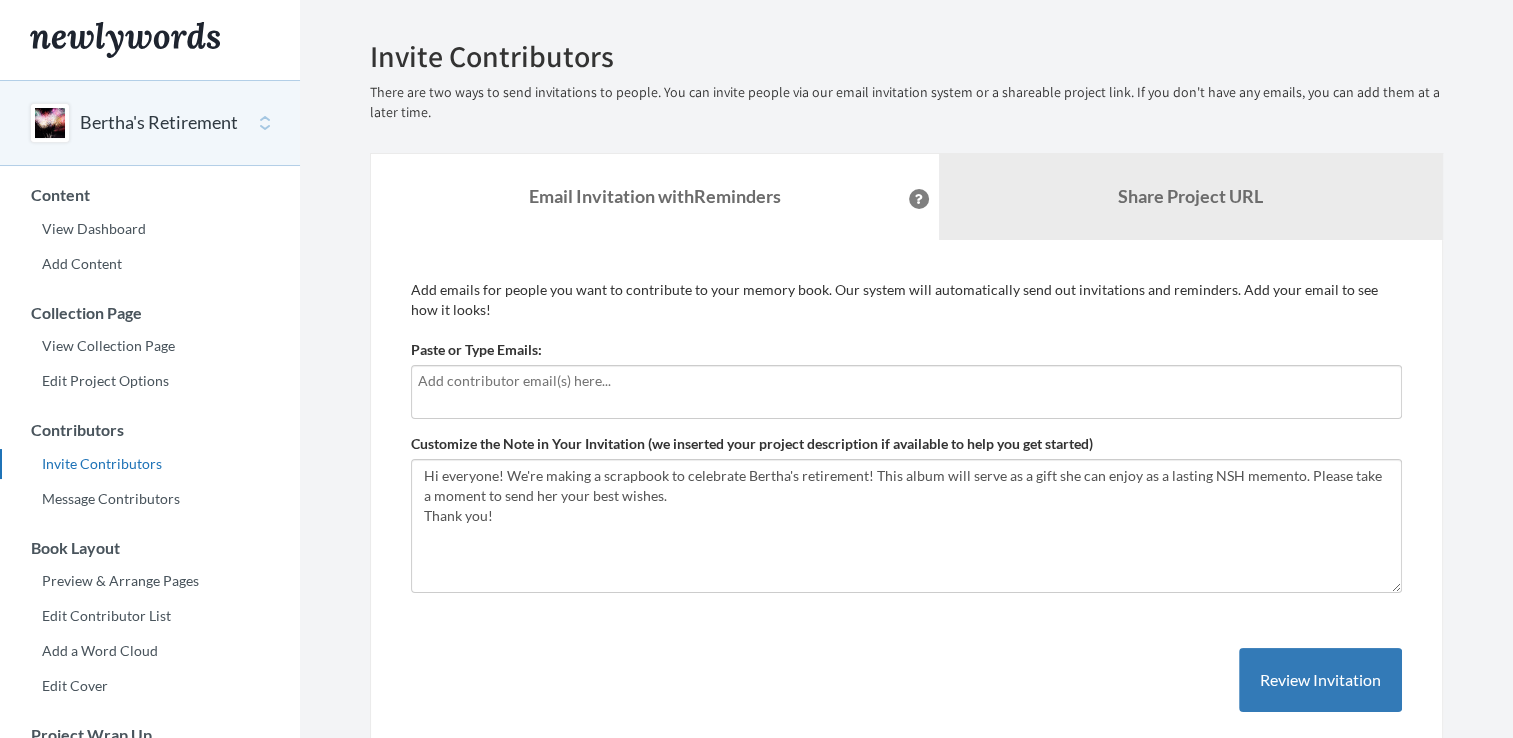 scroll, scrollTop: 0, scrollLeft: 0, axis: both 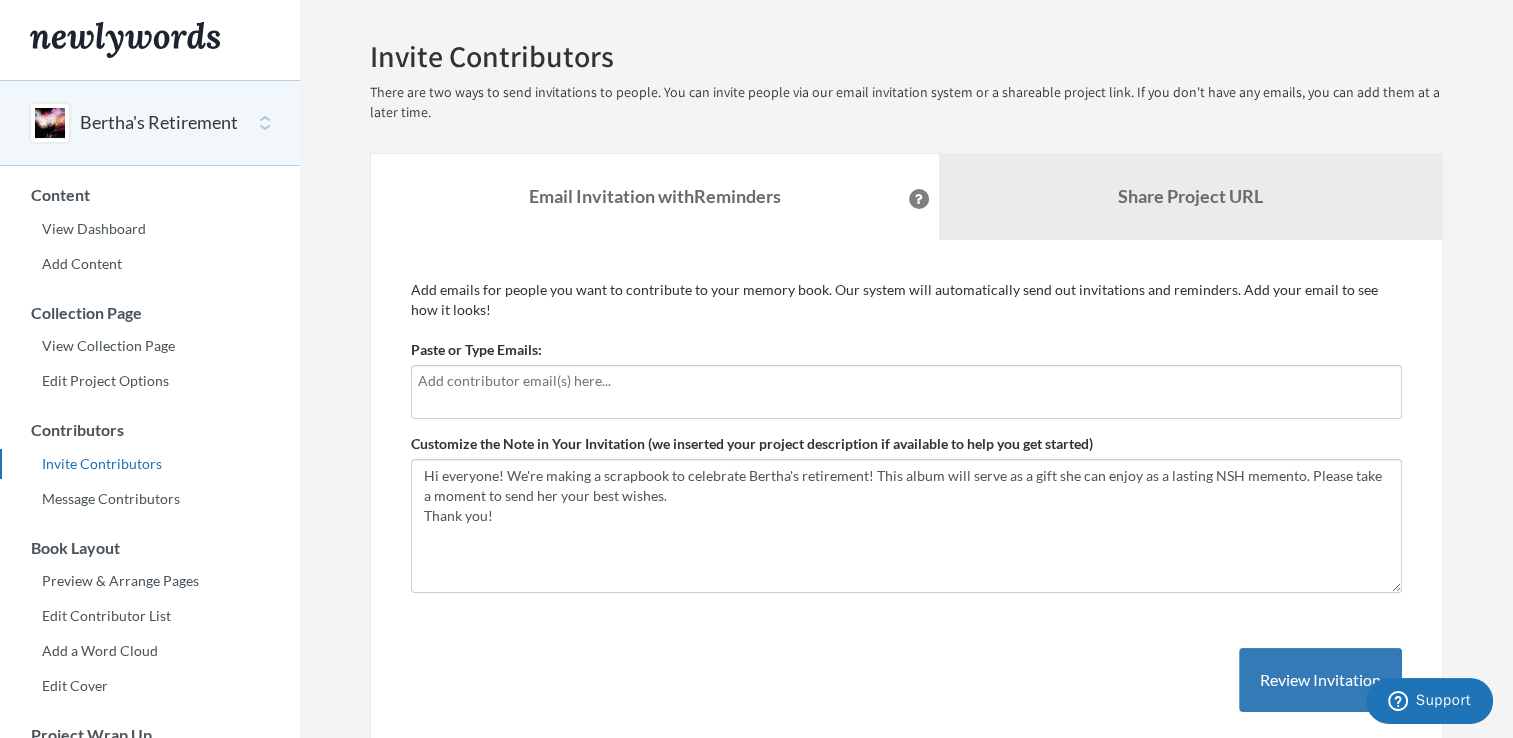 click at bounding box center (906, 381) 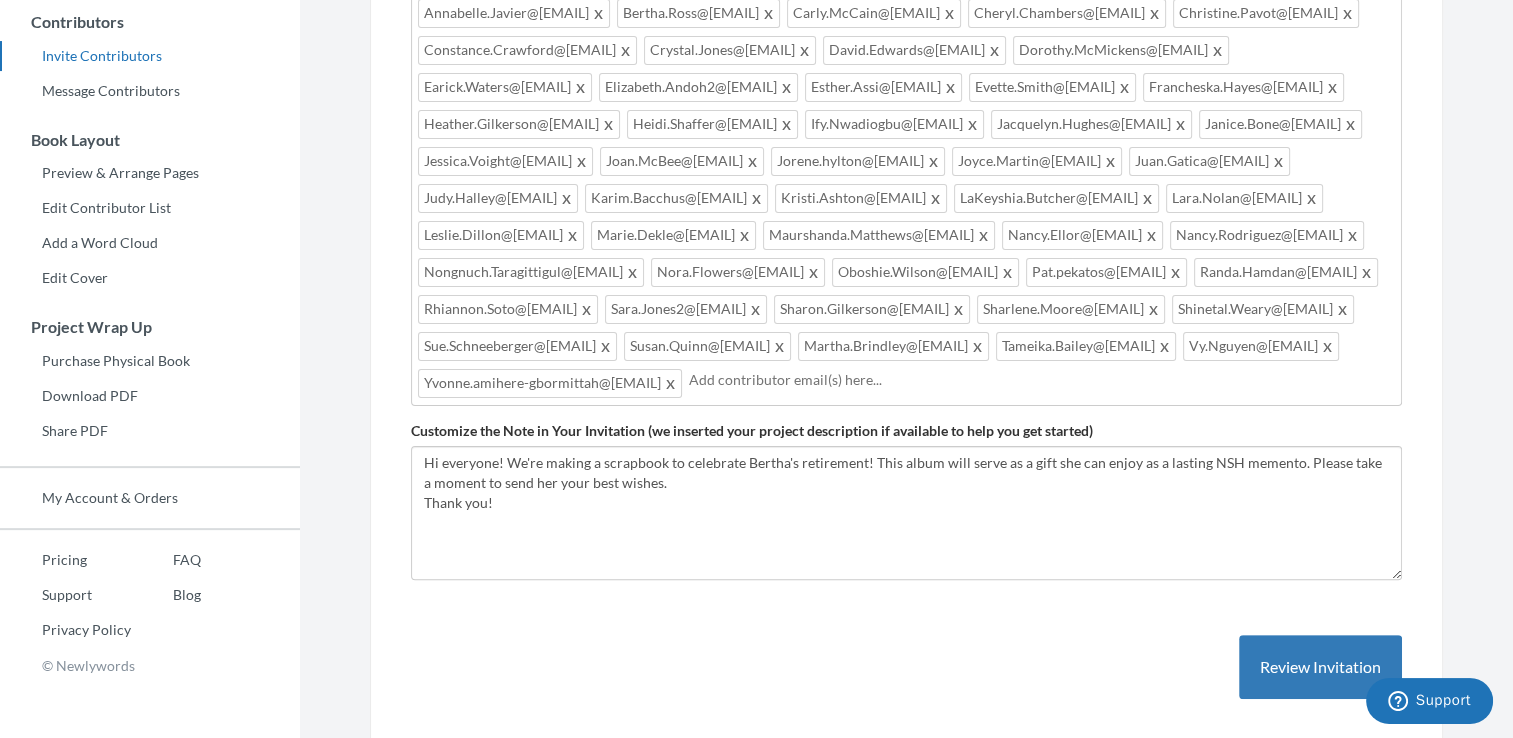 scroll, scrollTop: 500, scrollLeft: 0, axis: vertical 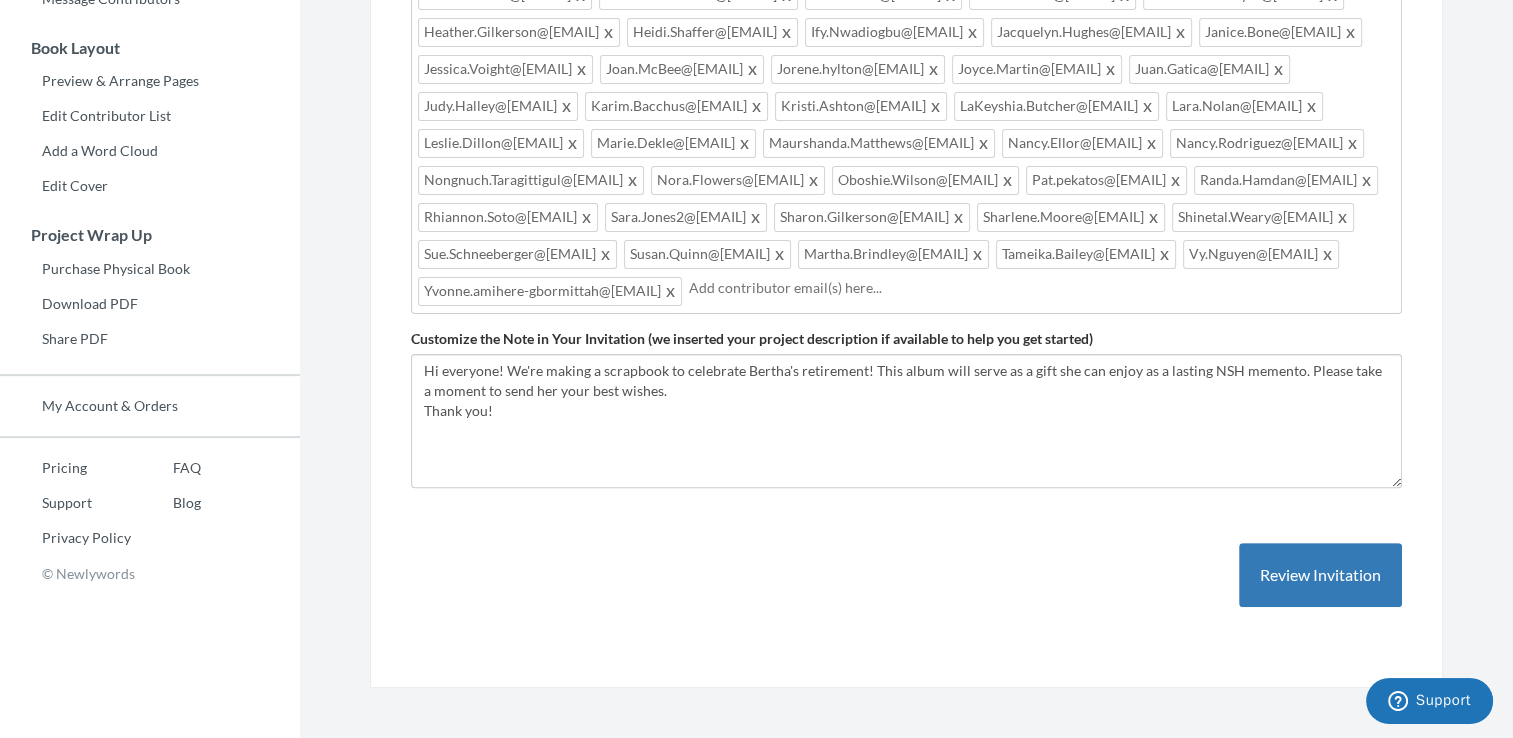 click on "Jessica.Smith2@northside.com   Keri.Grier@northside.com   Patty.Huggins@northside.com   Allicia.Pickett@northside.com   Amy.Warren@northside.com   Annabelle.Javier@northside.com   Bertha.Ross@northside.com   Carly.McCain@northside.com   Cheryl.Chambers@northside.com   Christine.Pavot@northside.com   Constance.Crawford@northside.com   Crystal.Jones@northside.com   David.Edwards@northside.com   Dorothy.McMickens@northside.com   Earick.Waters@northside.com   Elizabeth.Andoh2@northside.com   Esther.Assi@northside.com   Evette.Smith@northside.com   Francheska.Hayes@northside.com   Heather.Gilkerson@northside.com   Heidi.Shaffer@northside.com   Ify.Nwadiogbu@northside.com   Jacquelyn.Hughes@northside.com   Janice.Bone@northside.com   Jessica.Voight@northside.com   Joan.McBee@northside.com   Jorene.hylton@northside.com   Joyce.Martin@northside.com   Juan.Gatica@northside.com   Judy.Halley@northside.com   Karim.Bacchus@northside.com   Kristi.Ashton@northside.com   LaKeyshia.Butcher@northside.com" at bounding box center [906, 89] 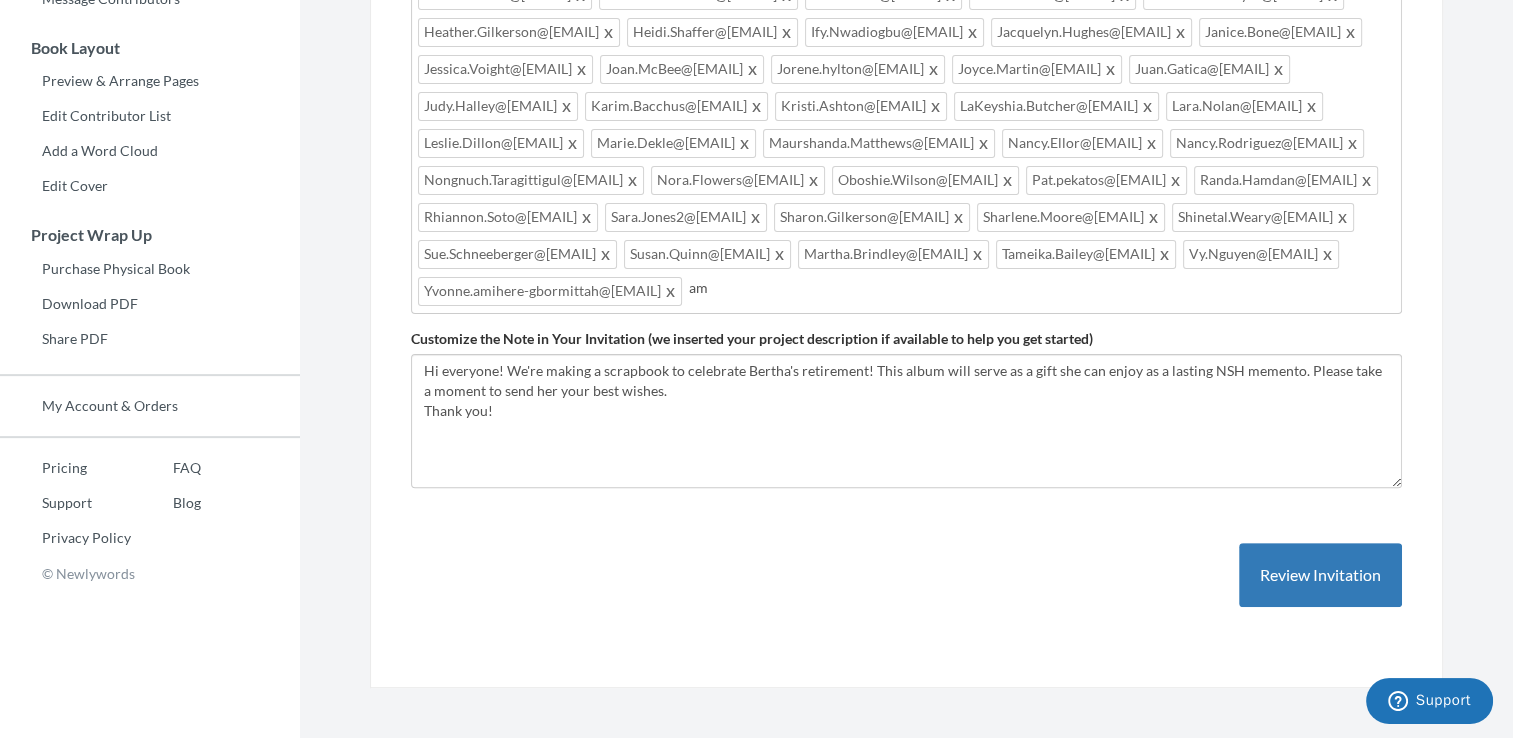 type on "a" 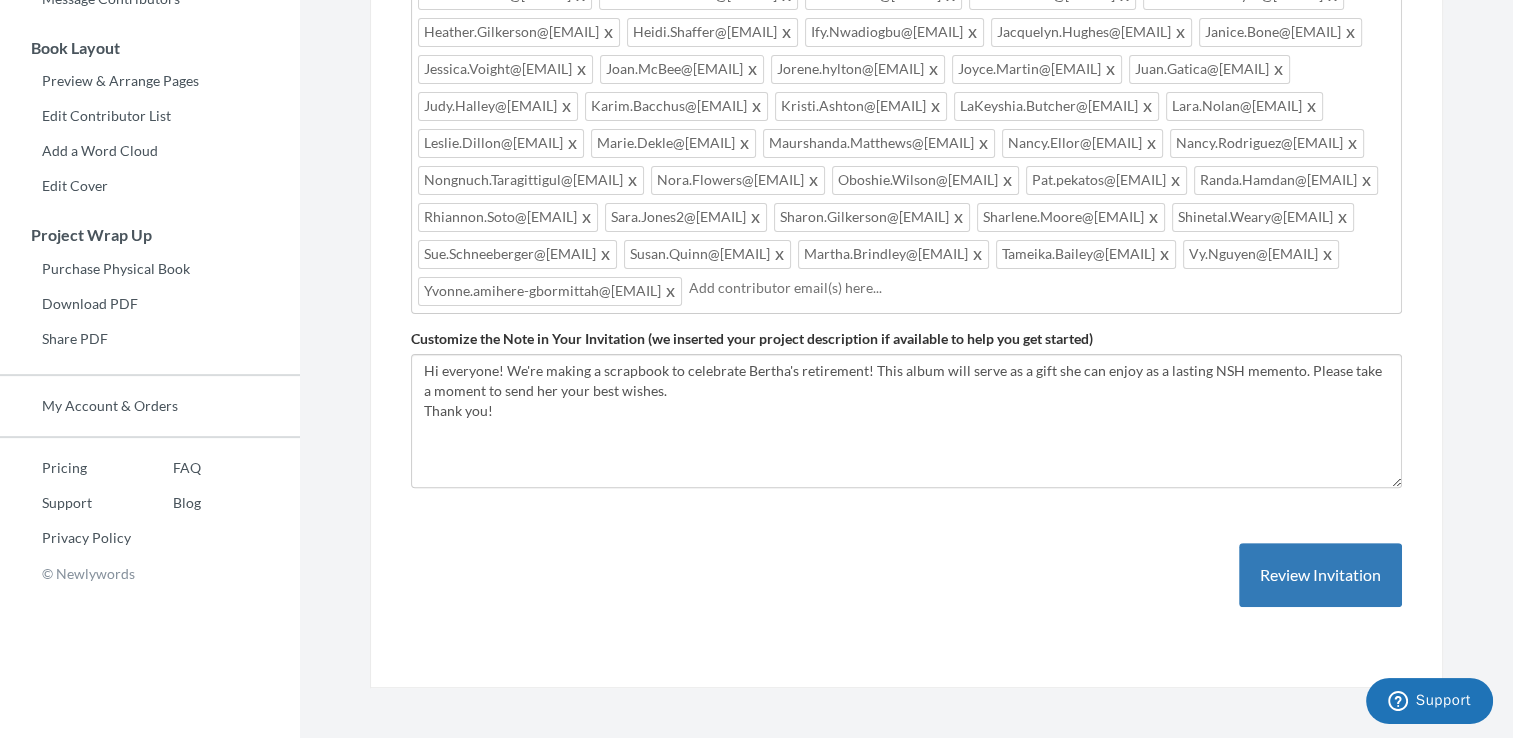 scroll, scrollTop: 400, scrollLeft: 0, axis: vertical 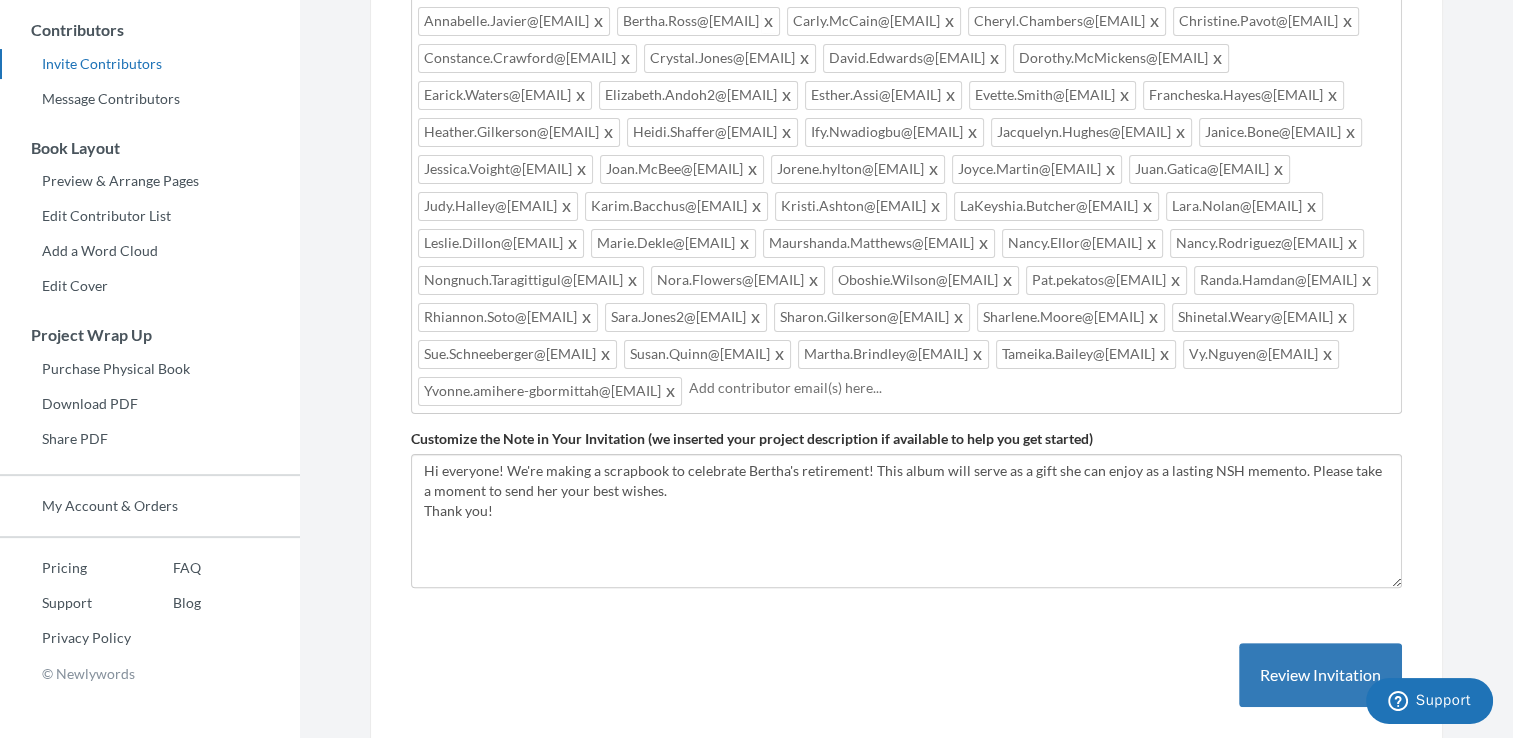 click at bounding box center (769, 21) 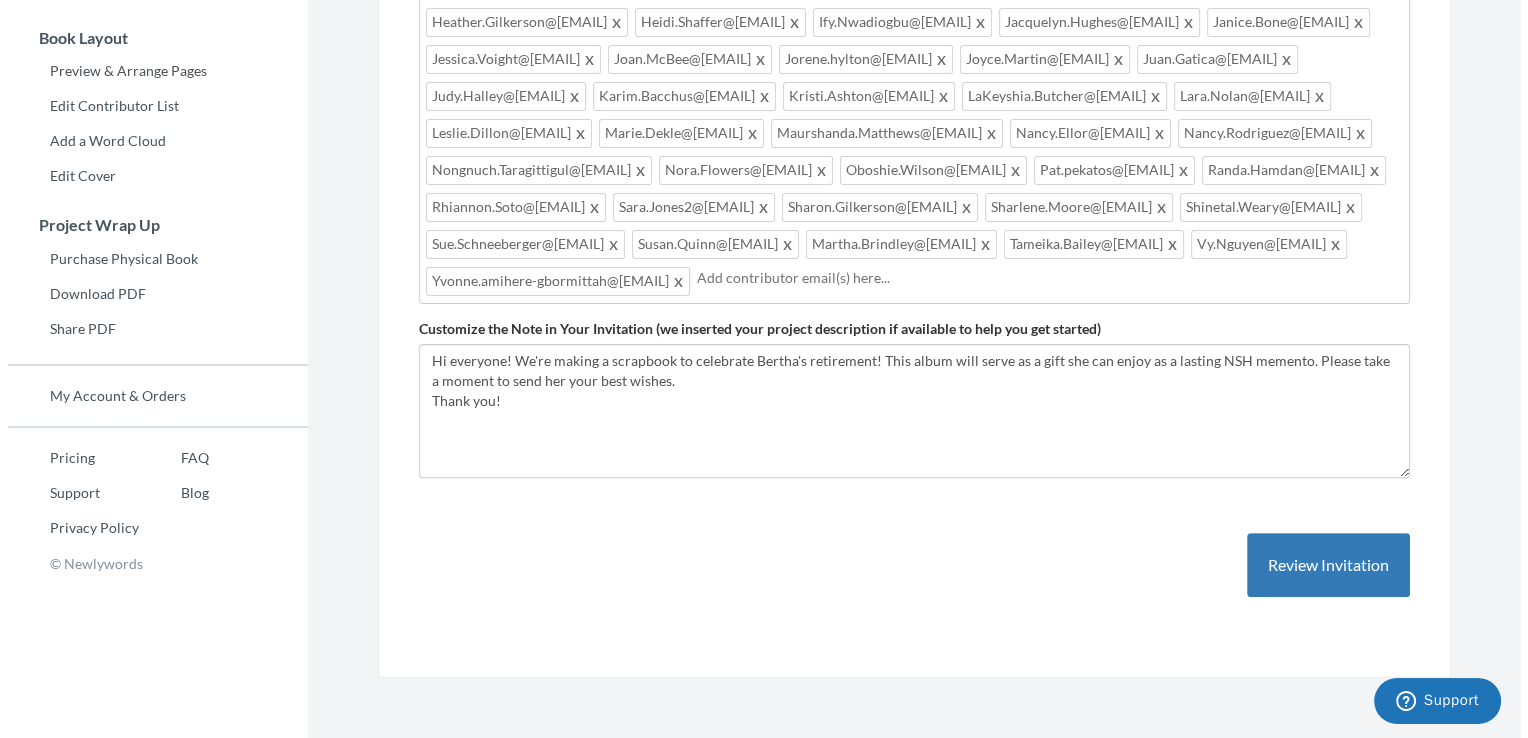 scroll, scrollTop: 571, scrollLeft: 0, axis: vertical 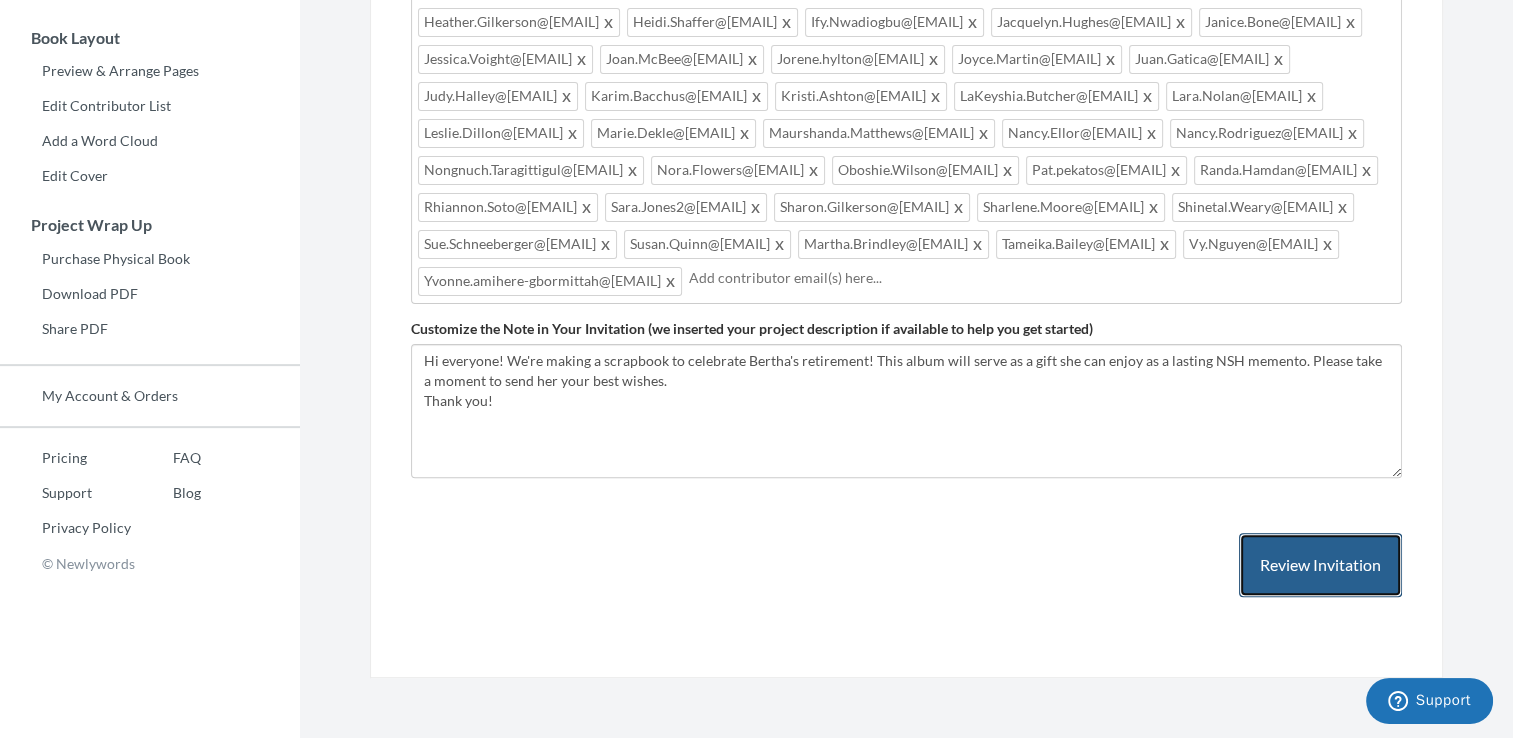 click on "Review Invitation" at bounding box center [1320, 565] 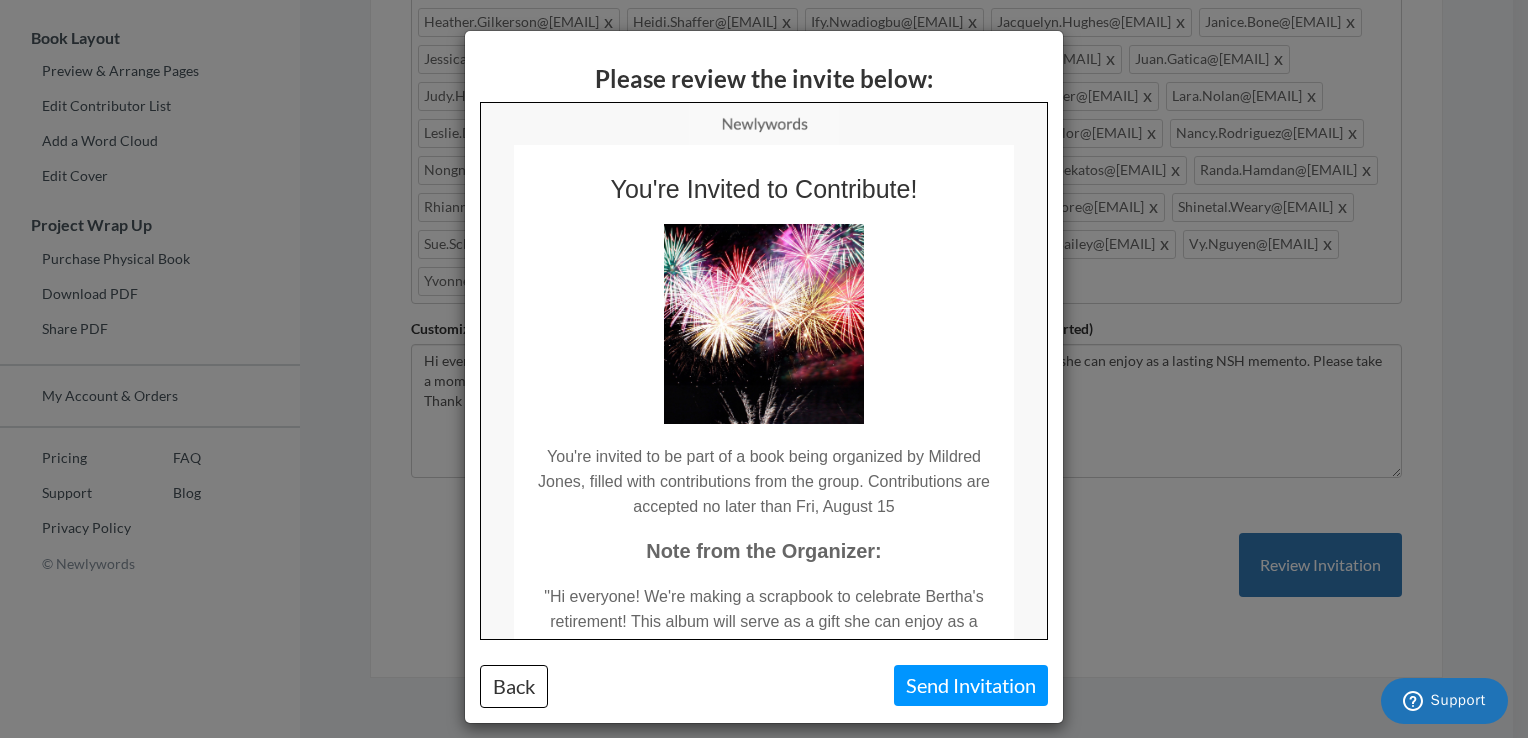 scroll, scrollTop: 0, scrollLeft: 0, axis: both 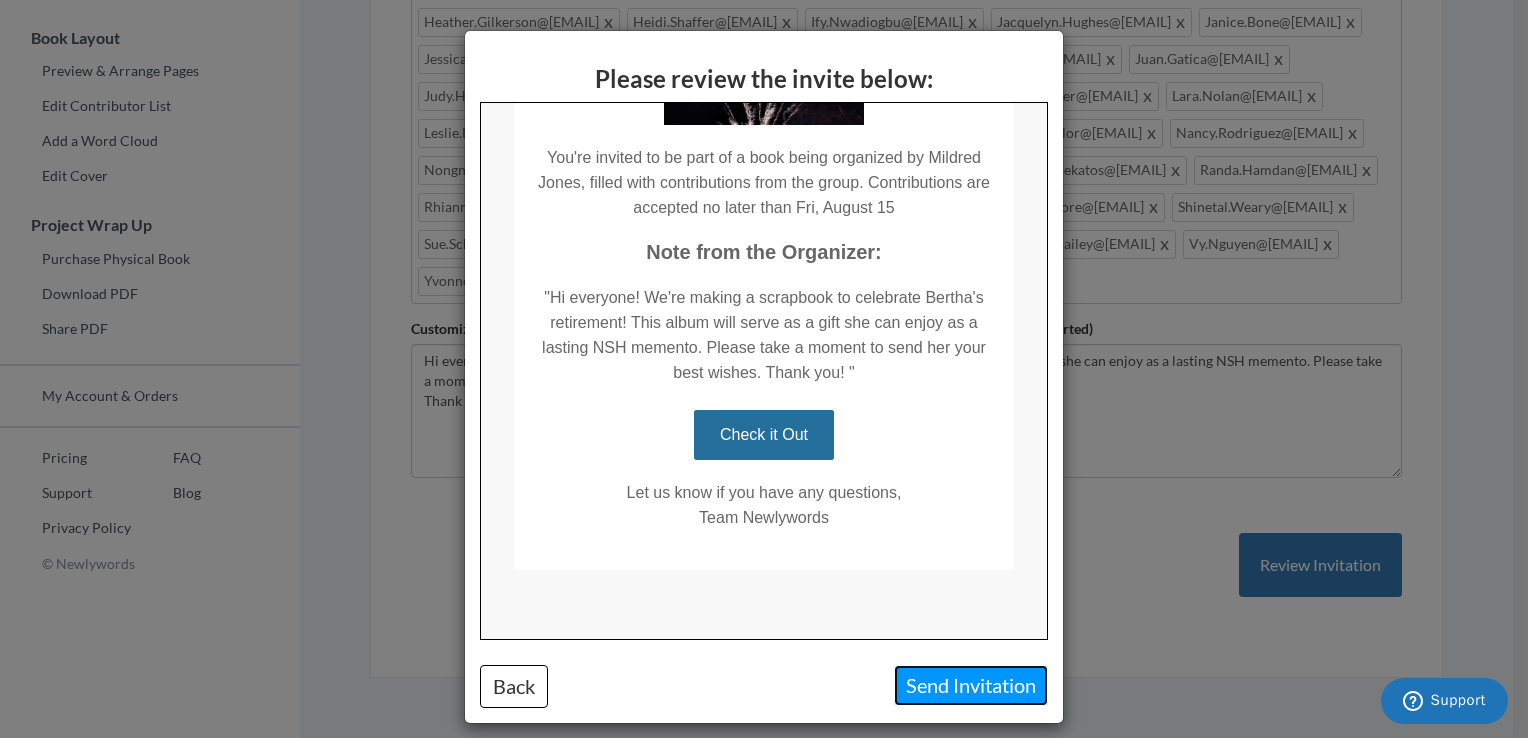 click on "Send Invitation" at bounding box center [971, 685] 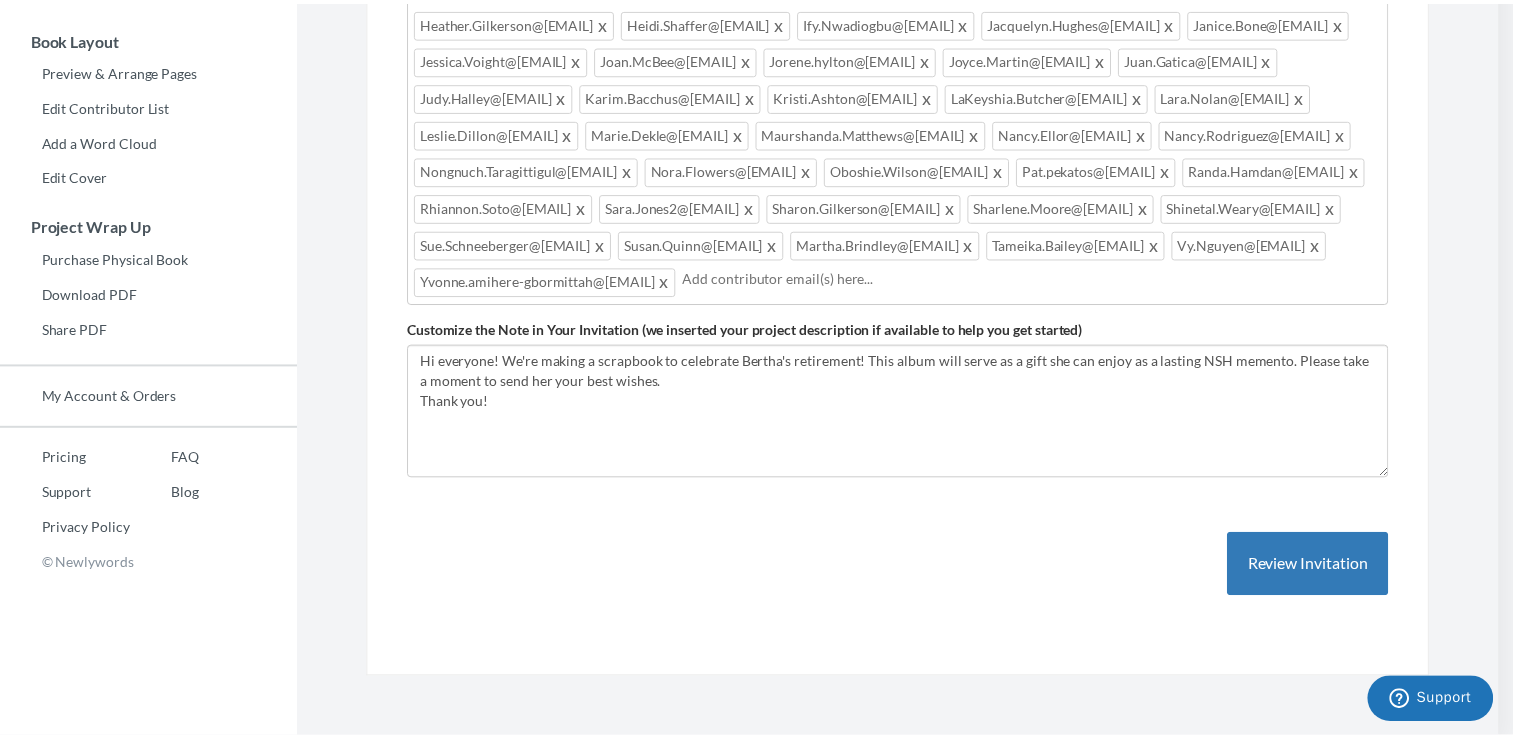 scroll, scrollTop: 0, scrollLeft: 0, axis: both 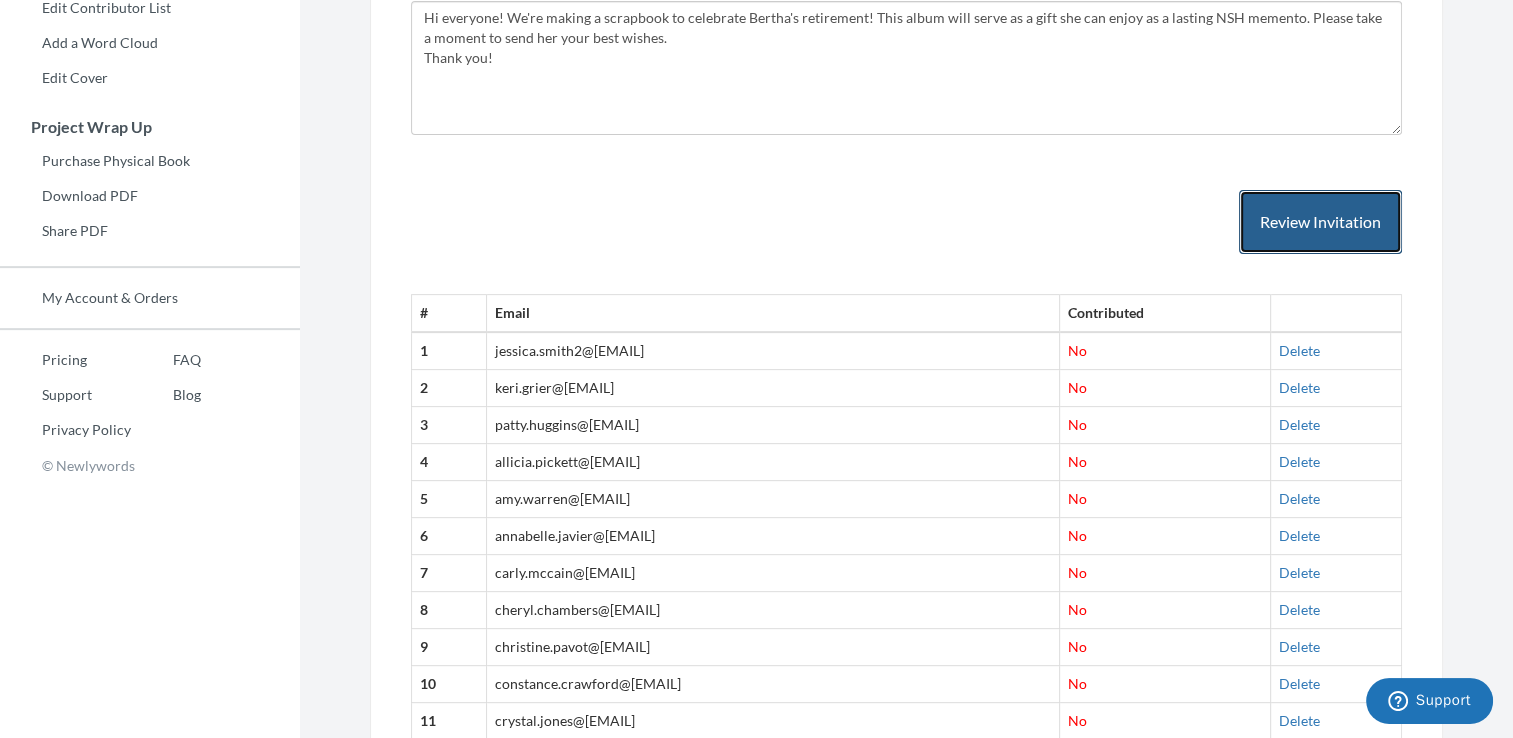 click on "Review Invitation" at bounding box center [1320, 222] 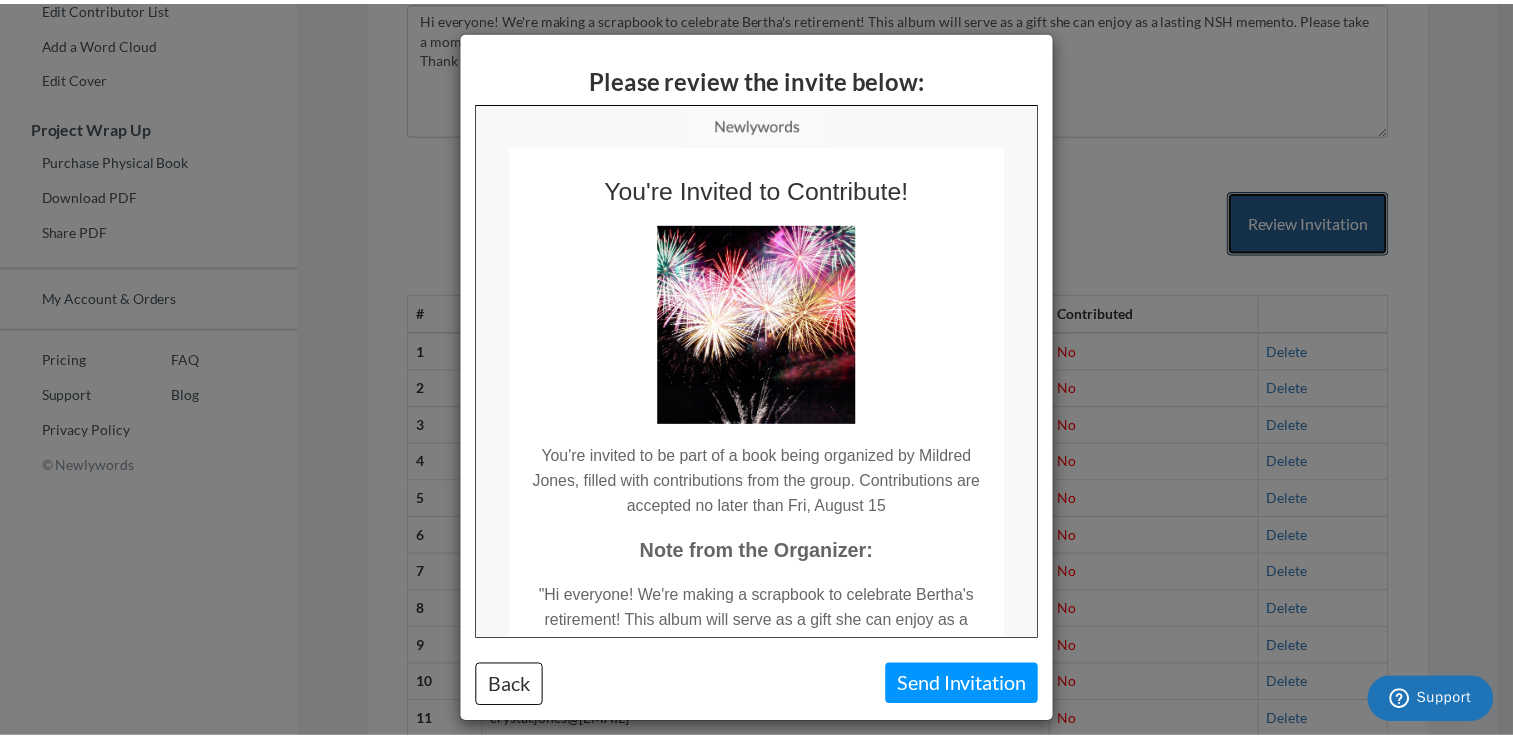 scroll, scrollTop: 0, scrollLeft: 0, axis: both 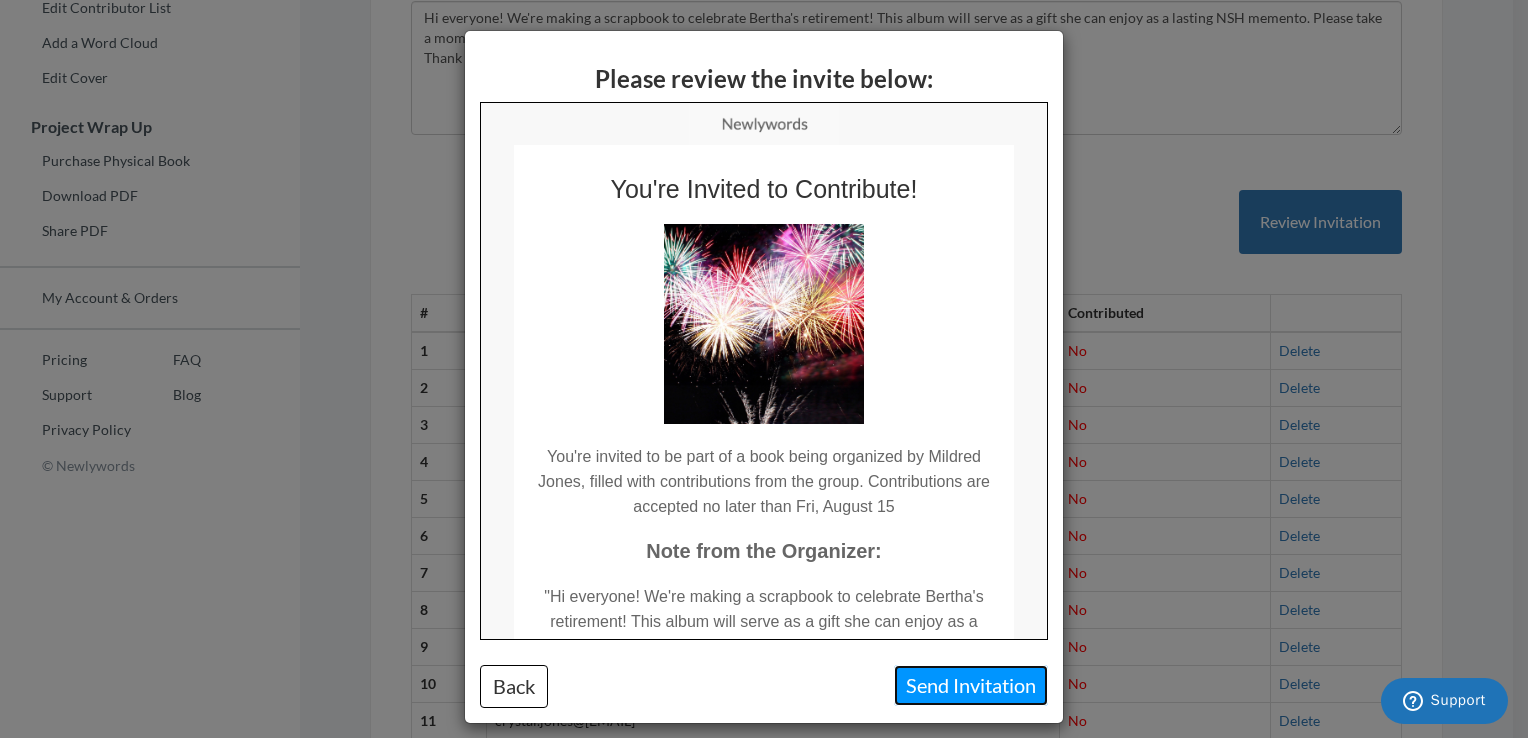 click on "Send Invitation" at bounding box center [971, 685] 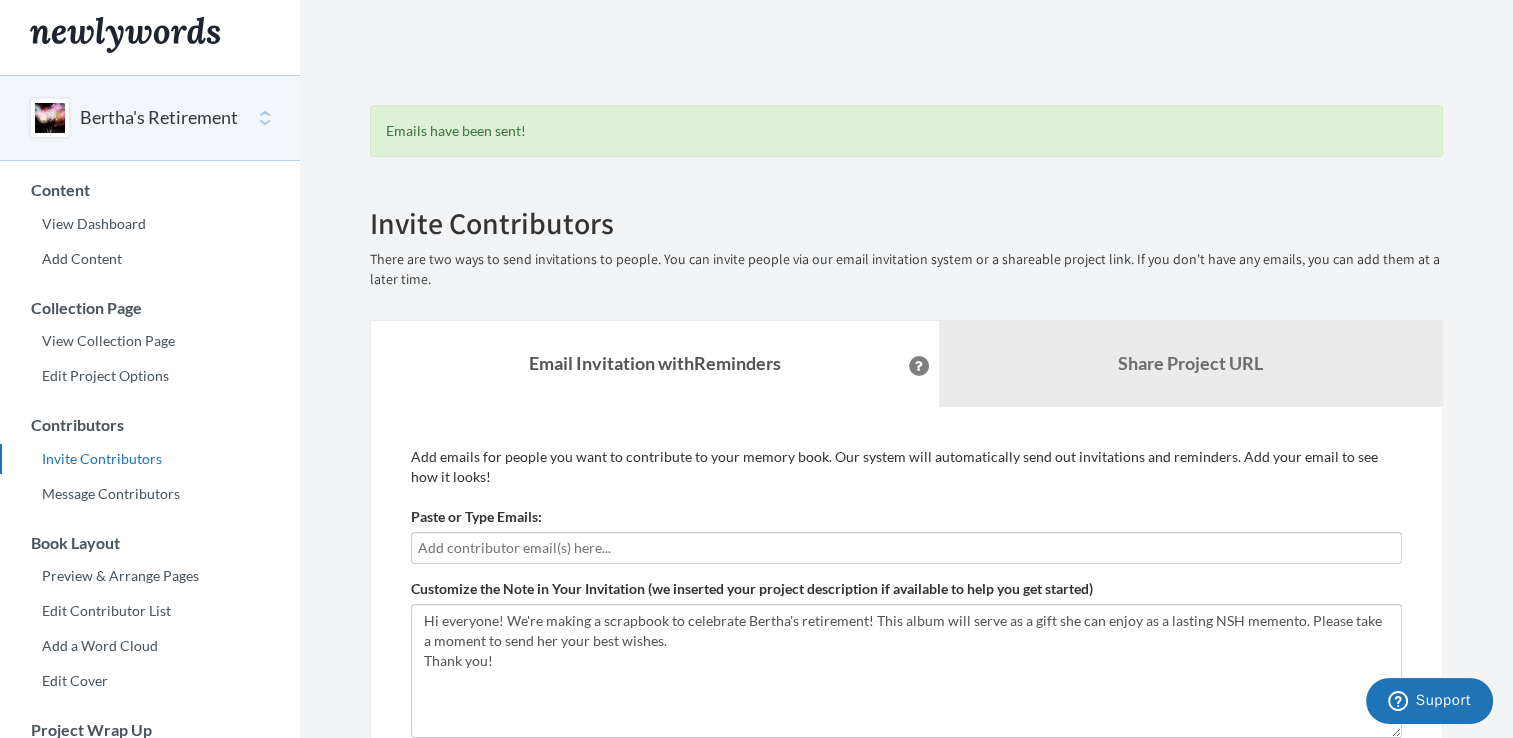 scroll, scrollTop: 0, scrollLeft: 0, axis: both 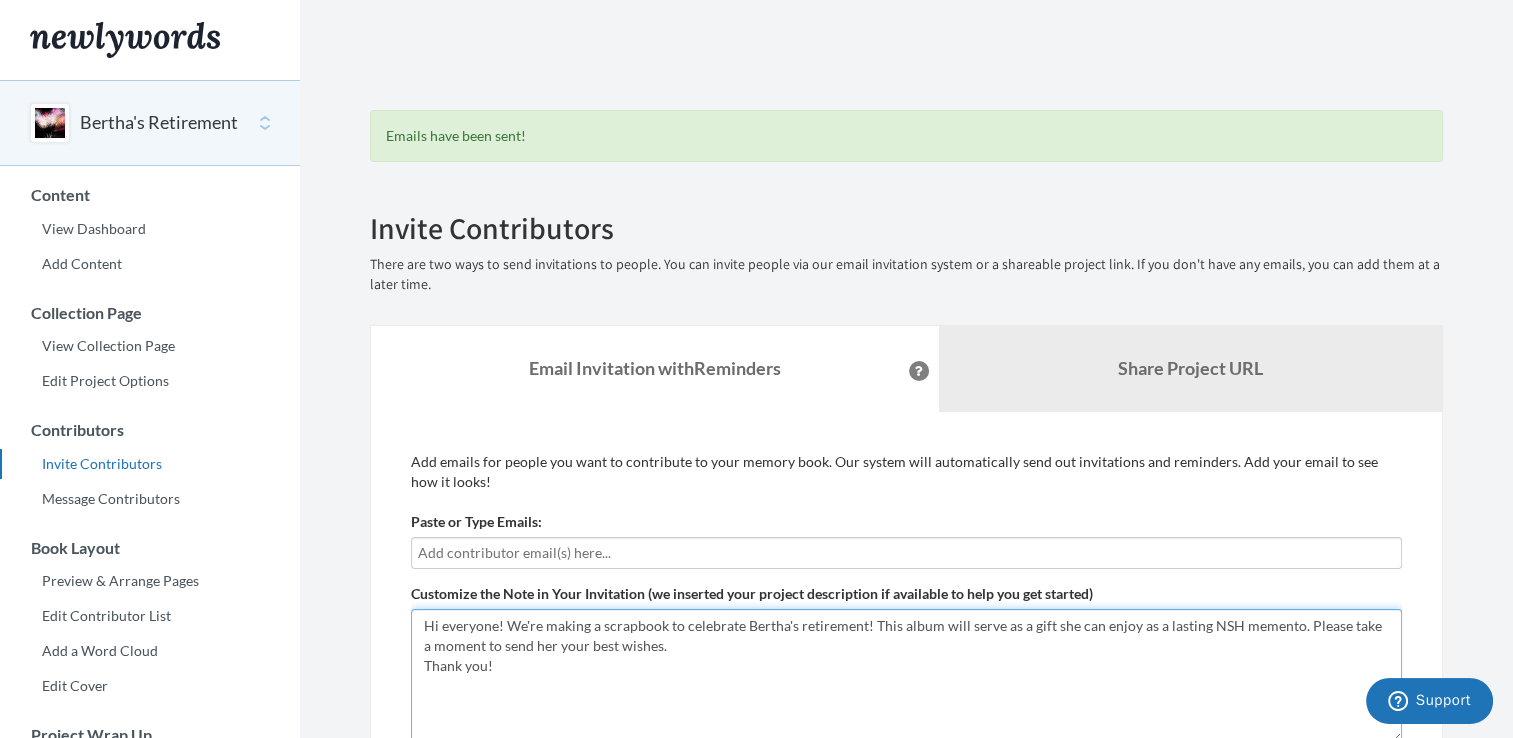 click on "Hi everyone! We're making a scrapbook to celebrate Bertha's retirement! This album will serve as a gift she can enjoy as a lasting NSH memento. Please take a moment to send her your best wishes.
Thank you!" at bounding box center [906, 676] 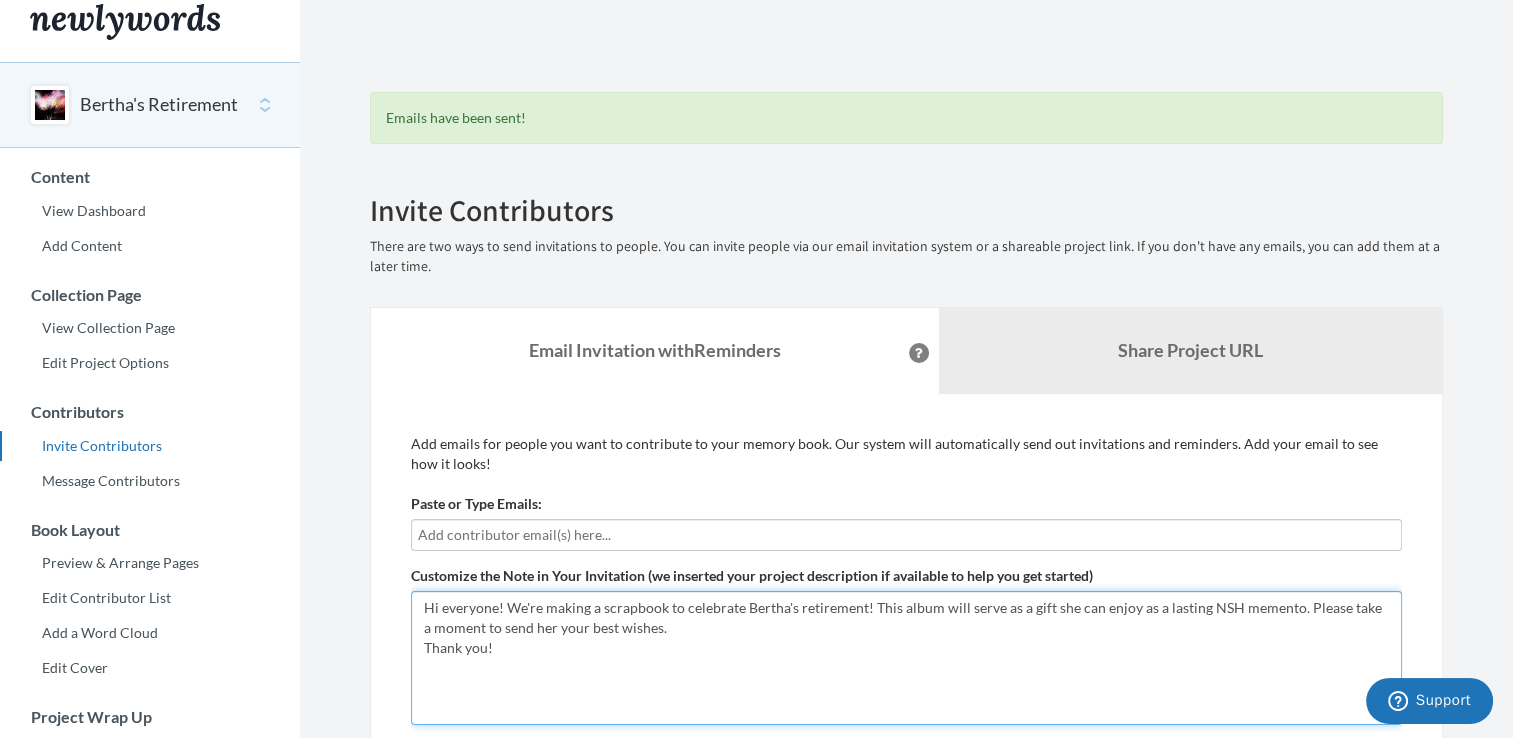scroll, scrollTop: 0, scrollLeft: 0, axis: both 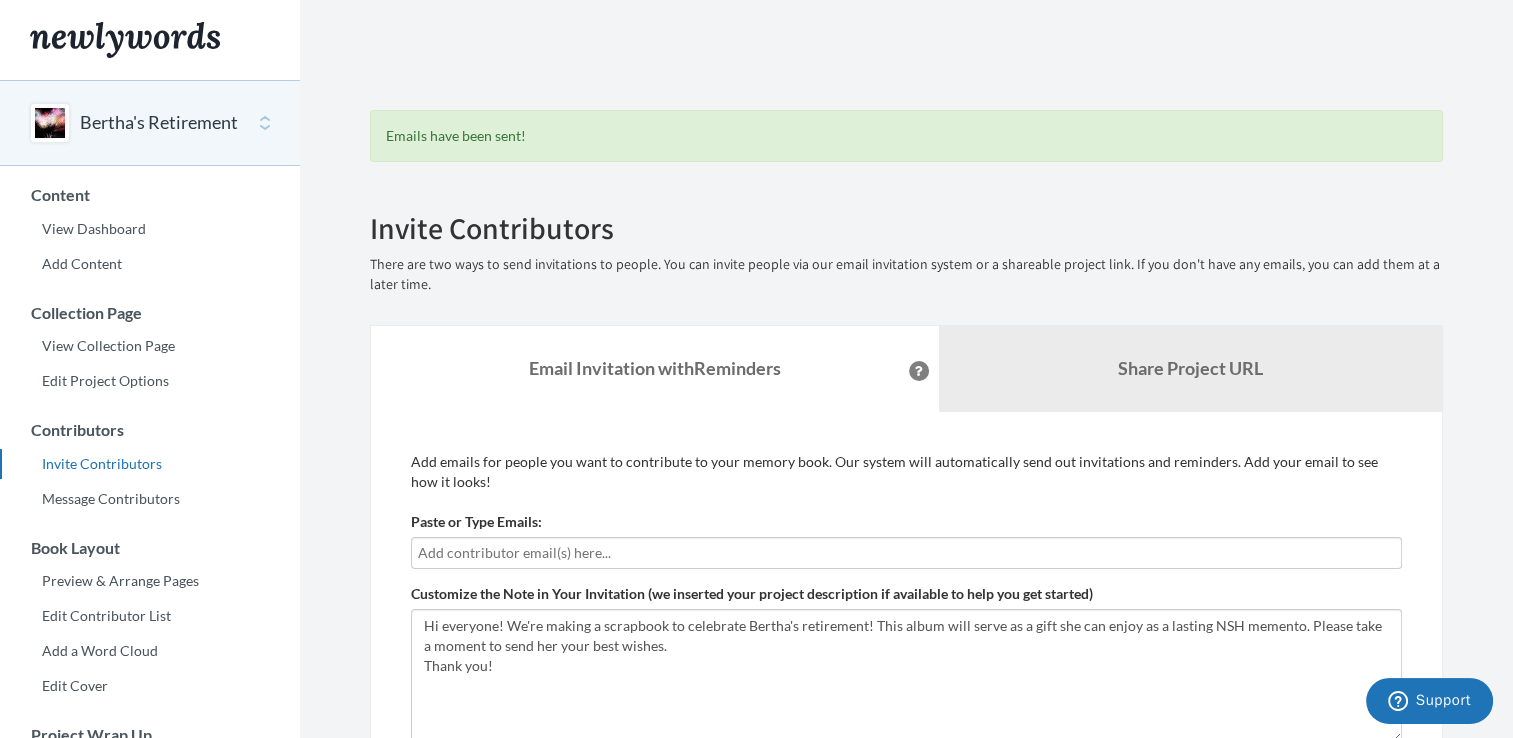 click at bounding box center (906, 553) 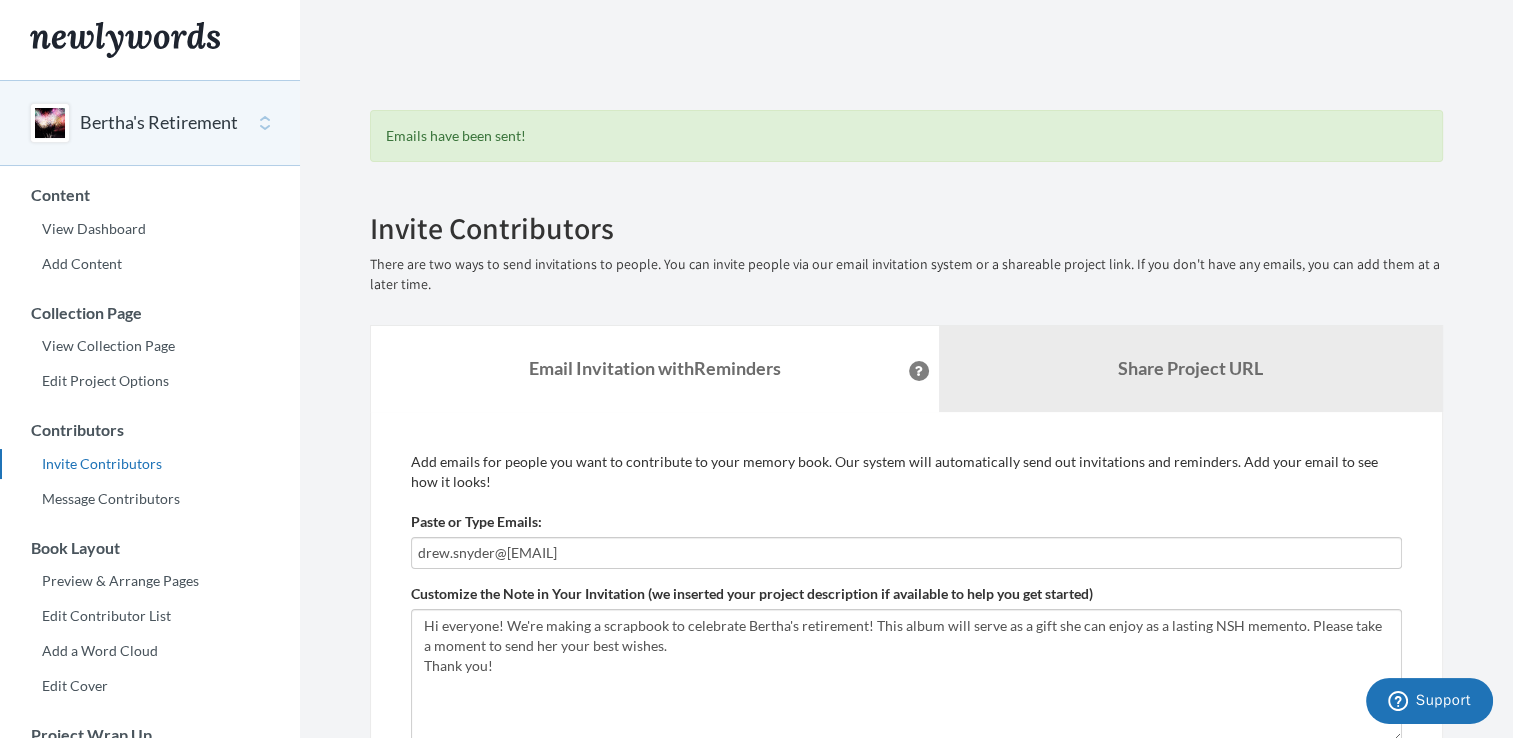 type on "[EMAIL]" 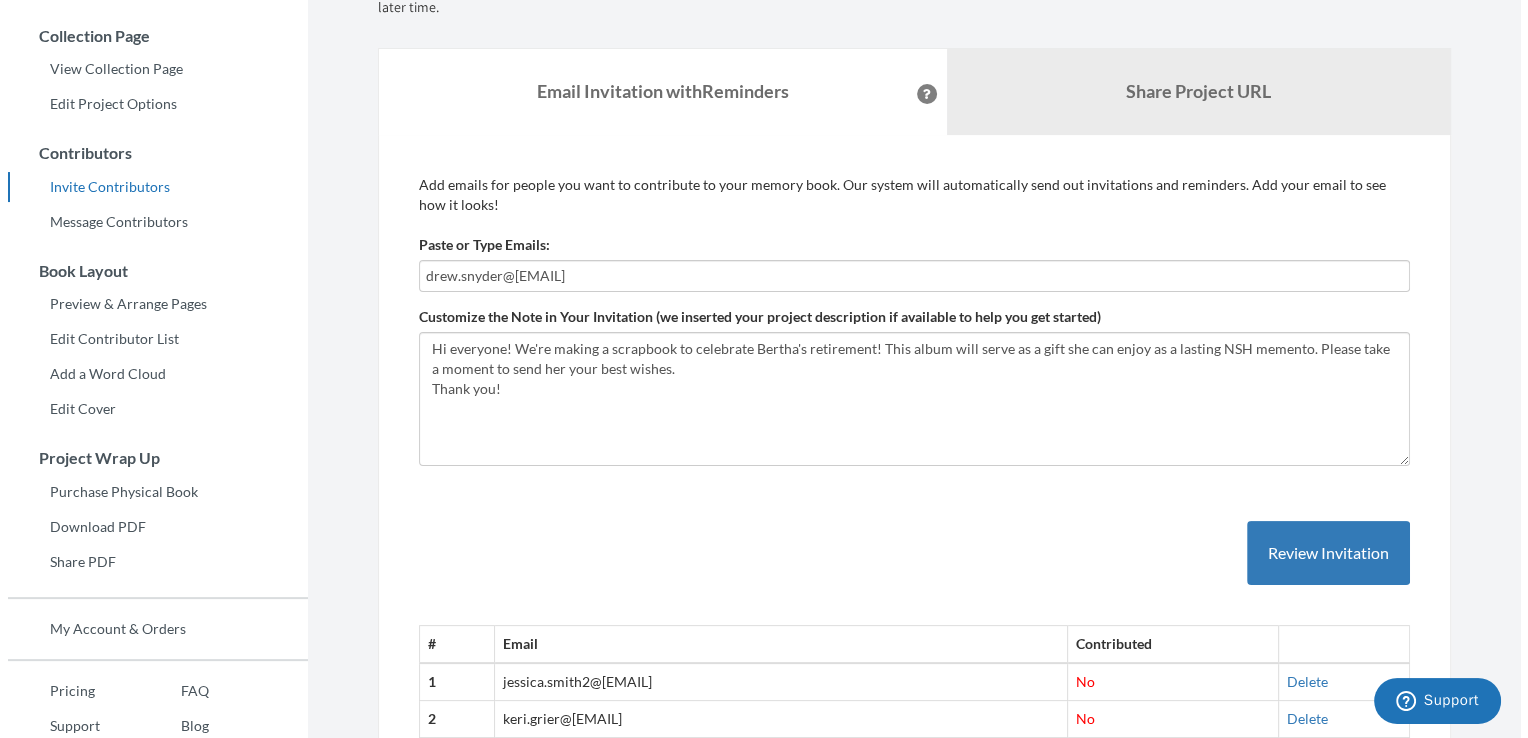 scroll, scrollTop: 300, scrollLeft: 0, axis: vertical 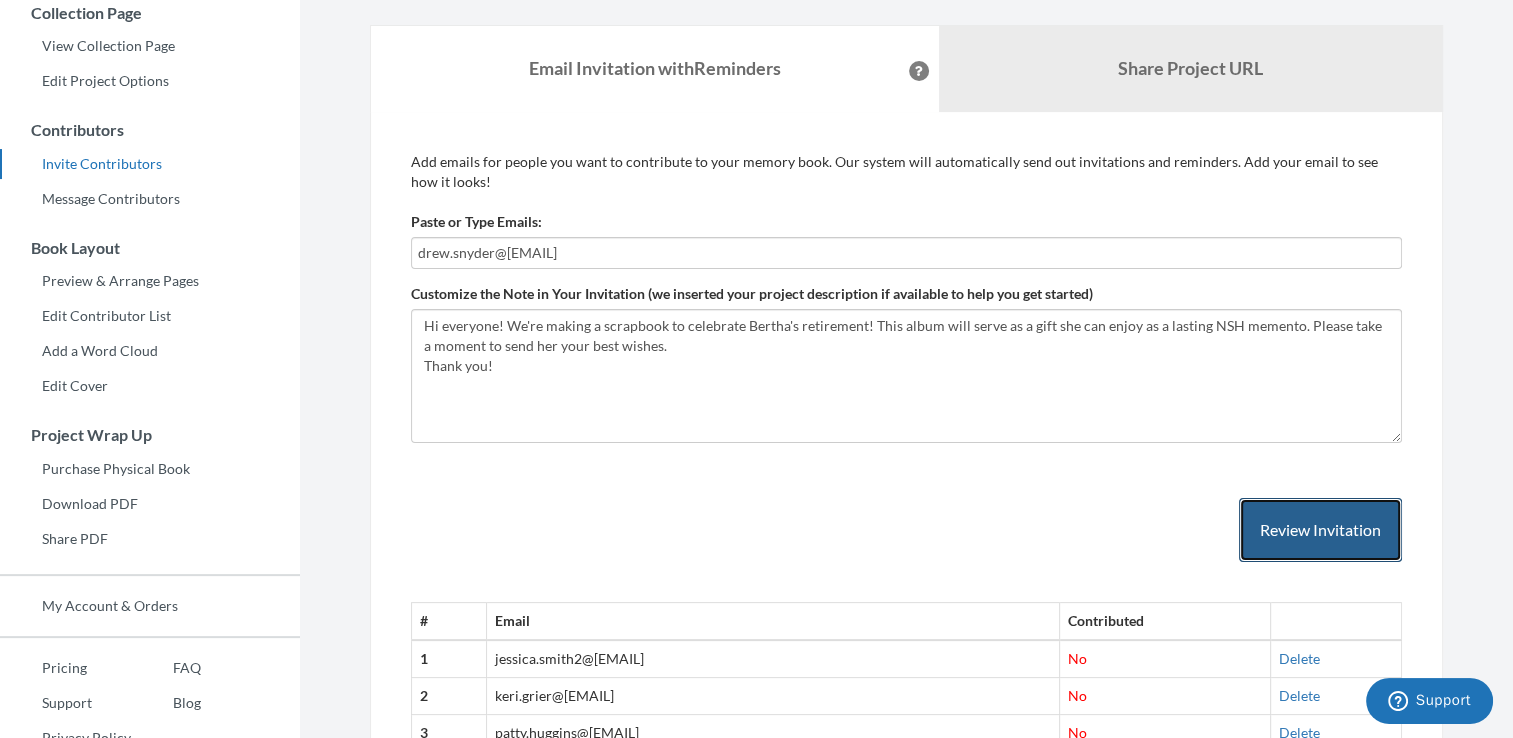 click on "Review Invitation" at bounding box center [1320, 530] 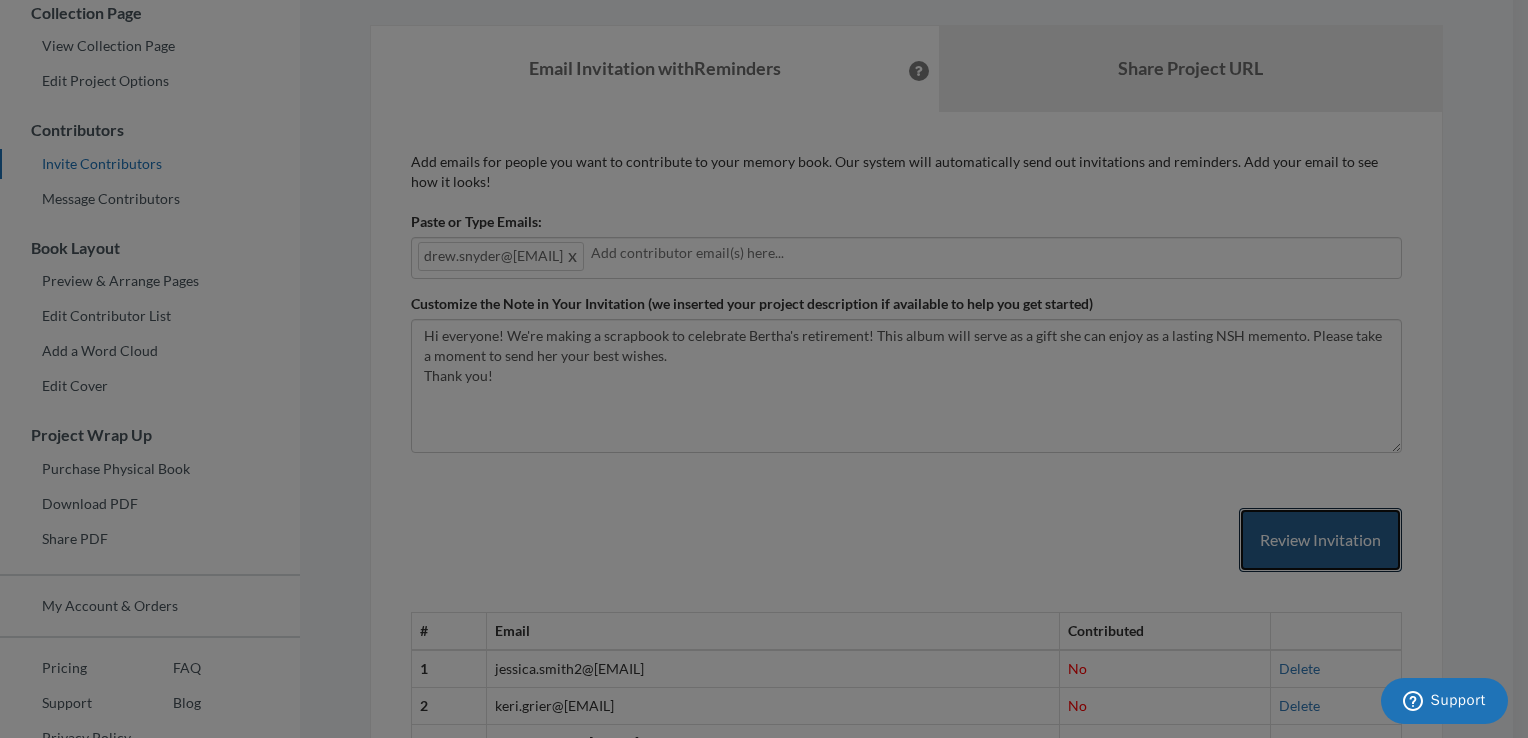 scroll, scrollTop: 0, scrollLeft: 0, axis: both 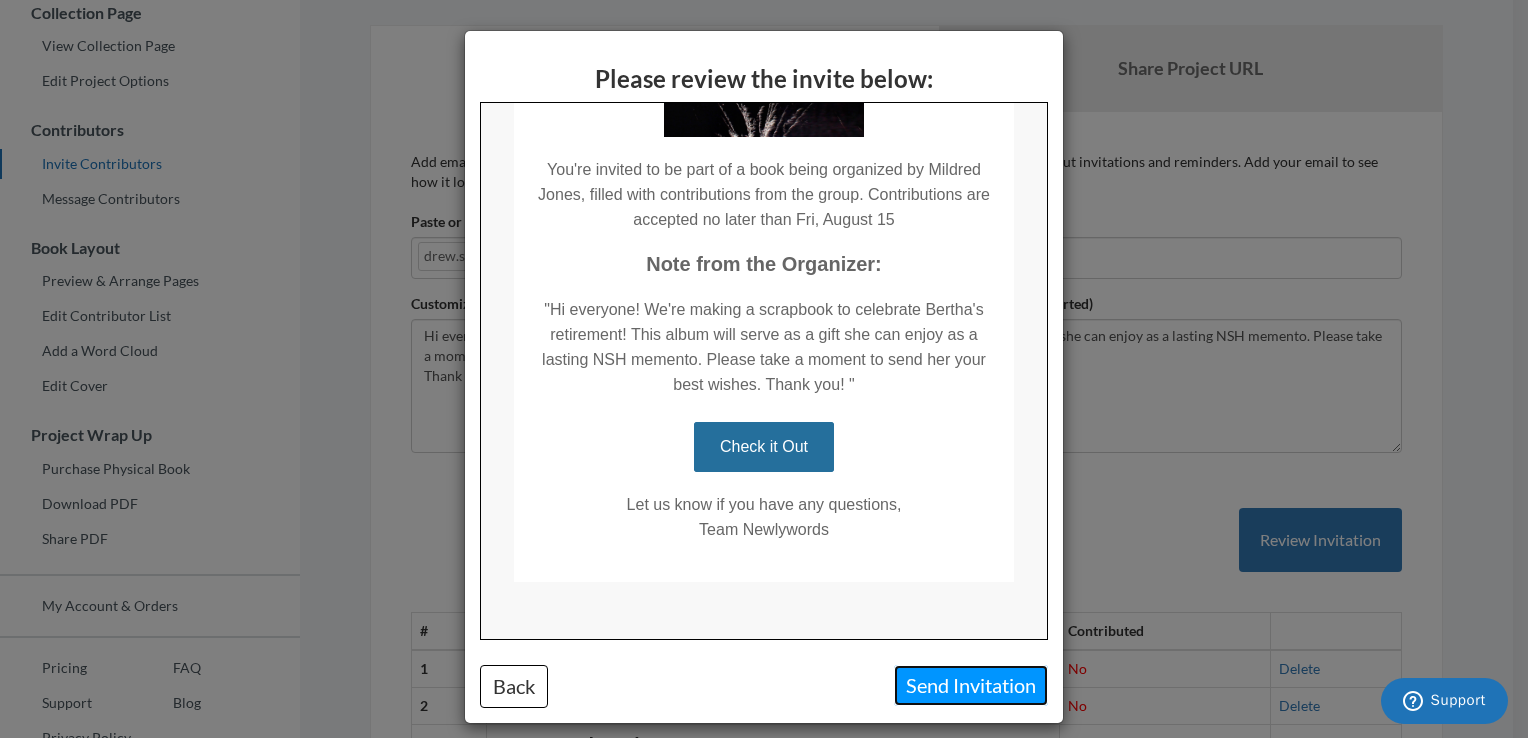 click on "Send Invitation" at bounding box center [971, 685] 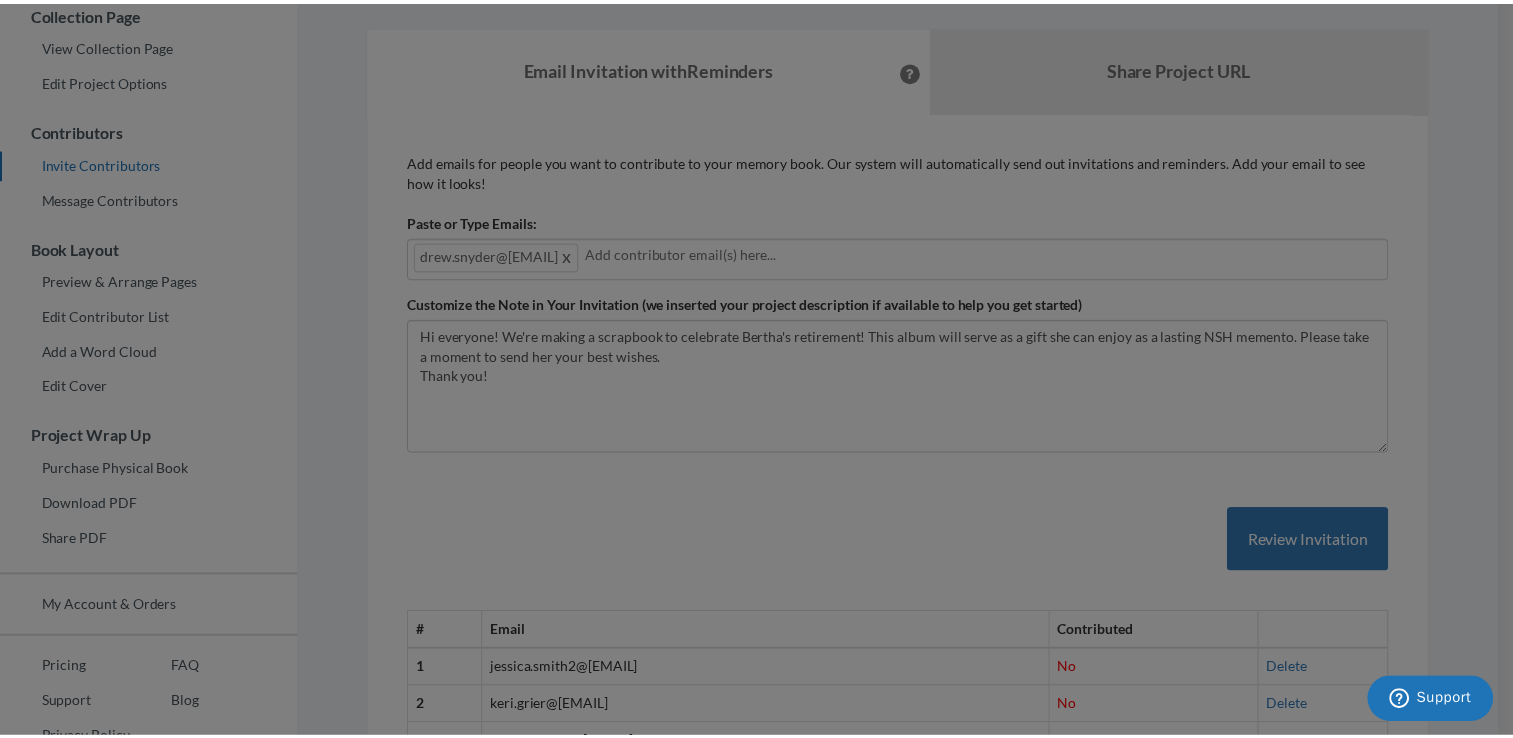 scroll, scrollTop: 0, scrollLeft: 0, axis: both 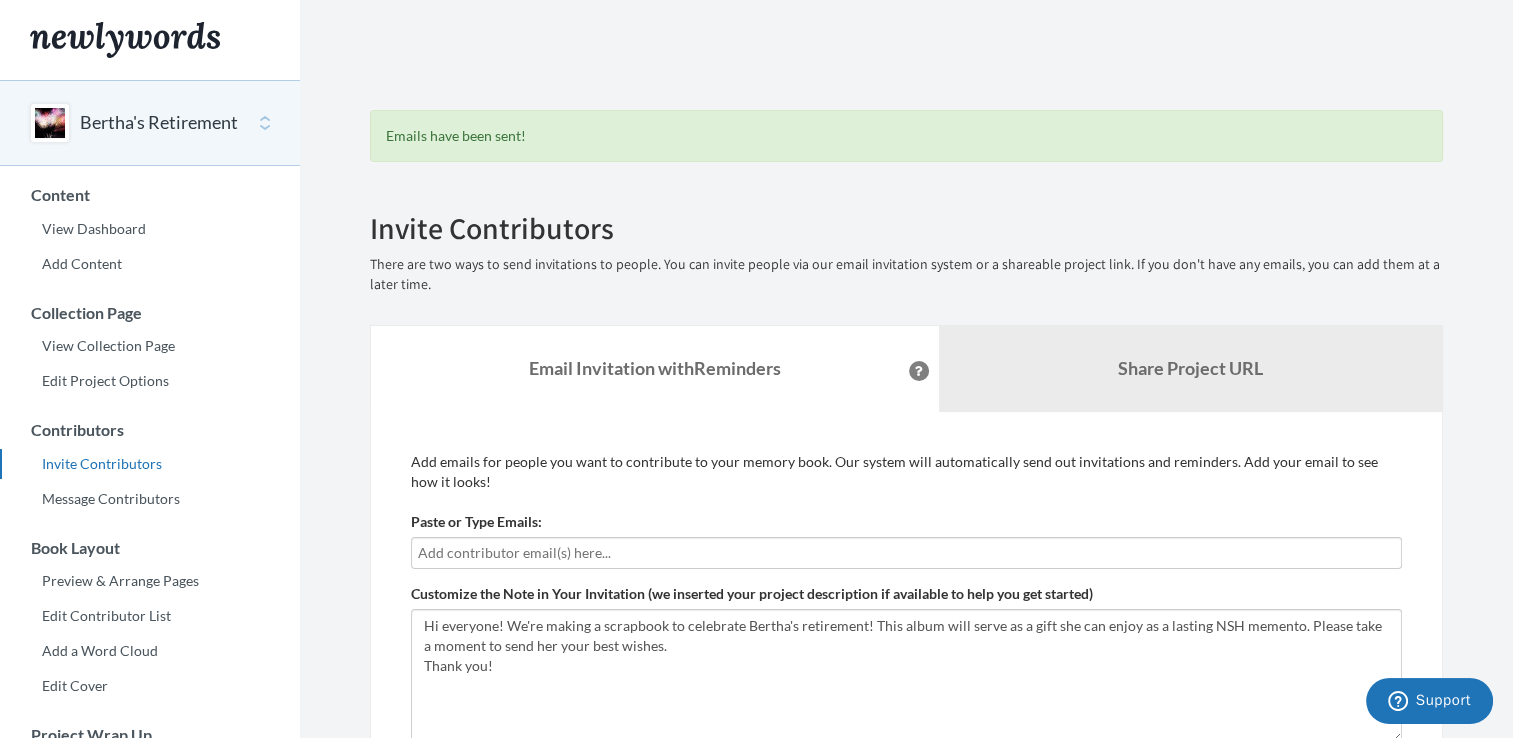 click on "Bertha's Retirement" at bounding box center (159, 123) 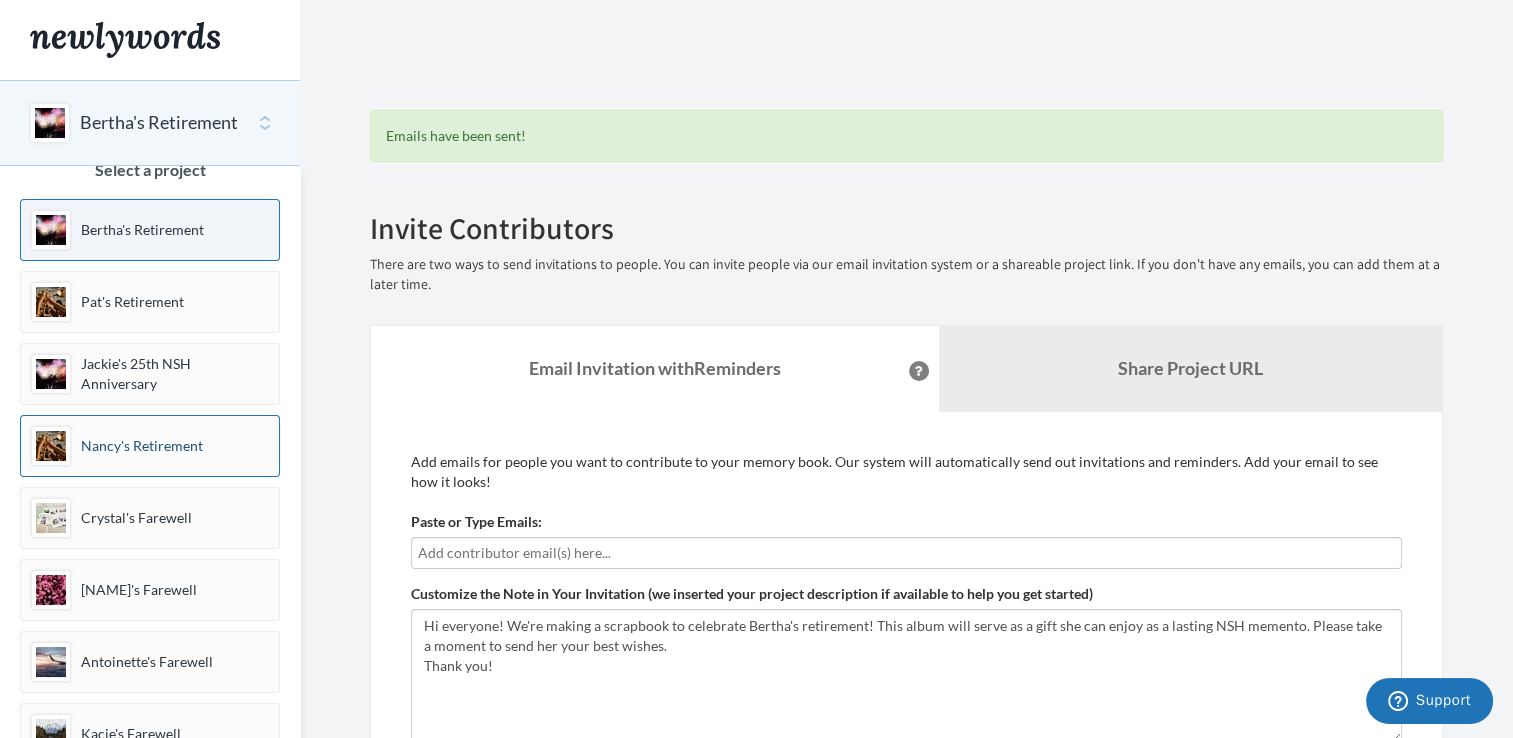 scroll, scrollTop: 88, scrollLeft: 0, axis: vertical 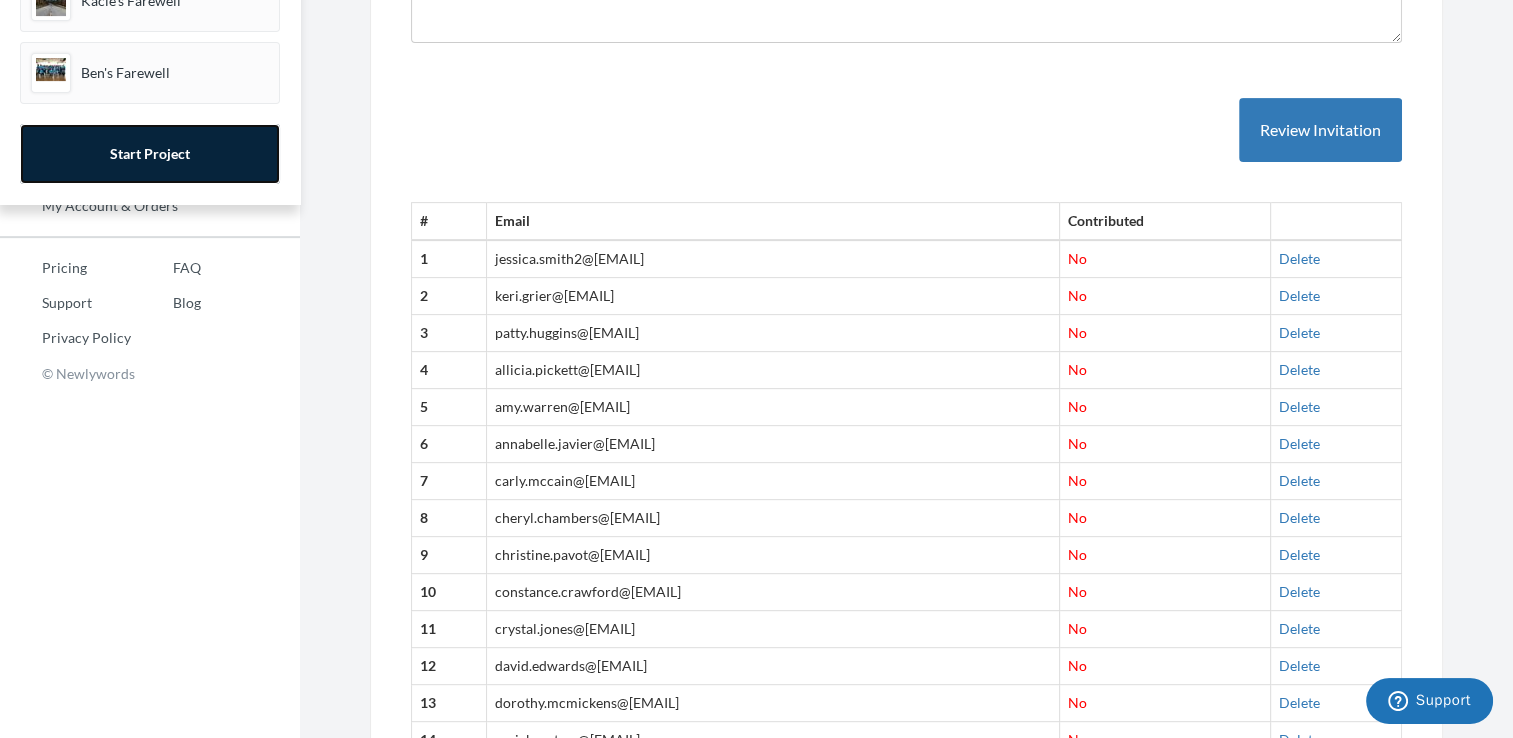 click on "Start Project" at bounding box center (150, 154) 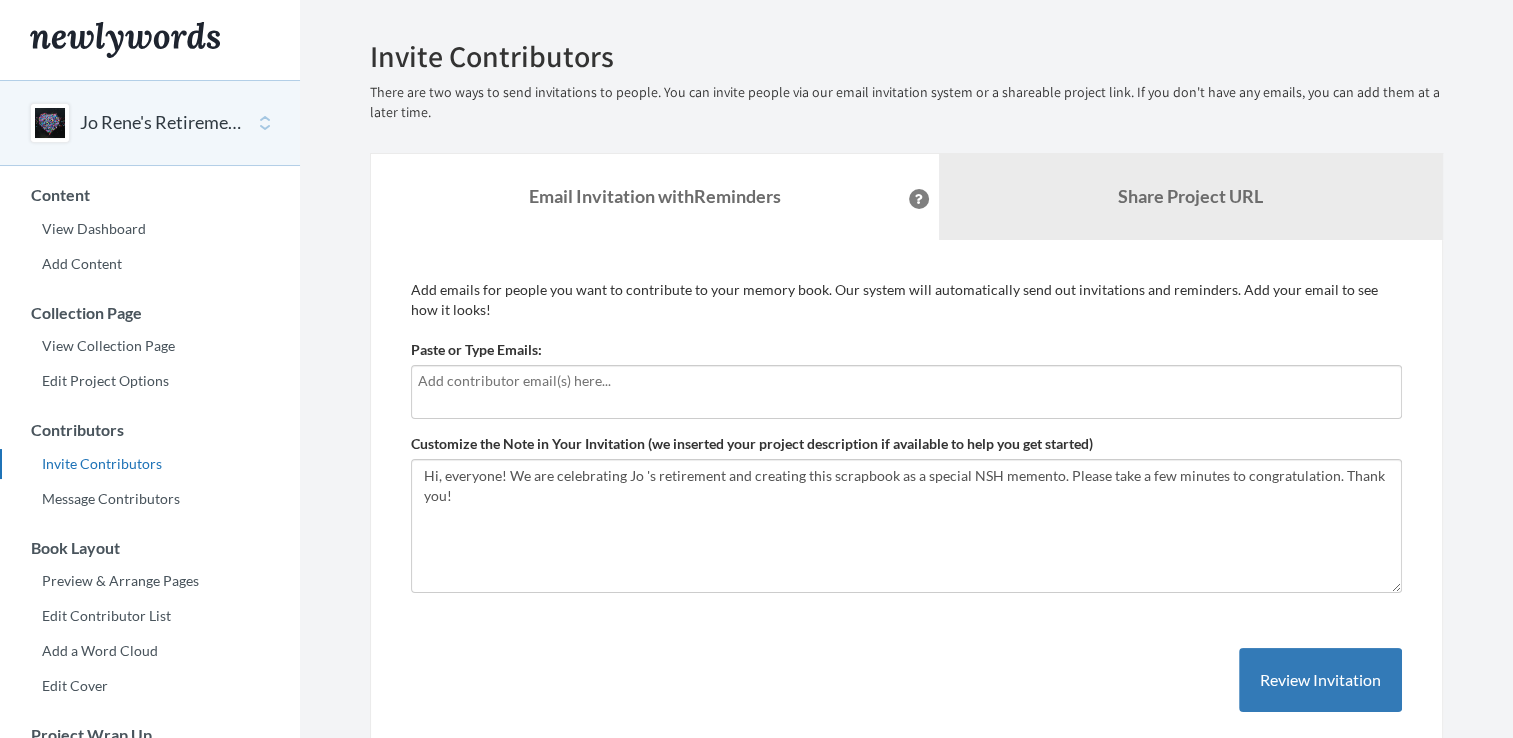 scroll, scrollTop: 0, scrollLeft: 0, axis: both 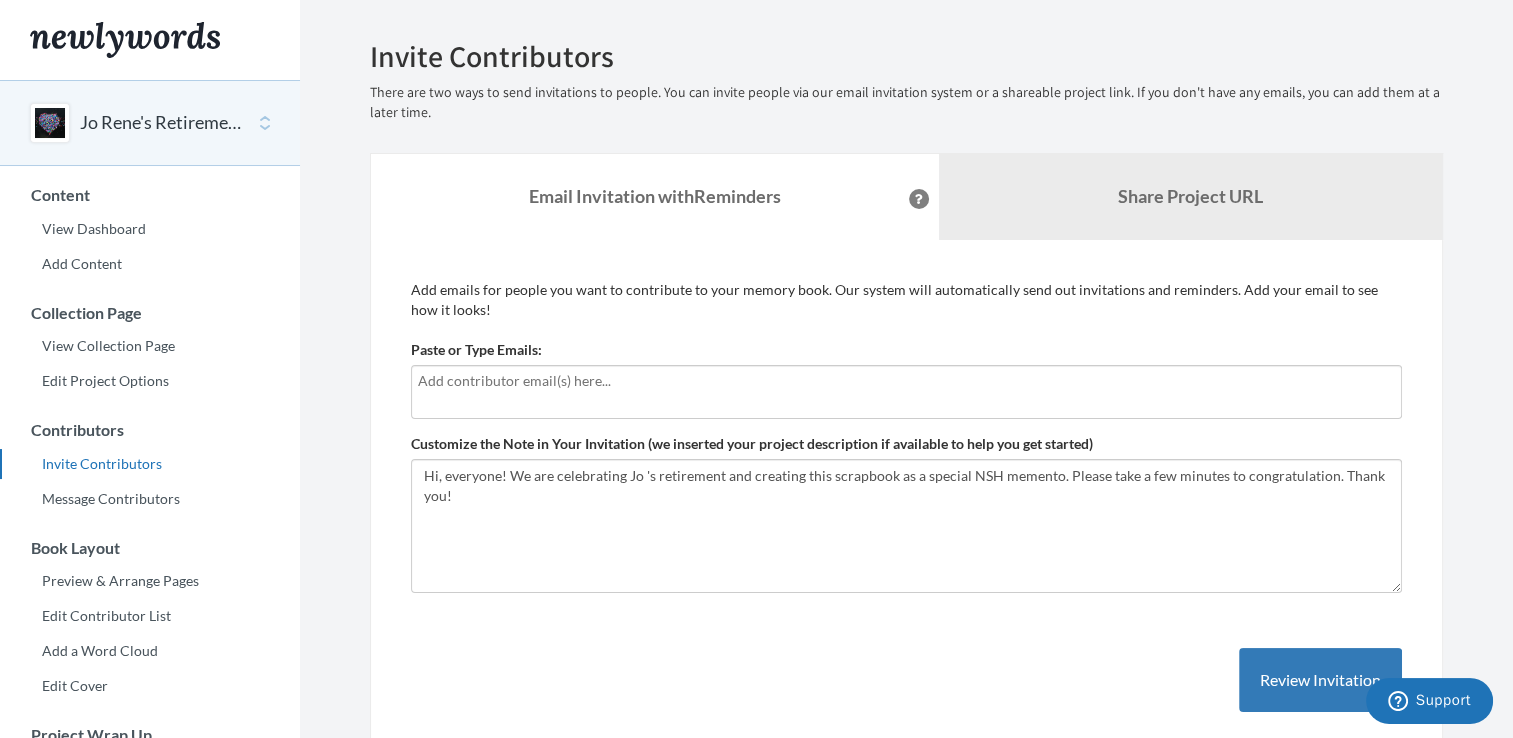 click at bounding box center [906, 381] 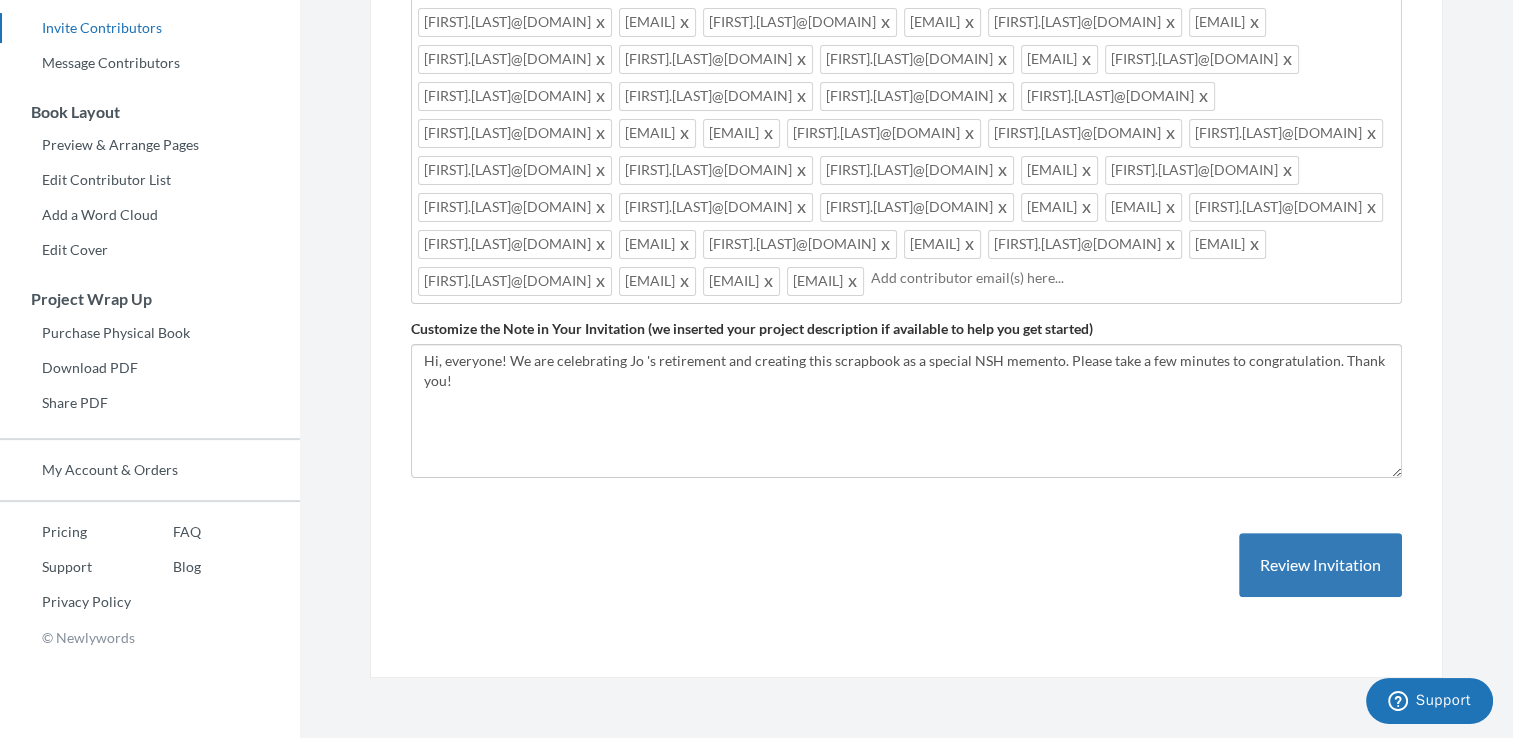 scroll, scrollTop: 500, scrollLeft: 0, axis: vertical 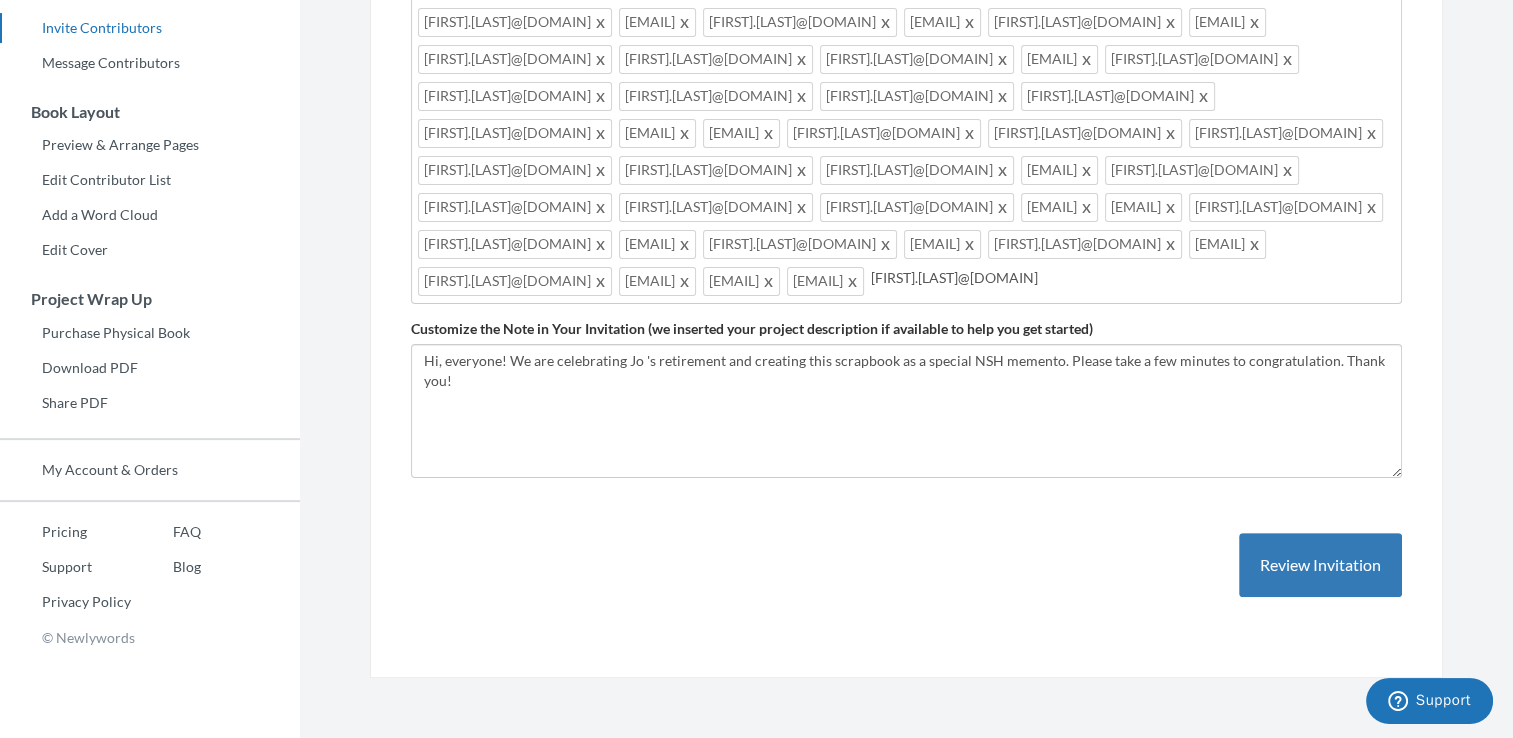 type on "[EMAIL]" 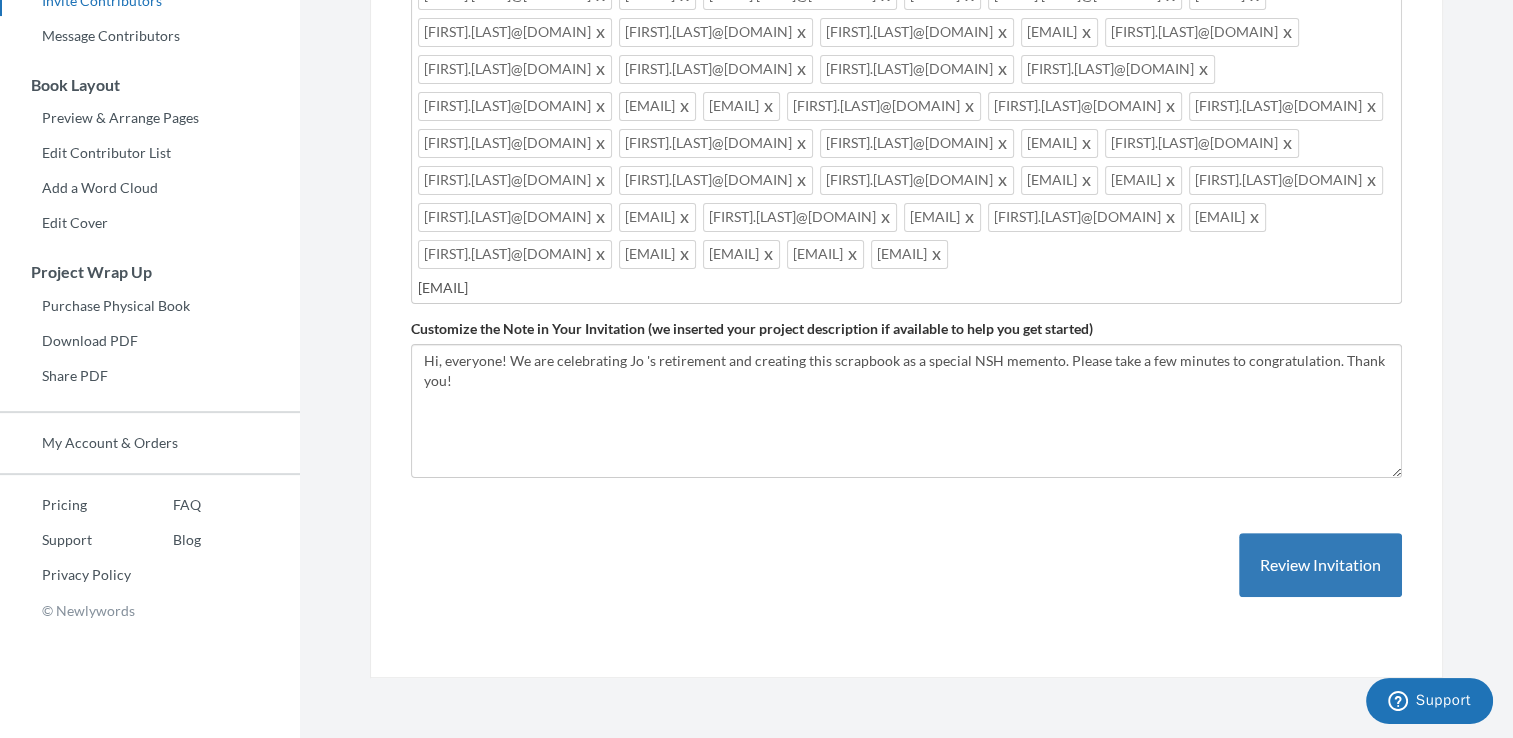type on "[EMAIL]" 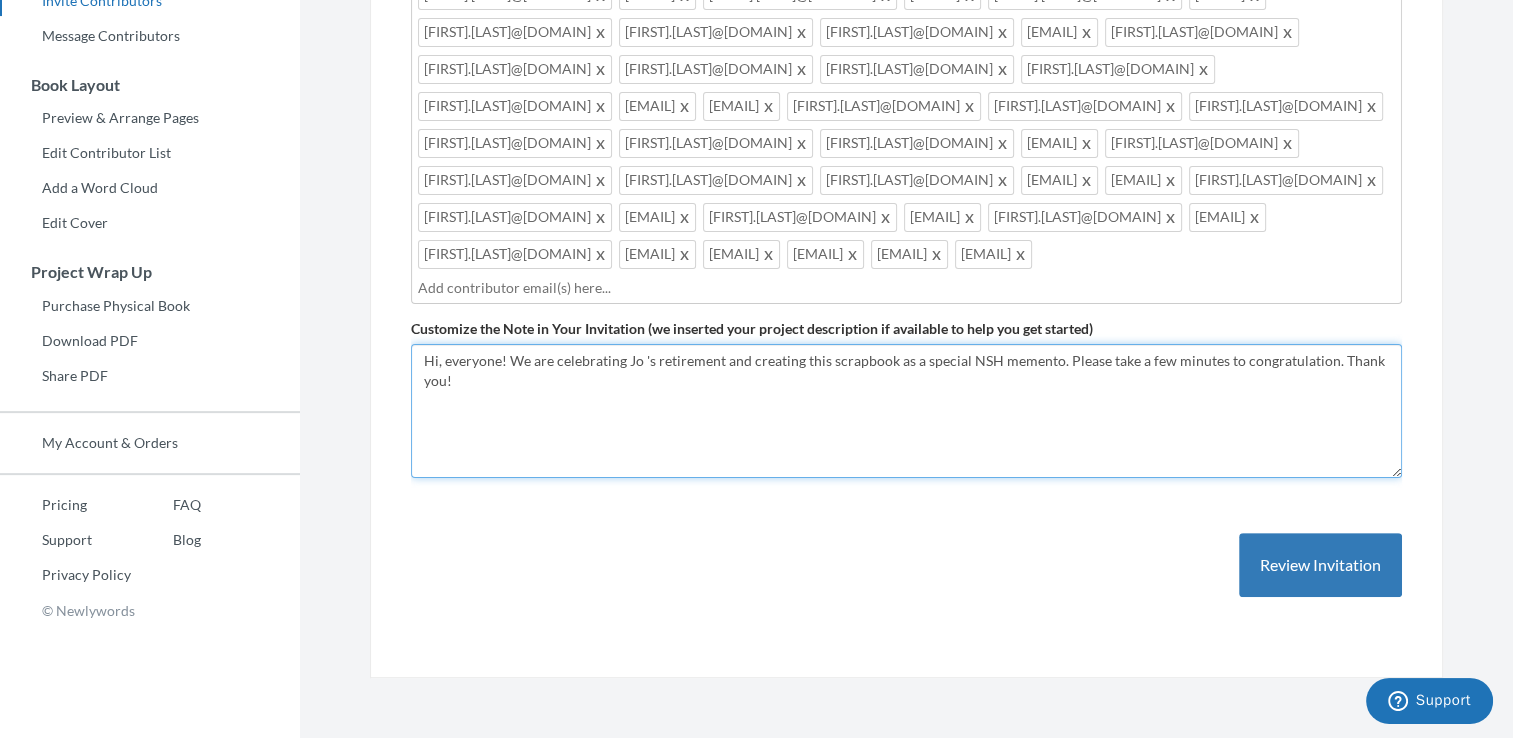click on "Hi, everyone! We are celebrating Jo 's retirement and creating this scrapbook as a special NSH memento. Please take a few minutes to congratulation. Thank you!" at bounding box center [906, 411] 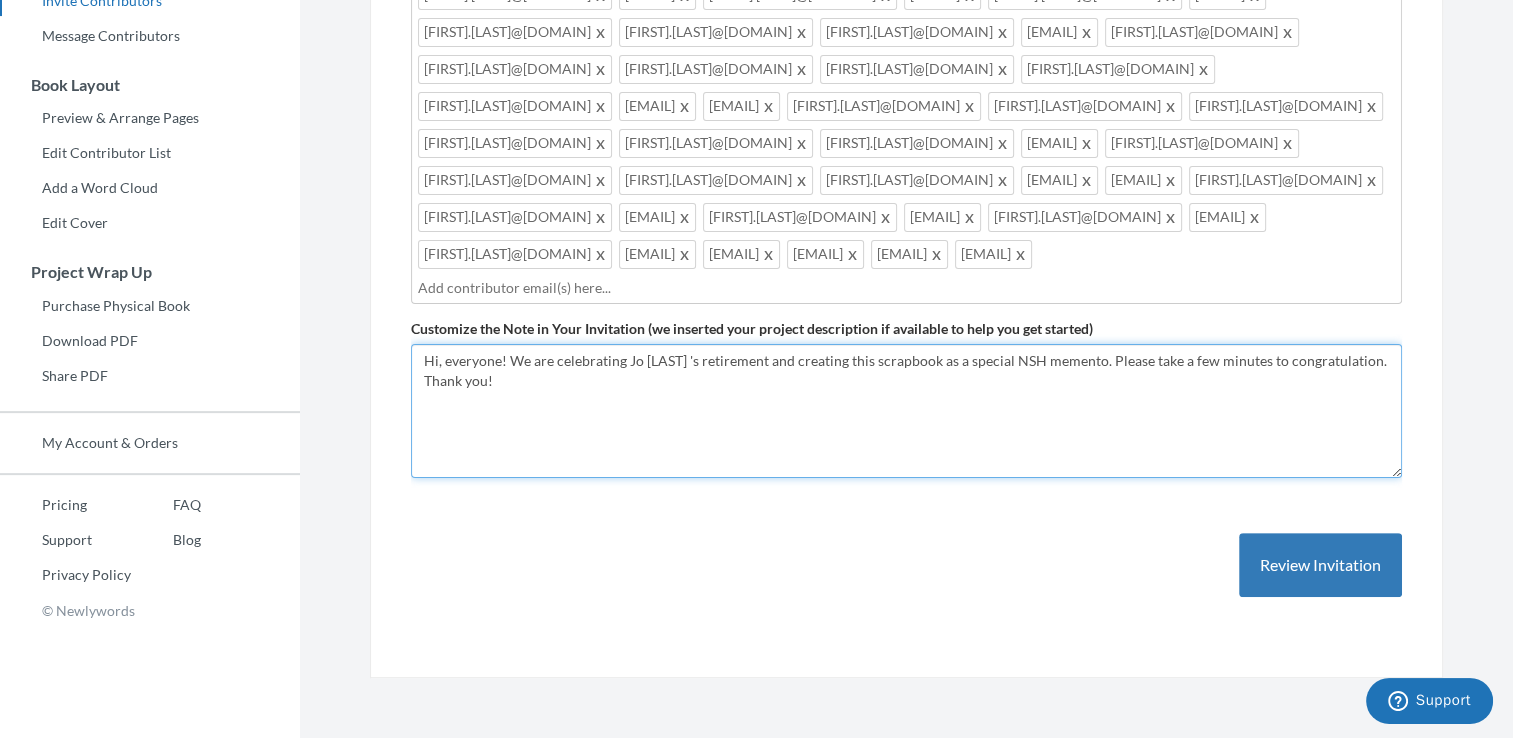 click on "Hi, everyone! We are celebrating Jo 's retirement and creating this scrapbook as a special NSH memento. Please take a few minutes to congratulation. Thank you!" at bounding box center (906, 411) 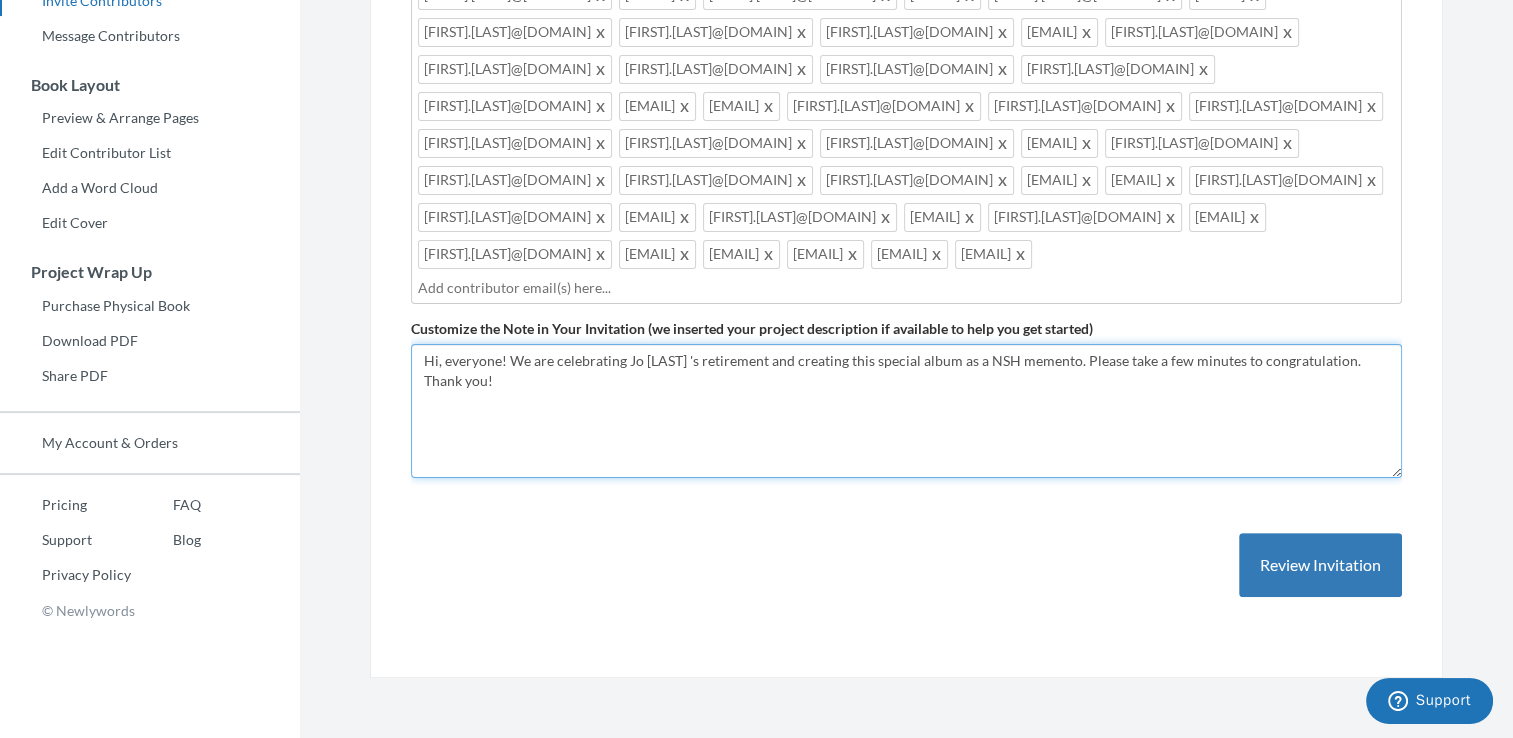 click on "Hi, everyone! We are celebrating Jo 's retirement and creating this scrapbook as a special NSH memento. Please take a few minutes to congratulation. Thank you!" at bounding box center (906, 411) 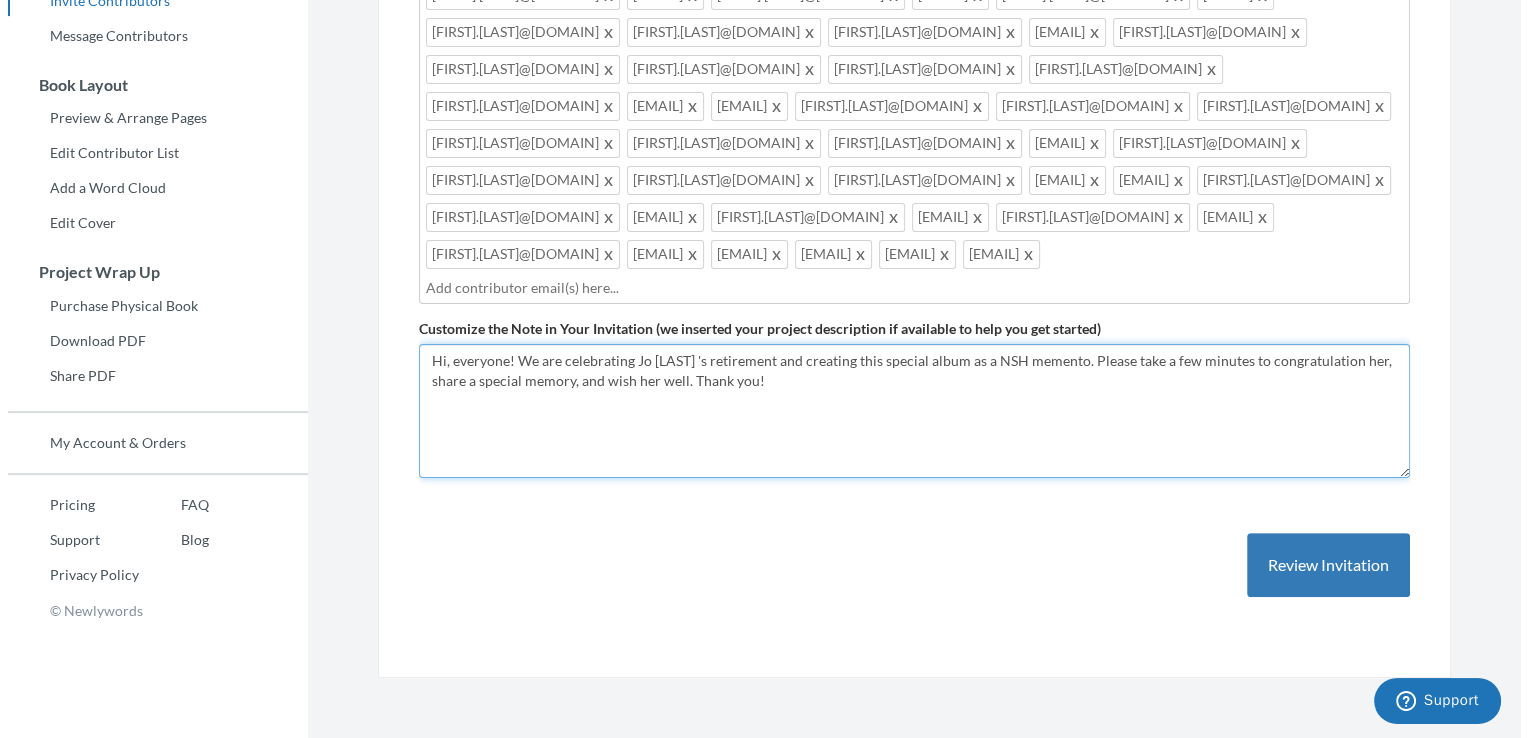 scroll, scrollTop: 598, scrollLeft: 0, axis: vertical 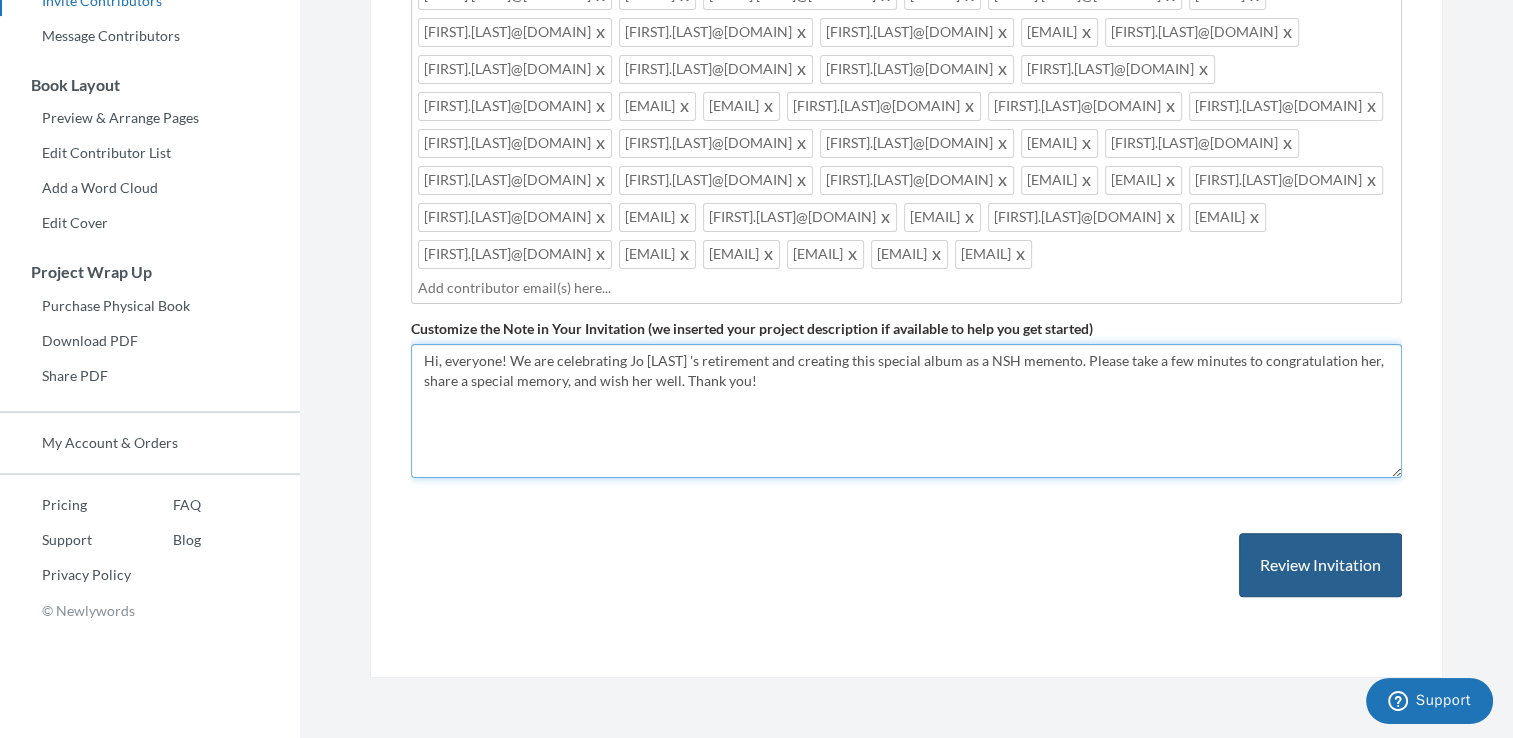 type on "Hi, everyone! We are celebrating Jo [LAST] 's retirement and creating this special album as a NSH memento. Please take a few minutes to congratulation her, share a special memory, and wish her well. Thank you!" 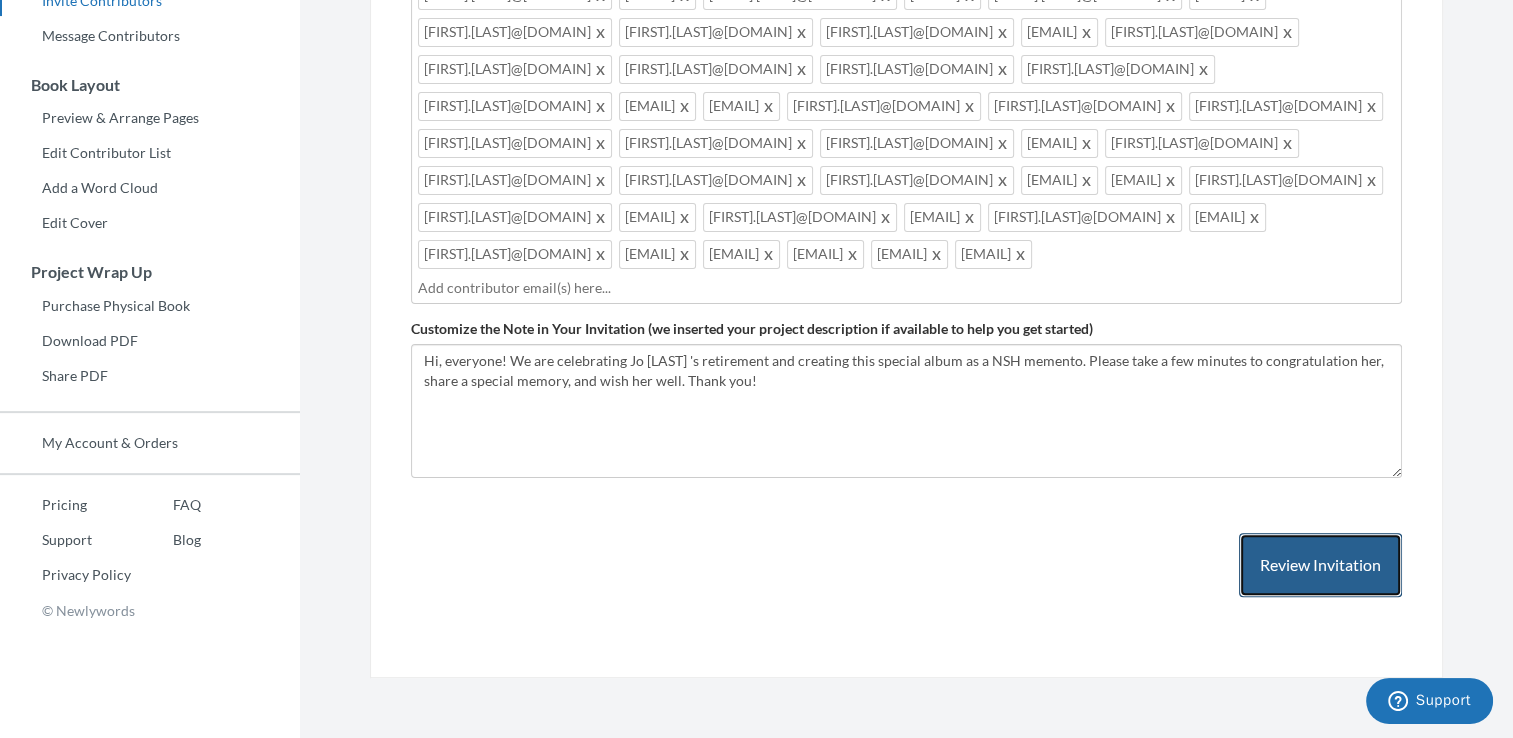 click on "Review Invitation" at bounding box center [1320, 565] 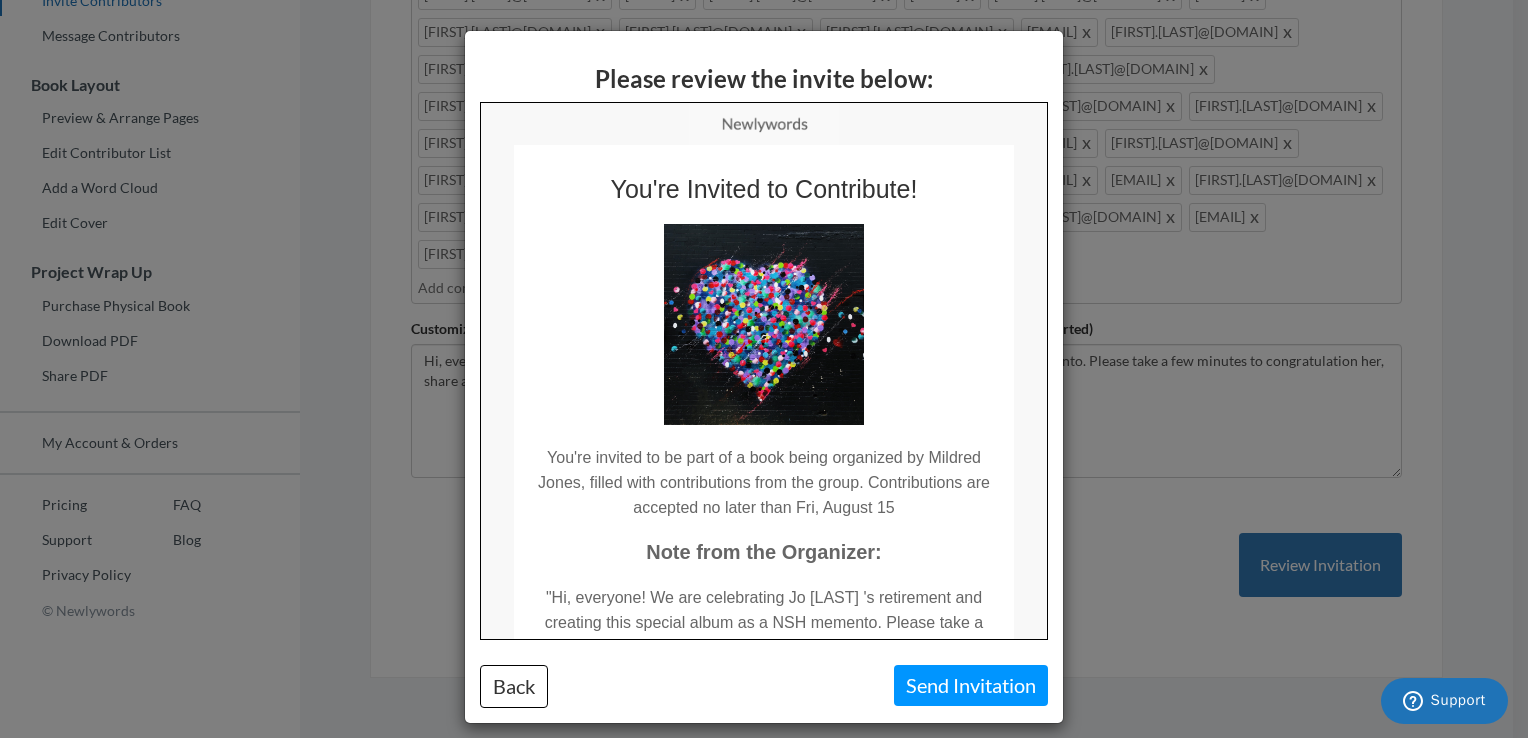 scroll, scrollTop: 0, scrollLeft: 0, axis: both 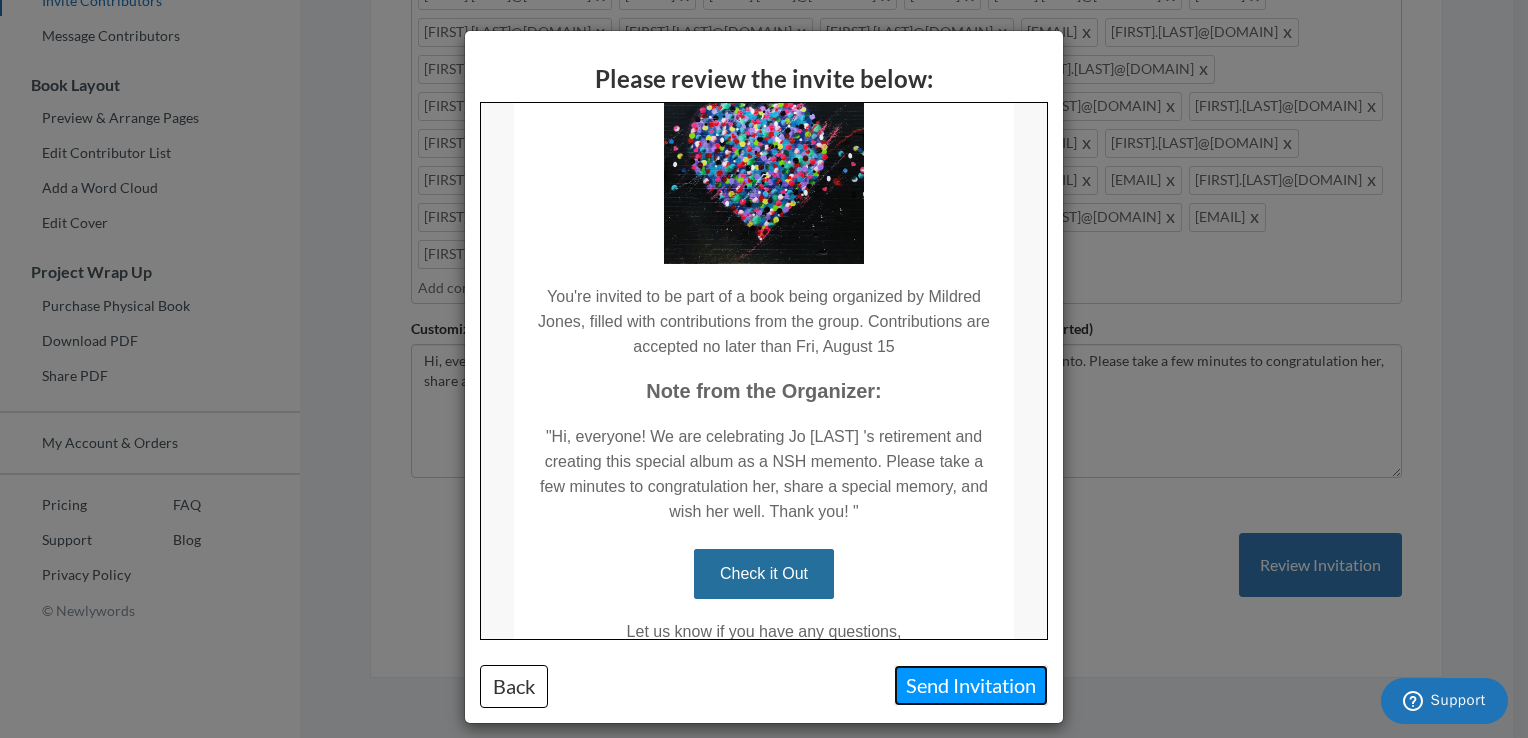 click on "Send Invitation" at bounding box center [971, 685] 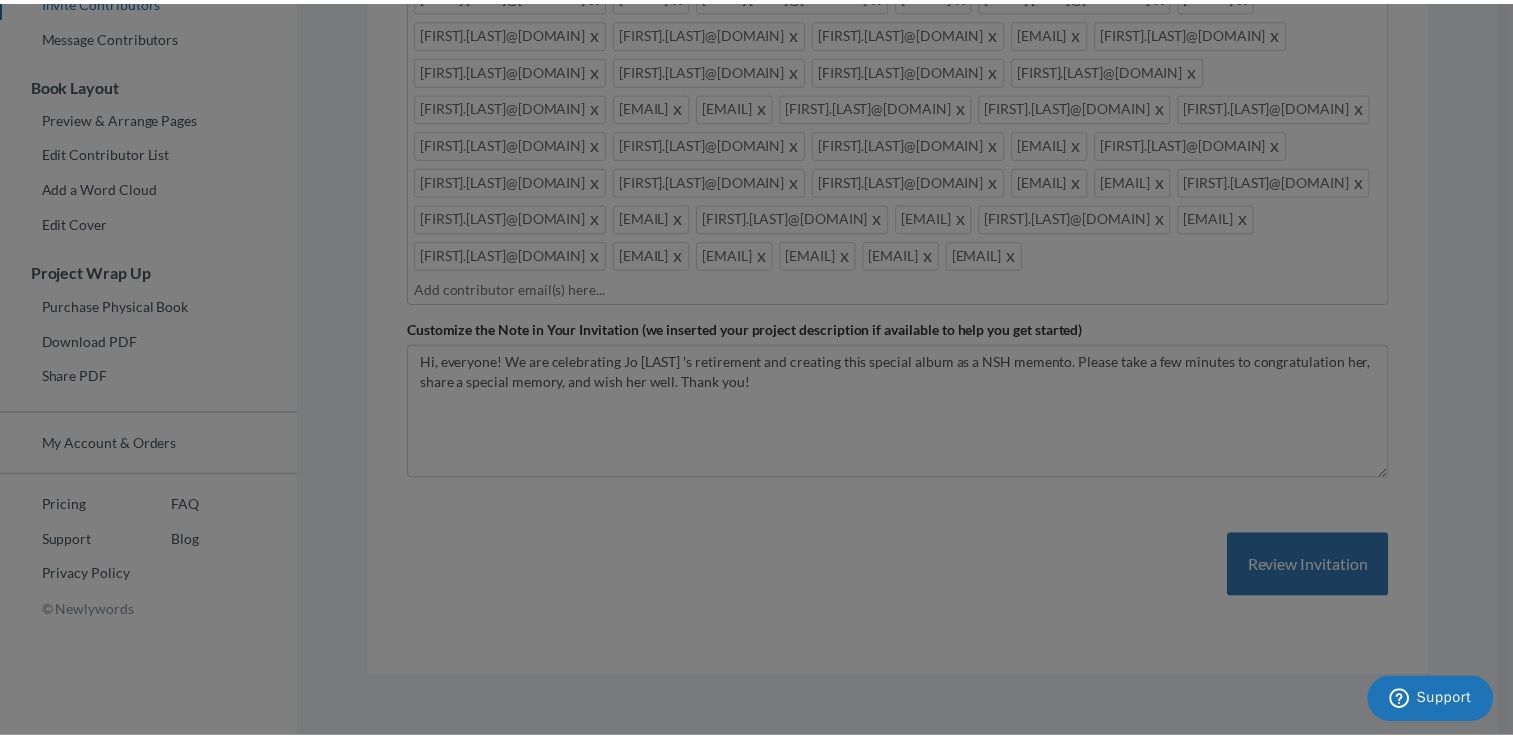 scroll, scrollTop: 0, scrollLeft: 0, axis: both 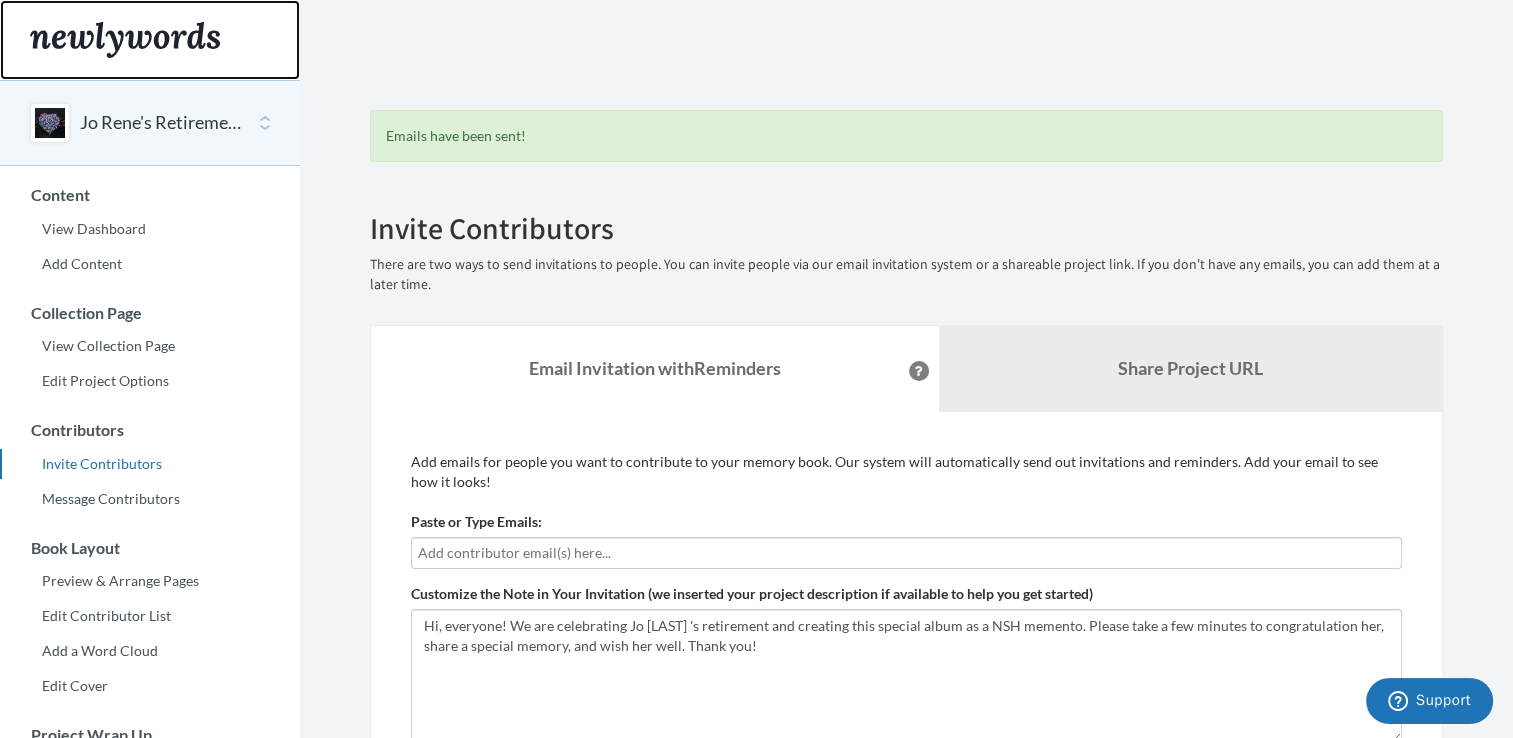 click at bounding box center [125, 40] 